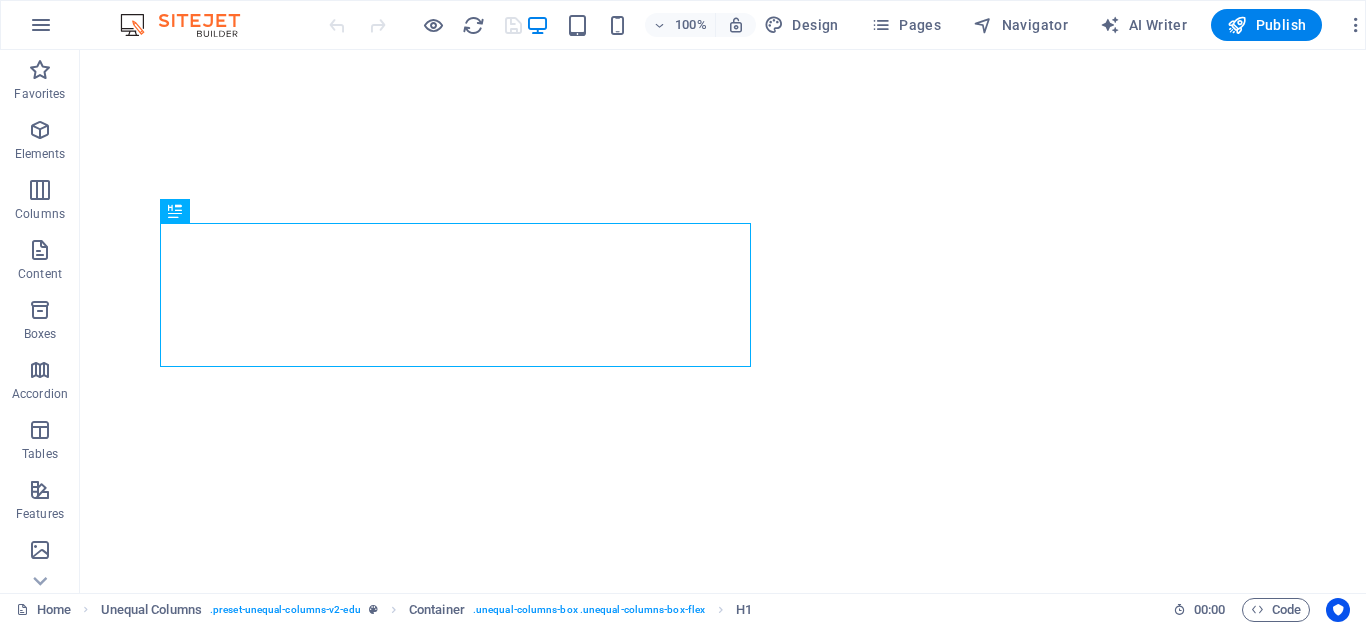 scroll, scrollTop: 0, scrollLeft: 0, axis: both 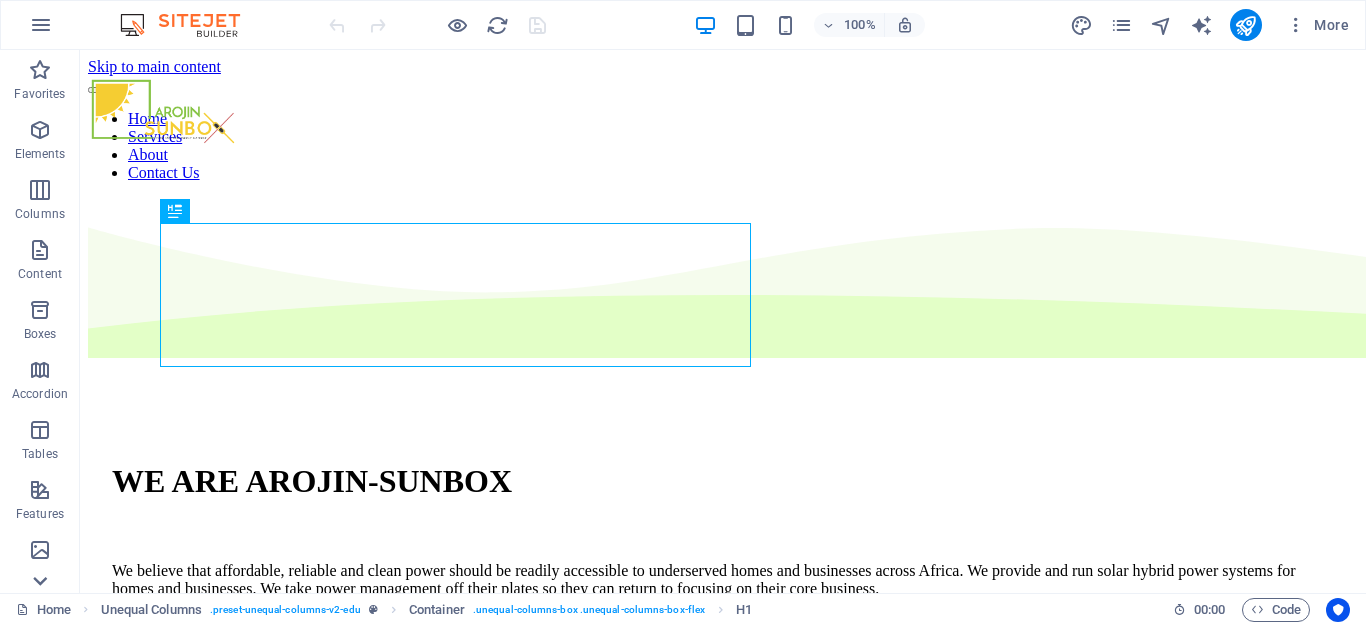 click 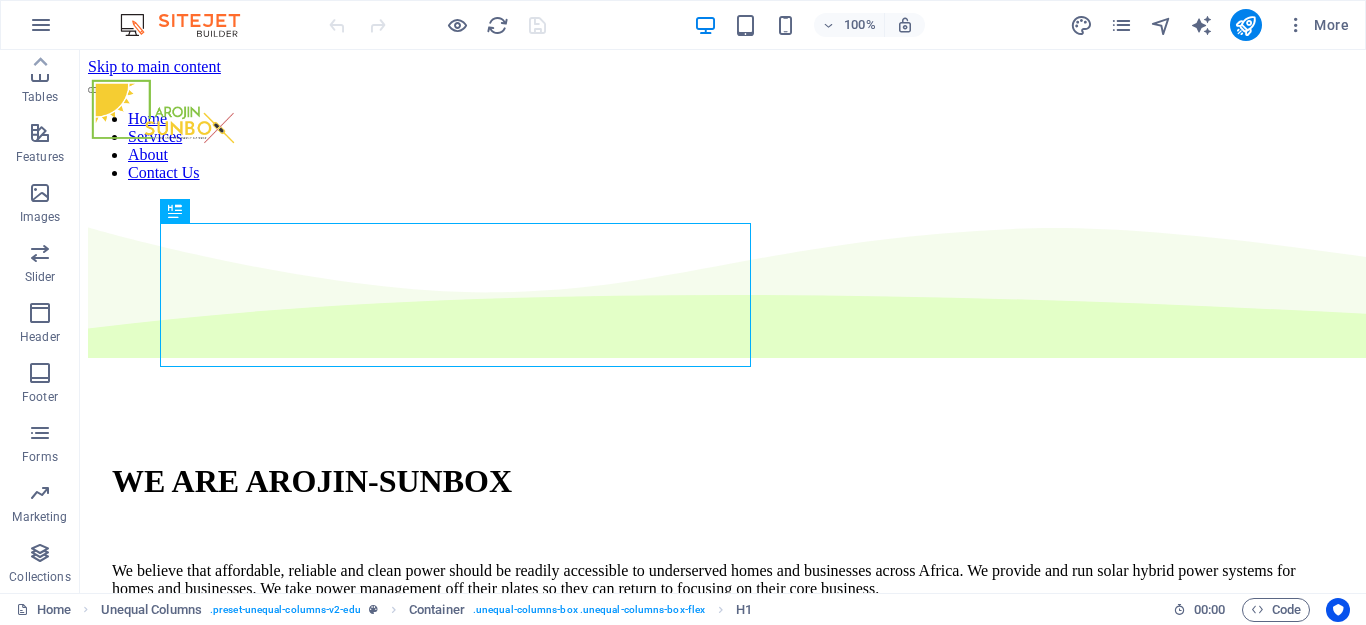 click on "Collections" at bounding box center (39, 577) 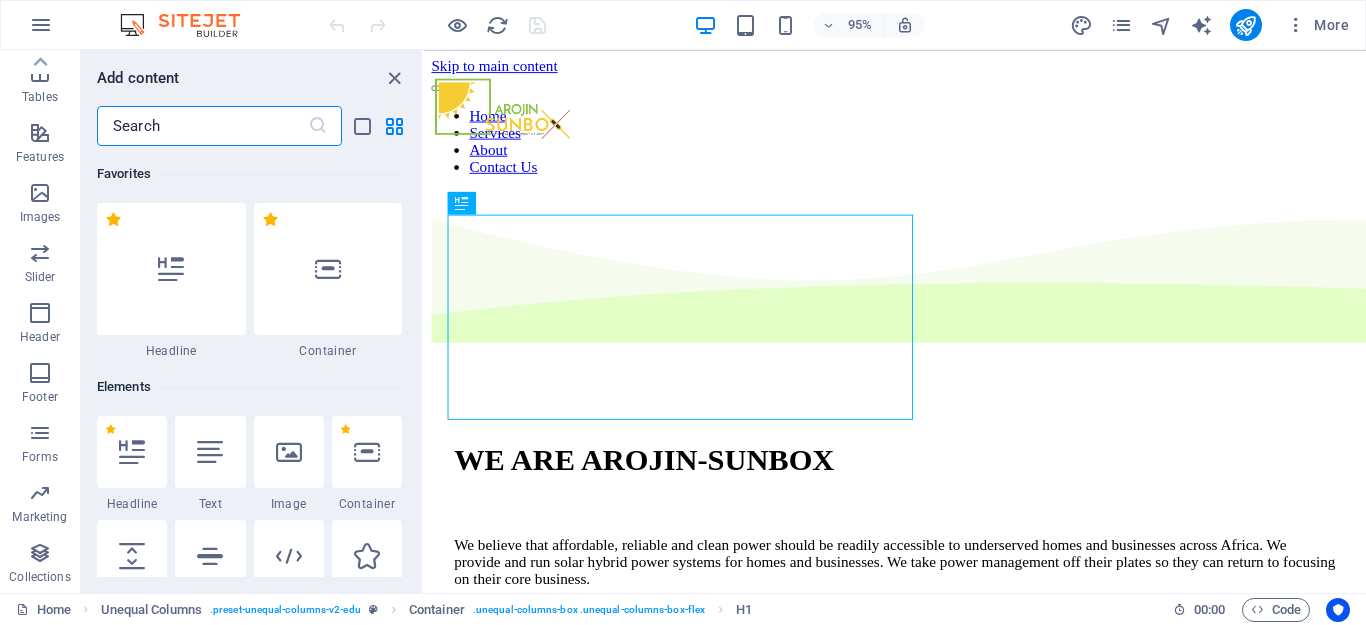 scroll, scrollTop: 18306, scrollLeft: 0, axis: vertical 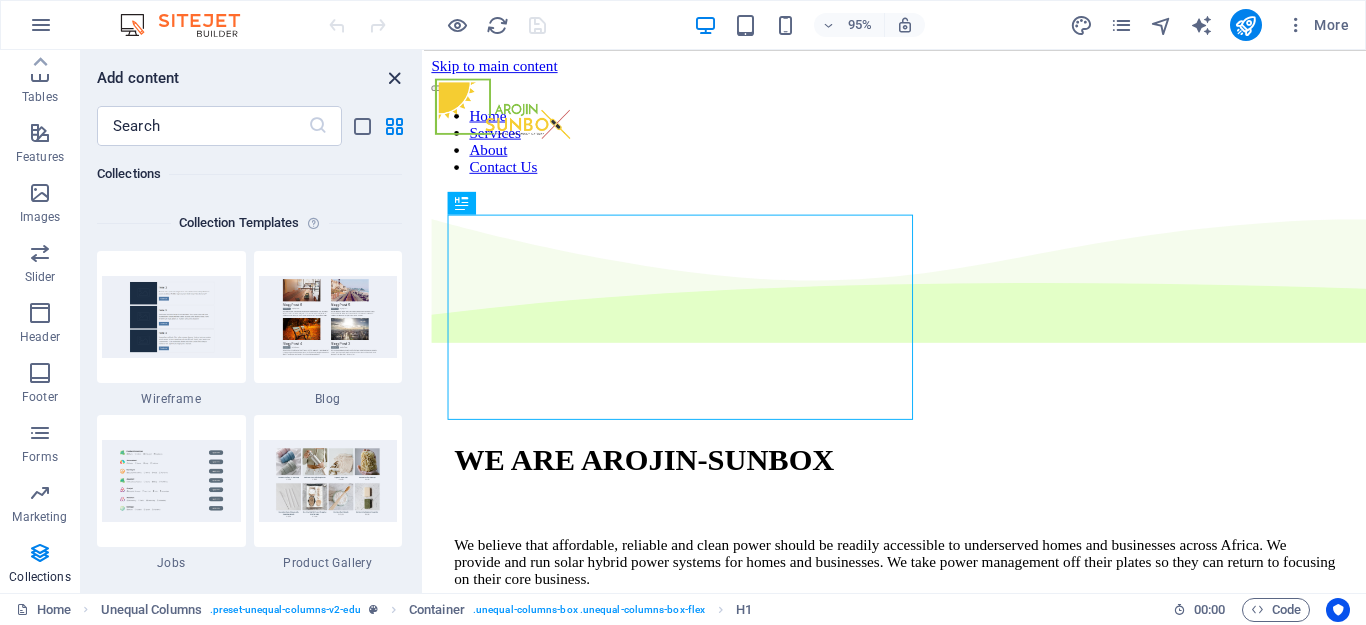 click at bounding box center [394, 78] 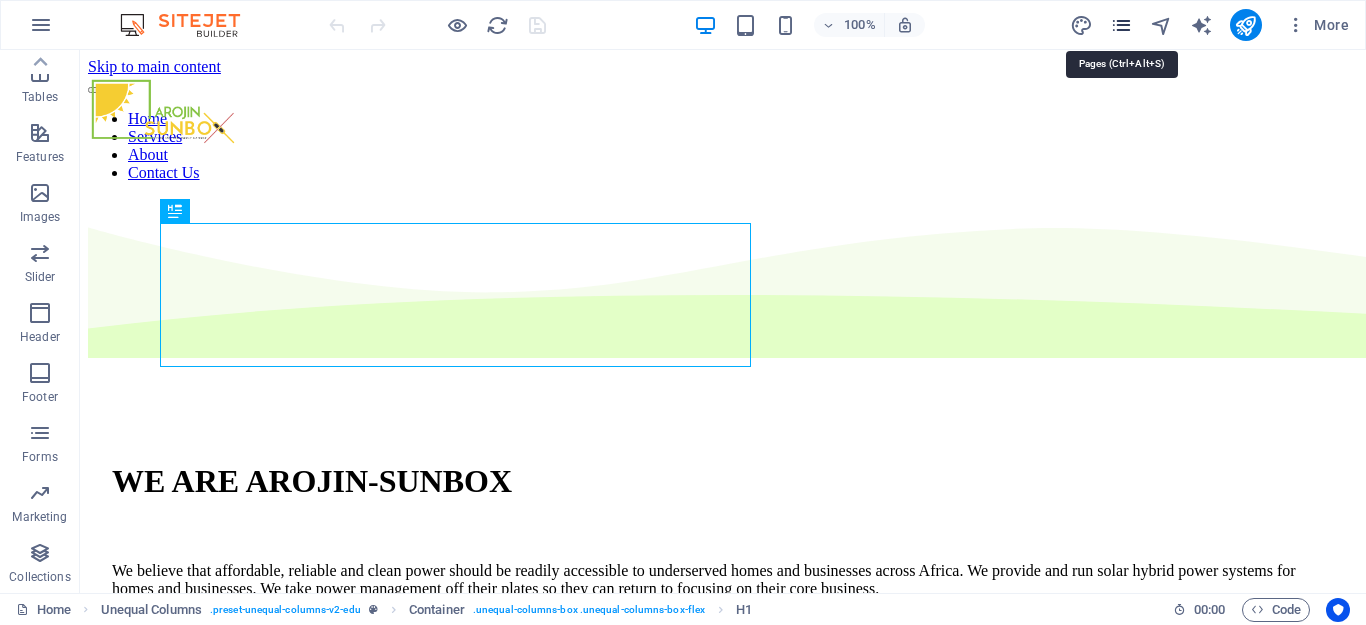 click at bounding box center (1121, 25) 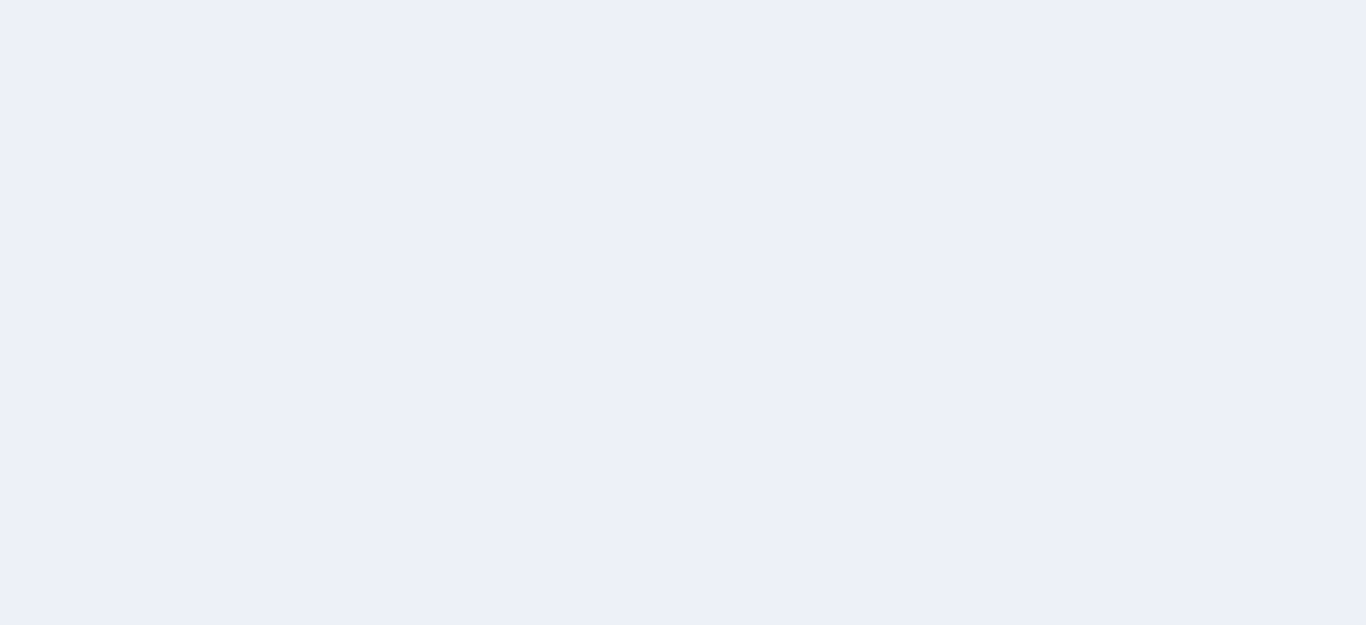 scroll, scrollTop: 0, scrollLeft: 0, axis: both 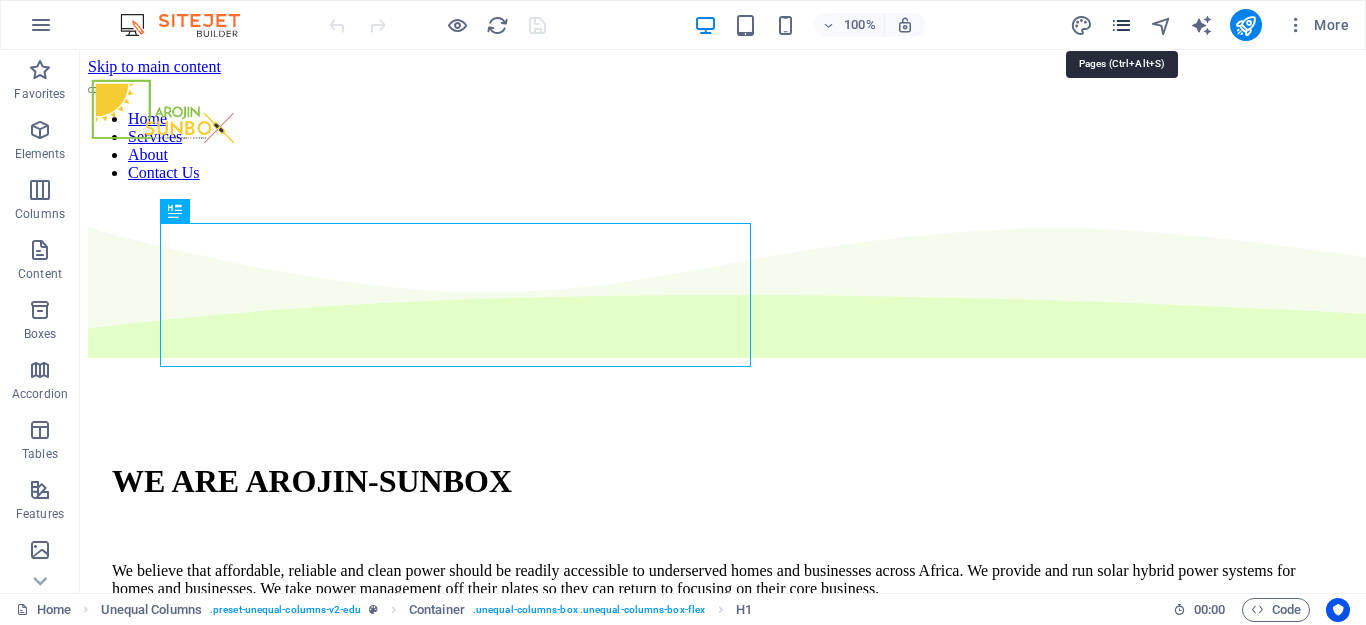 click at bounding box center [1121, 25] 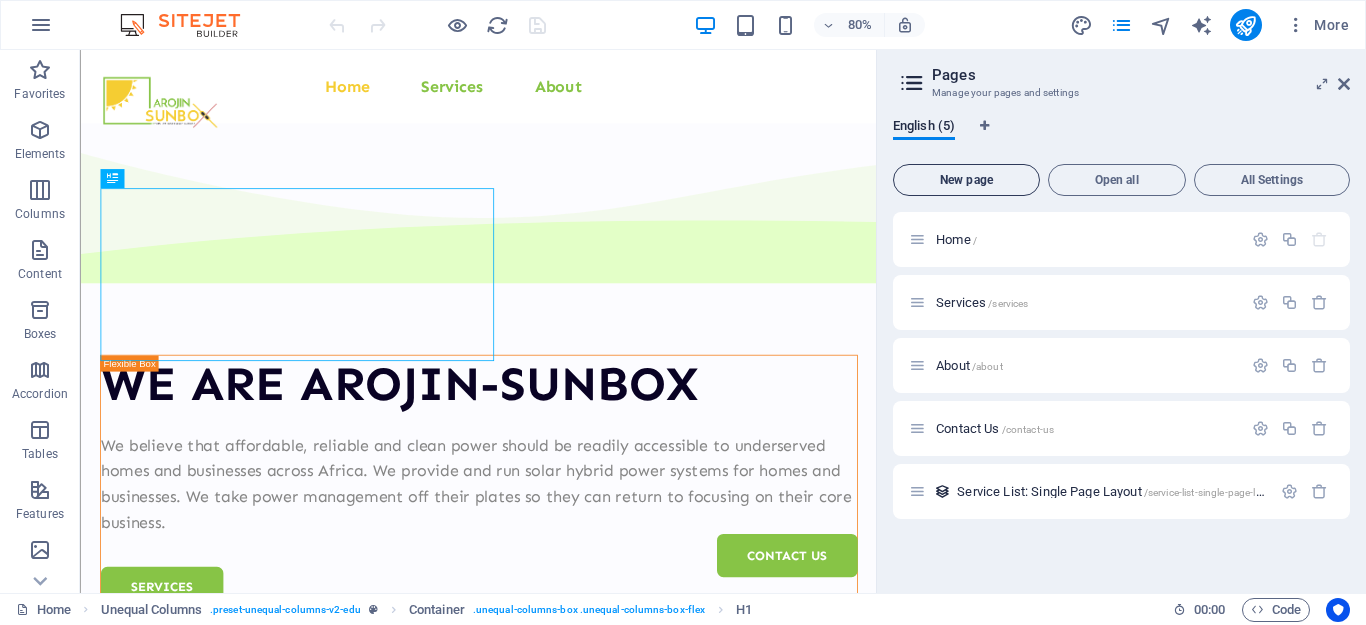 click on "New page" at bounding box center [966, 180] 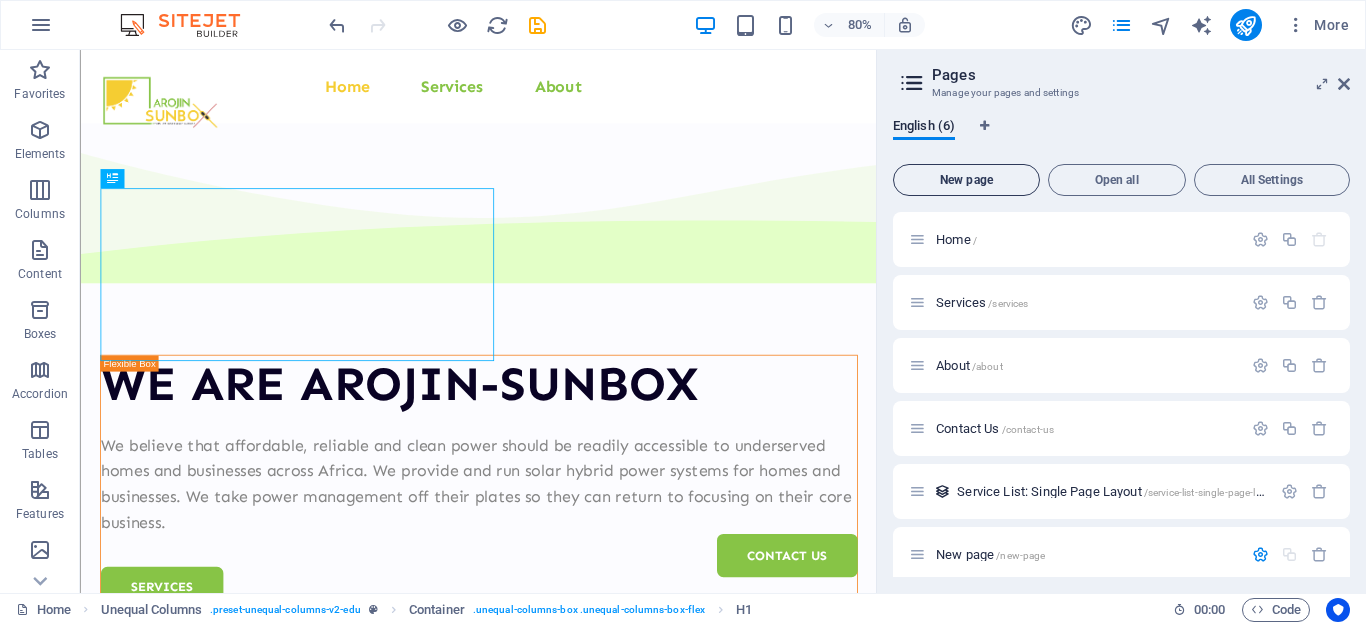 scroll, scrollTop: 236, scrollLeft: 0, axis: vertical 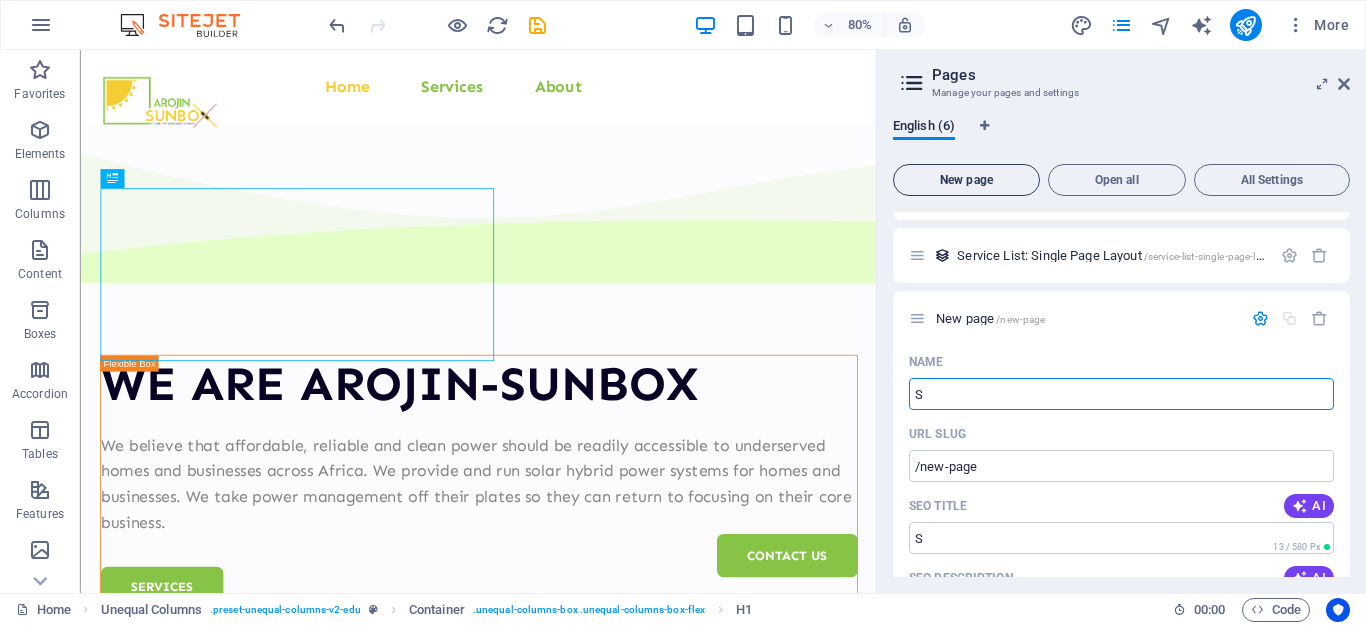 type on "S" 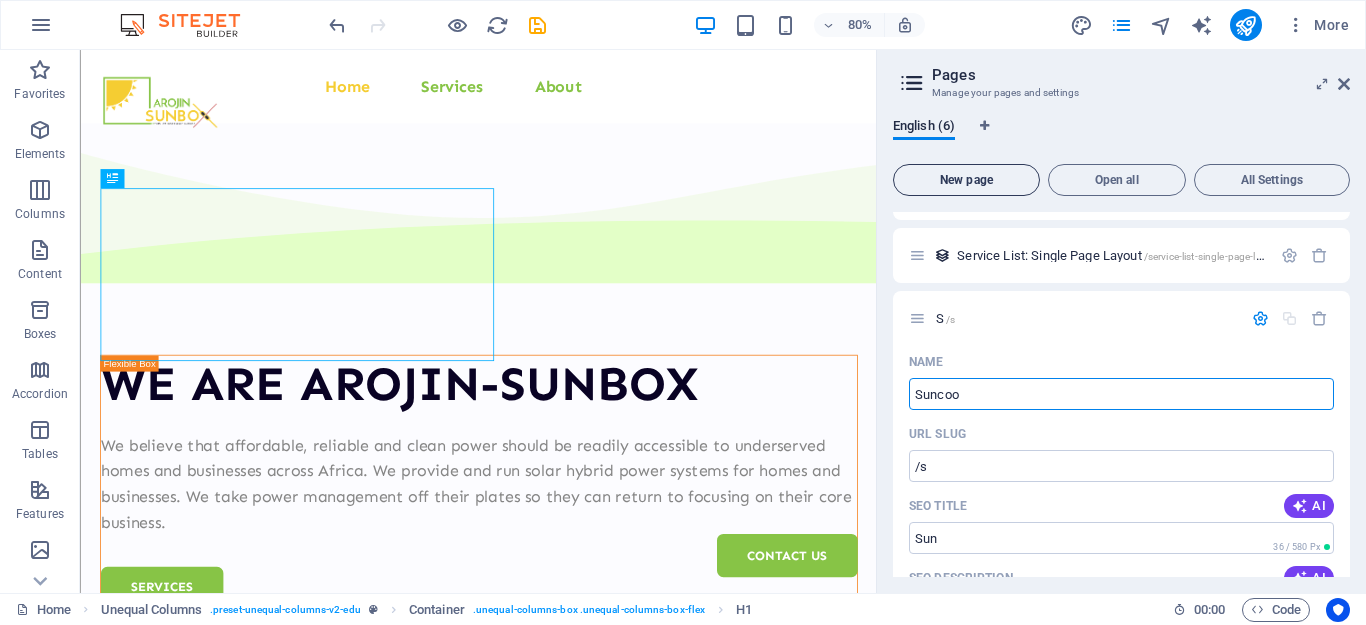 type on "Suncoop" 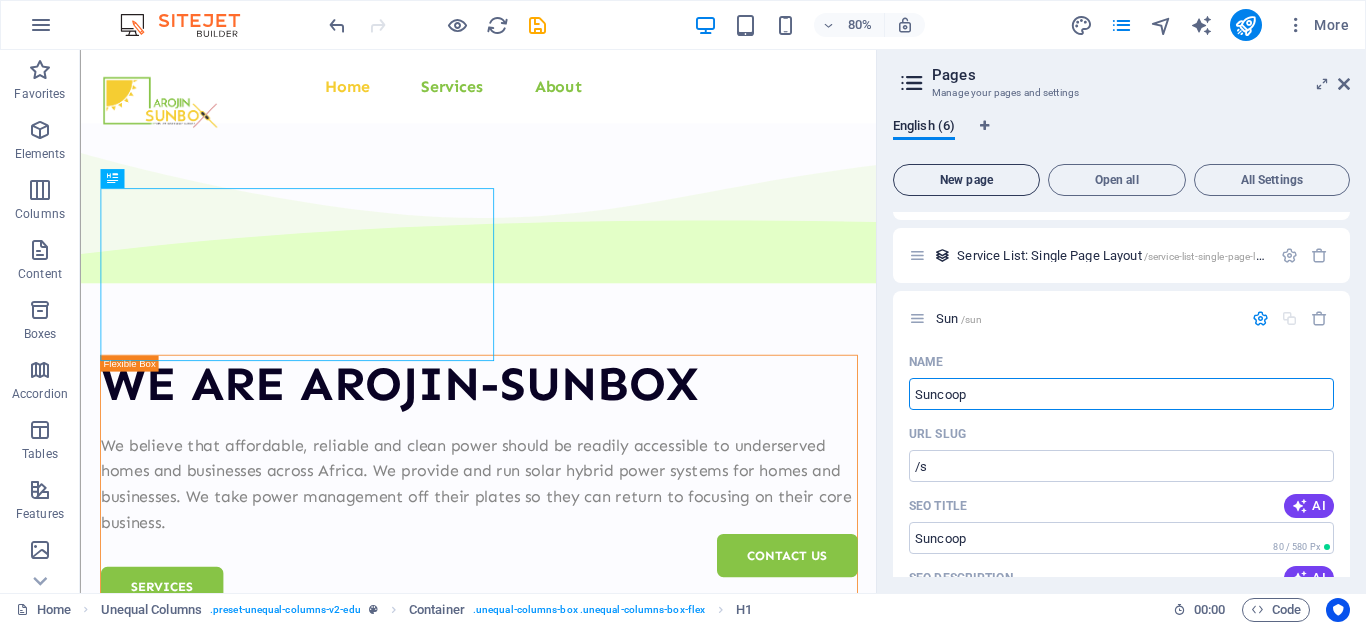 type on "/sun" 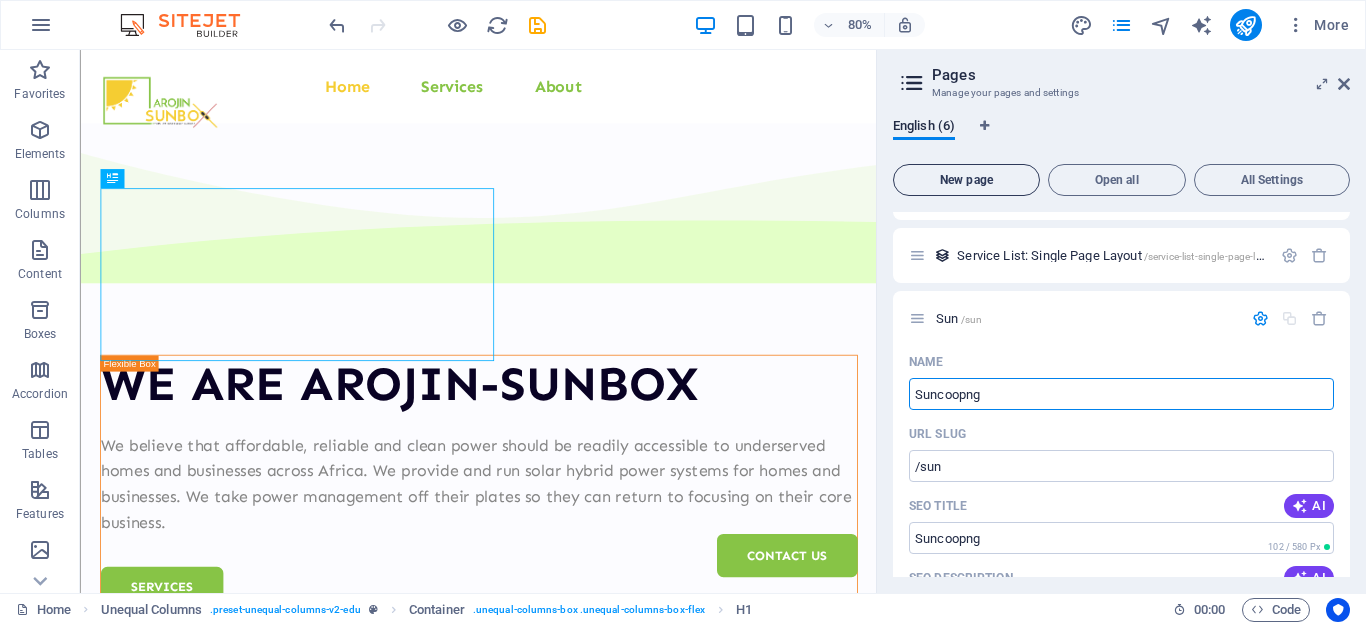 type on "Suncoopng" 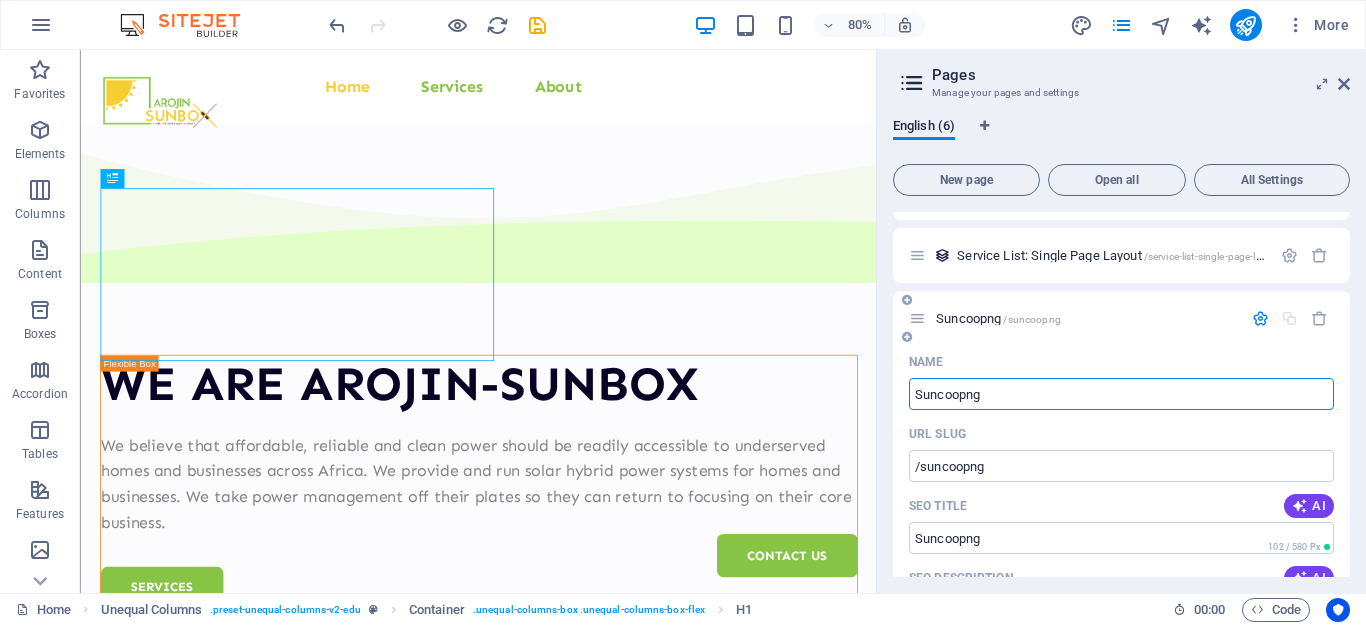 type on "Suncoopng" 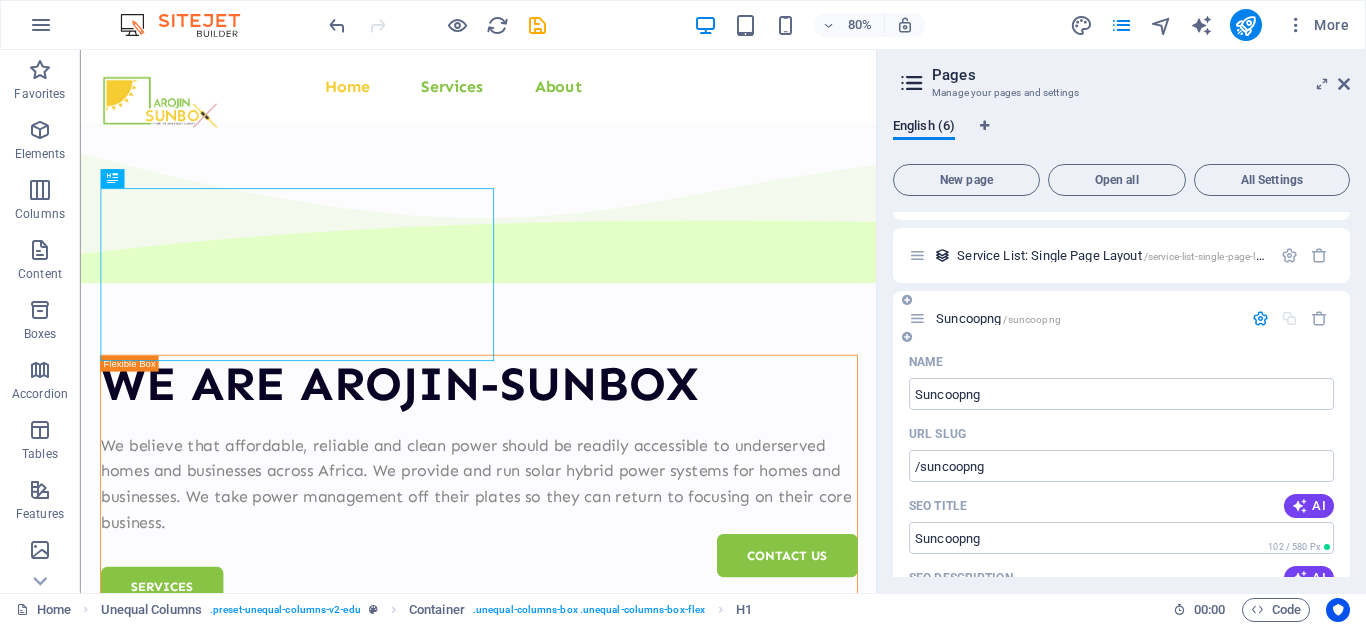 drag, startPoint x: 1345, startPoint y: 344, endPoint x: 1345, endPoint y: 367, distance: 23 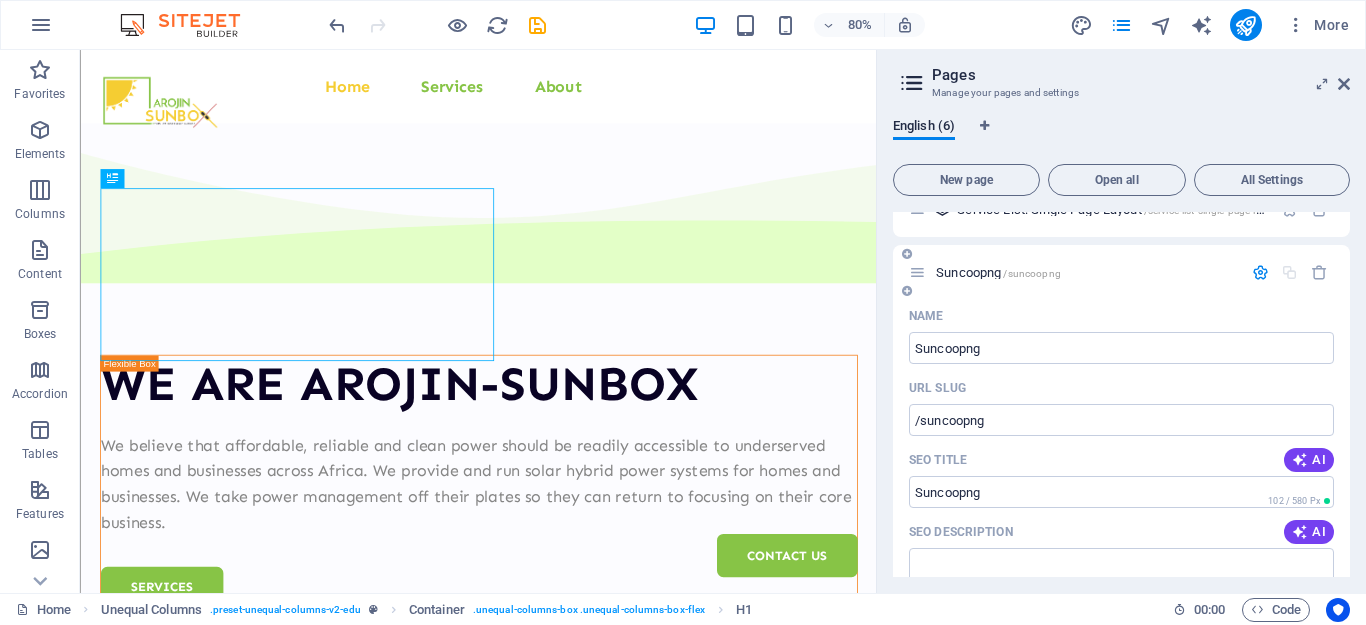 scroll, scrollTop: 276, scrollLeft: 0, axis: vertical 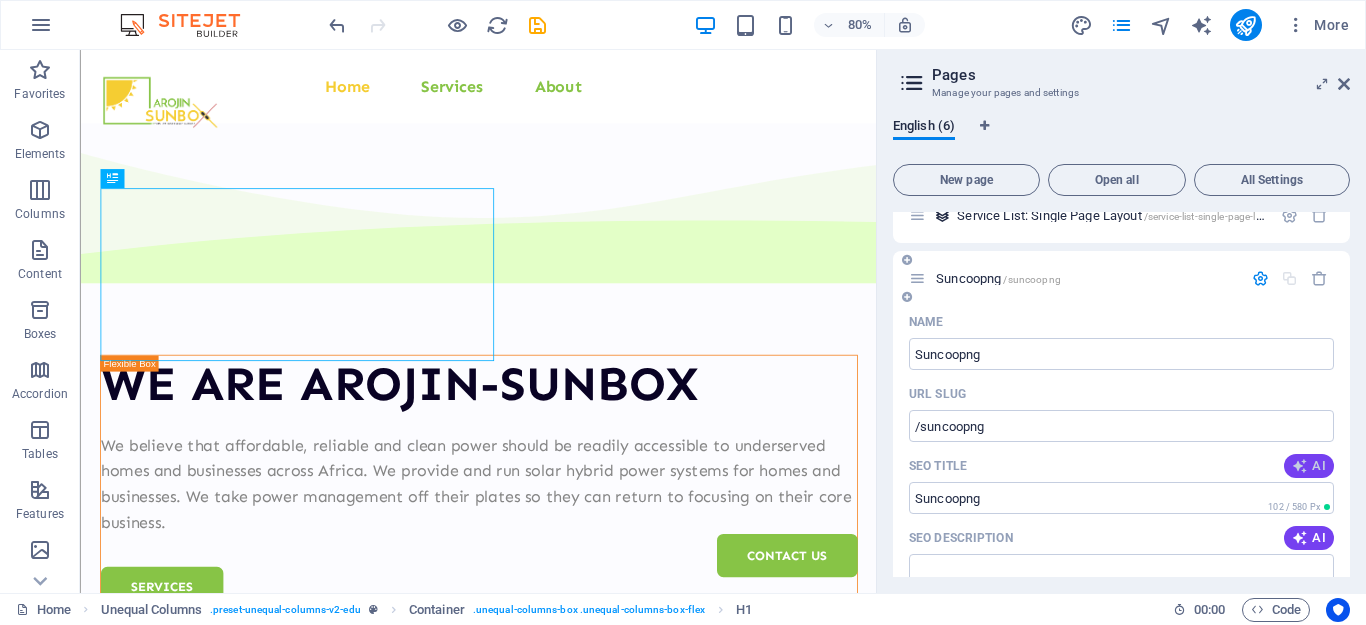 click on "AI" at bounding box center (1309, 466) 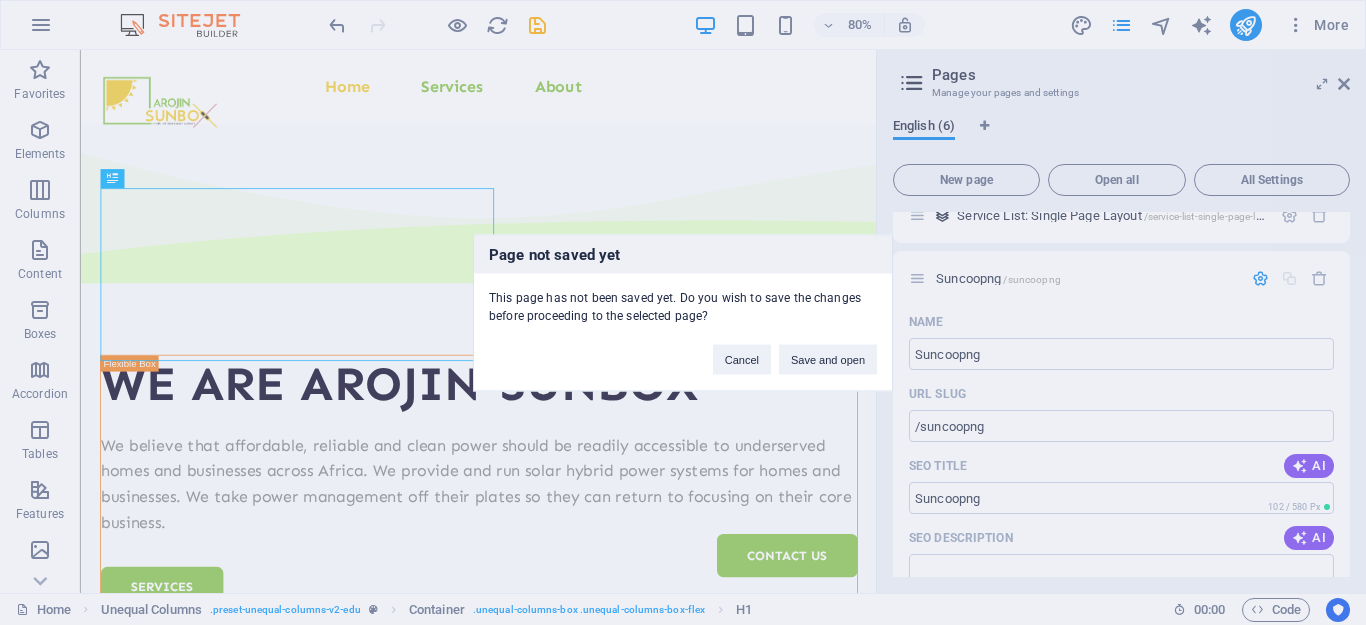 click on "Page not saved yet This page has not been saved yet. Do you wish to save the changes before proceeding to the selected page? Cancel Save and open" at bounding box center [683, 312] 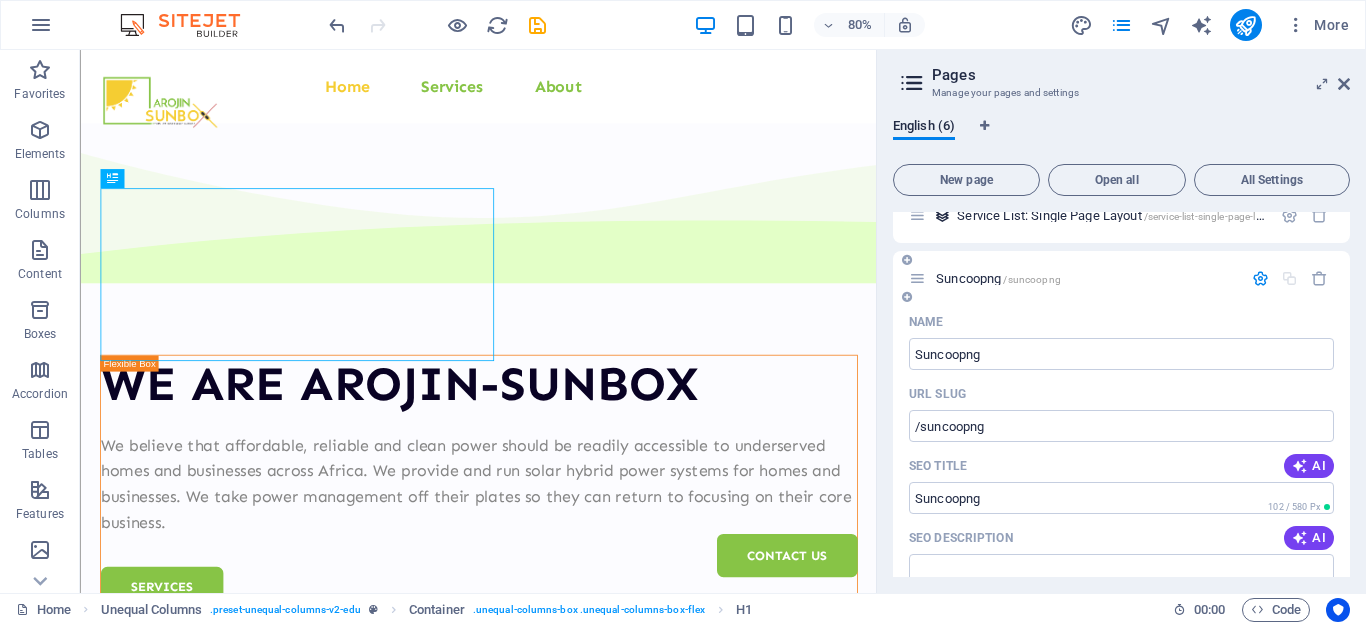 click on "Name Suncoopng ​ URL SLUG /suncoopng ​ SEO Title AI ​ 102 / 580 Px SEO Description AI ​ 0 / 990 Px SEO Keywords AI ​ Settings Menu Noindex Preview Mobile Desktop www.example.com suncoopng Meta tags ​ Preview Image (Open Graph) Drag files here, click to choose files or select files from Files or our free stock photos & videos More Settings" at bounding box center [1121, 654] 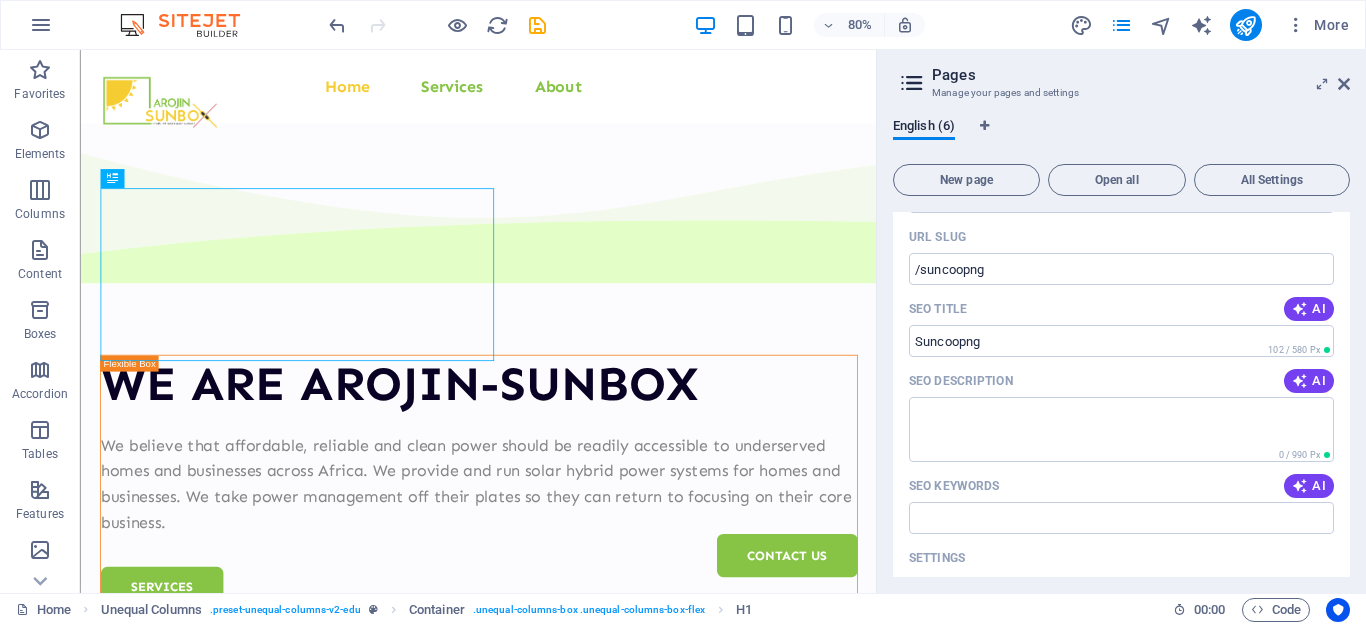 scroll, scrollTop: 436, scrollLeft: 0, axis: vertical 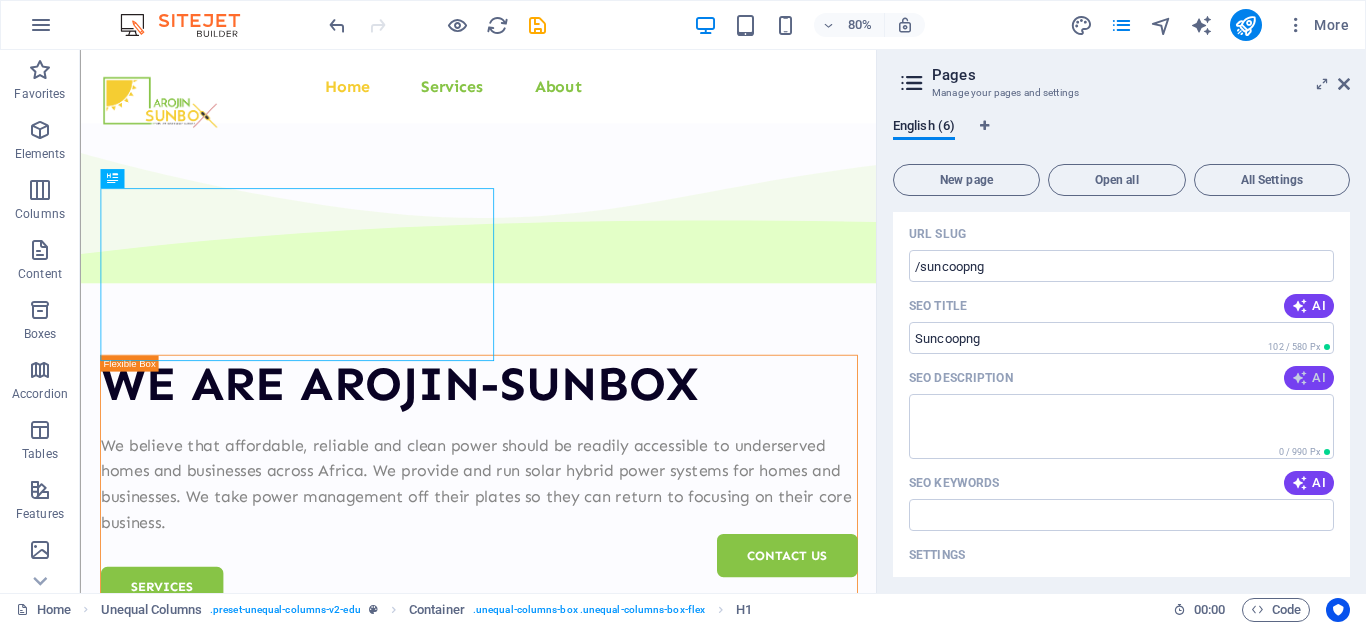click on "AI" at bounding box center (1309, 378) 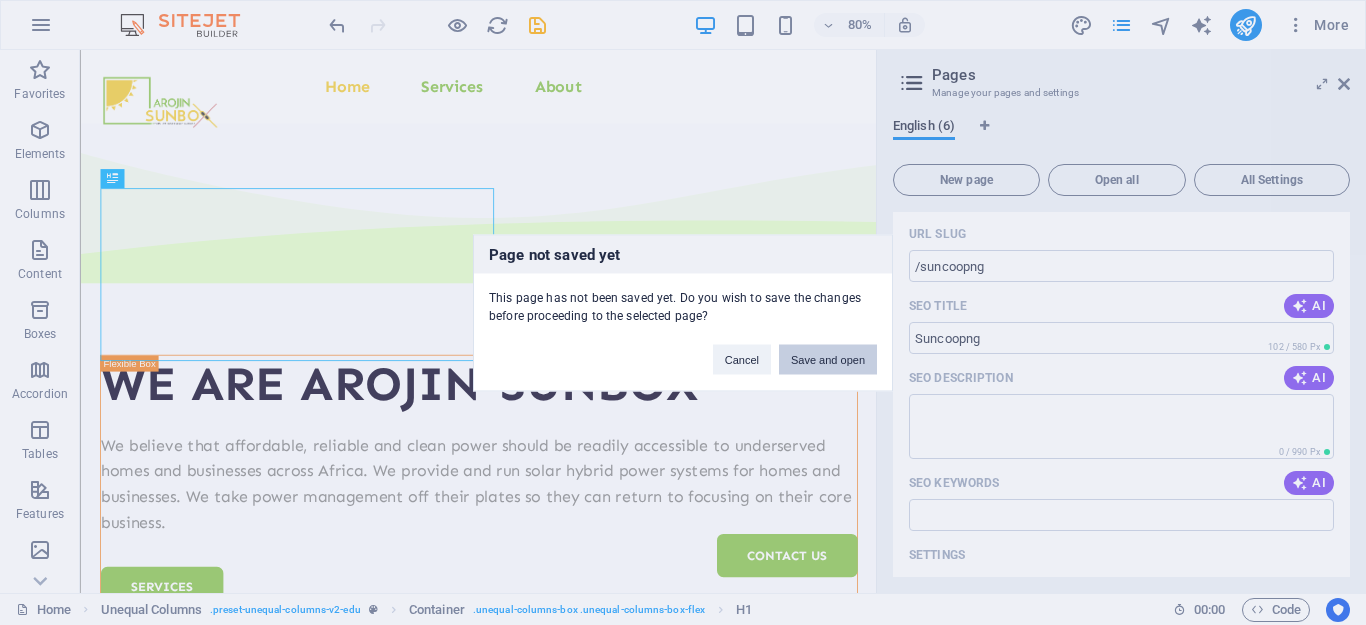 click on "Save and open" at bounding box center (828, 359) 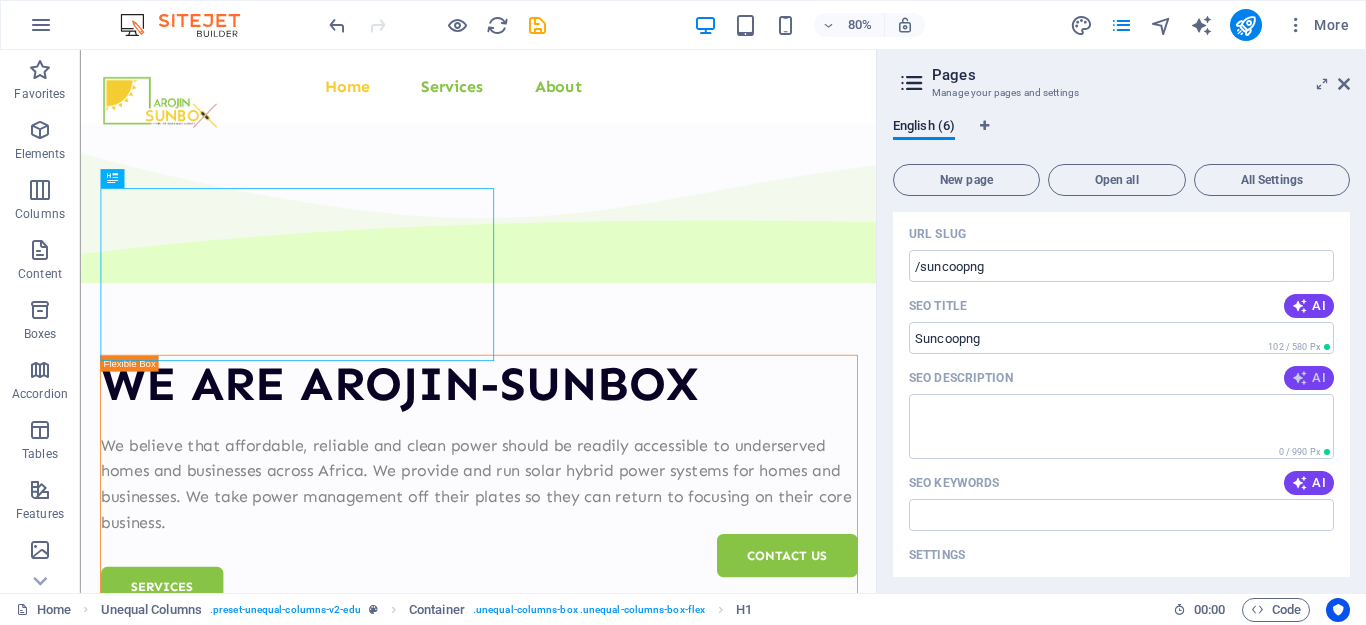 click on "AI" at bounding box center [1309, 378] 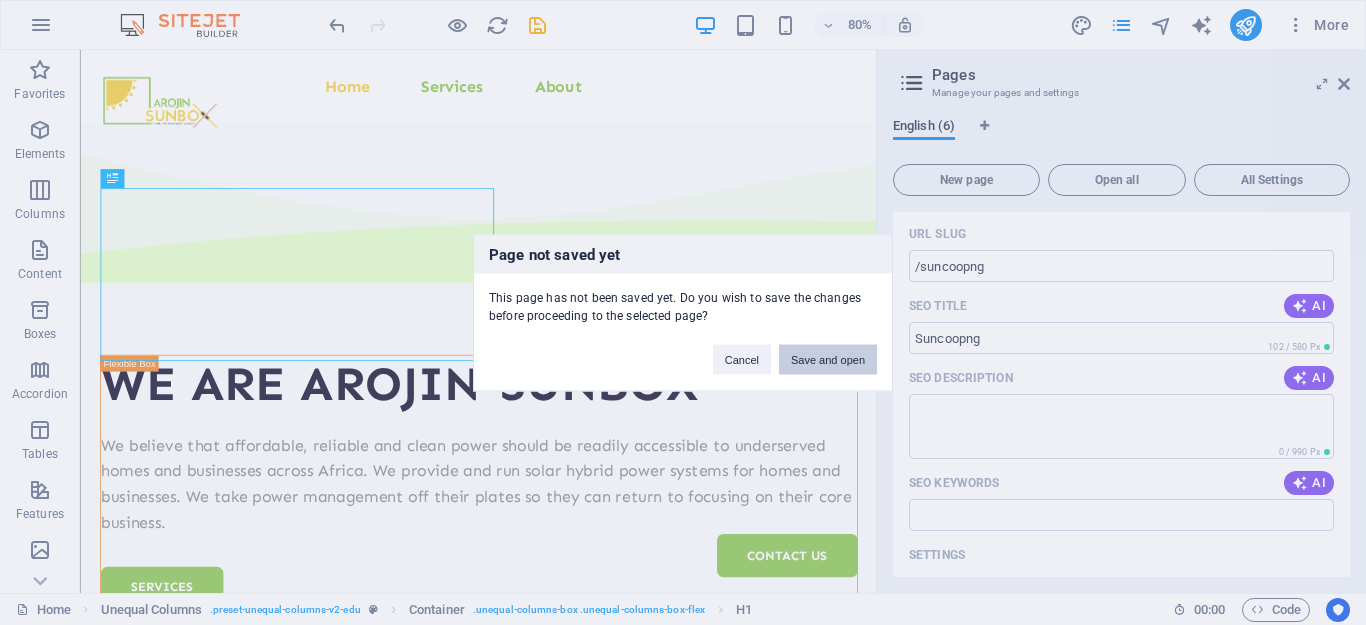 click on "Save and open" at bounding box center (828, 359) 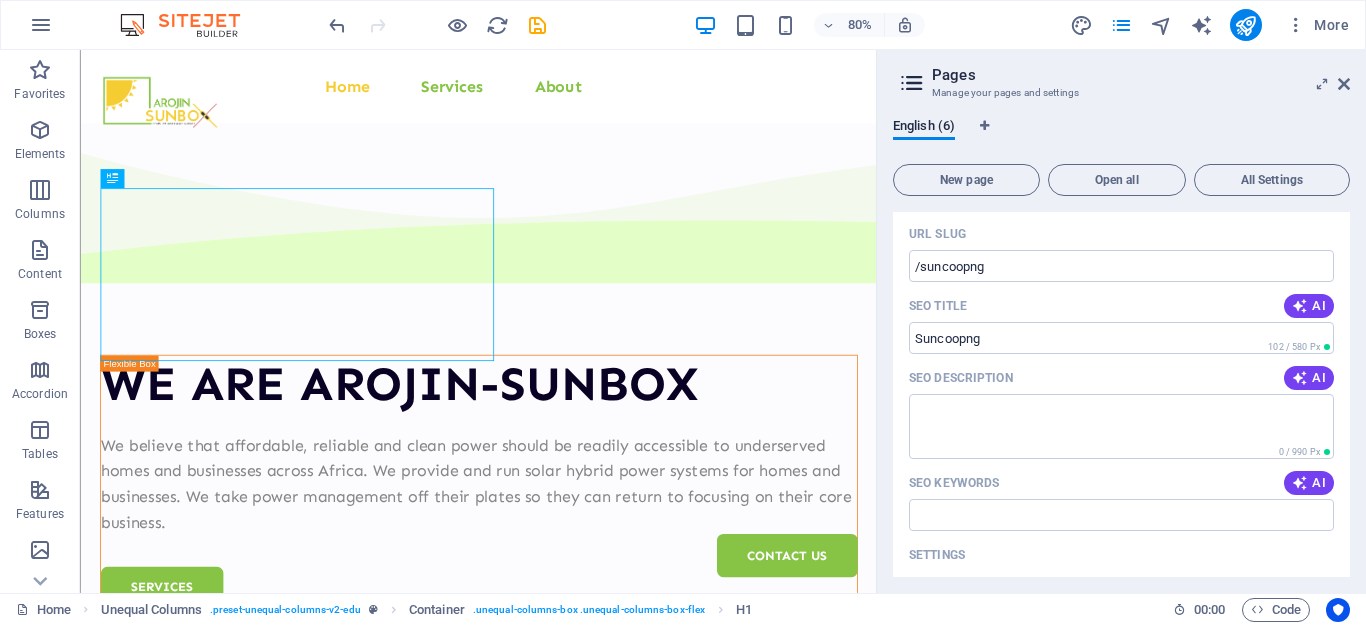 click on "Name Suncoopng ​ URL SLUG /suncoopng ​ SEO Title AI ​ 102 / 580 Px SEO Description AI ​ 0 / 990 Px SEO Keywords AI ​ Settings Menu Noindex Preview Mobile Desktop www.example.com suncoopng Meta tags ​ Preview Image (Open Graph) Drag files here, click to choose files or select files from Files or our free stock photos & videos More Settings" at bounding box center (1121, 494) 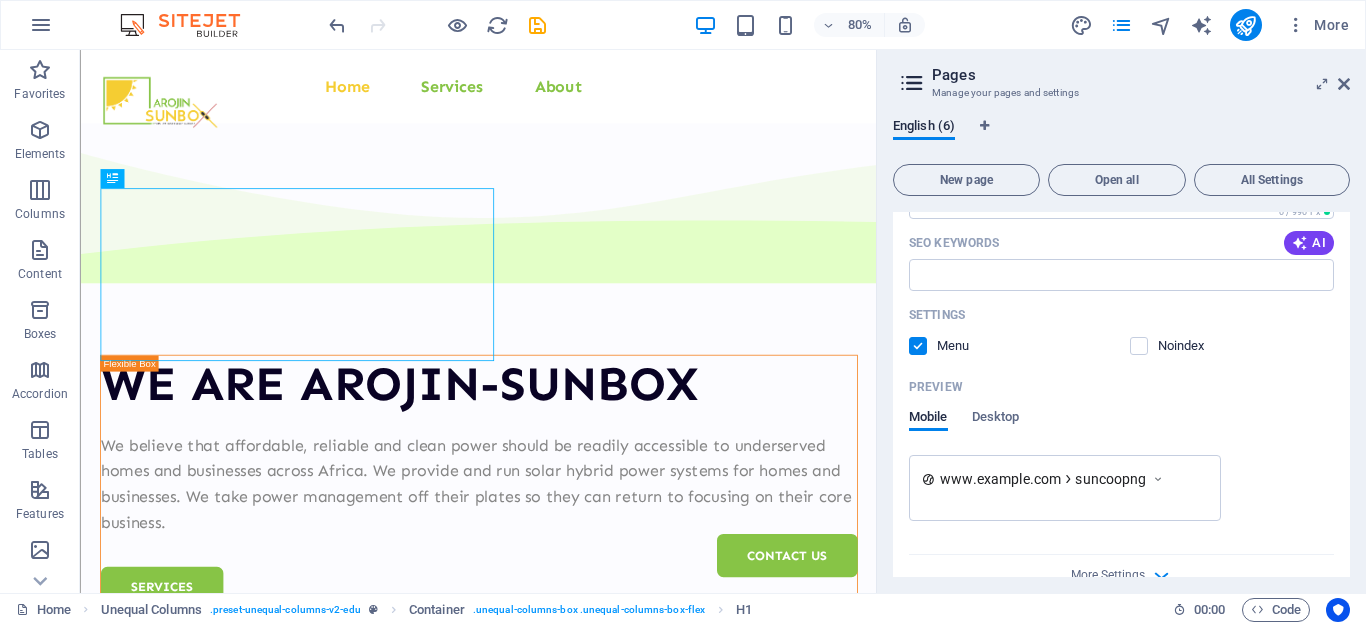 scroll, scrollTop: 710, scrollLeft: 0, axis: vertical 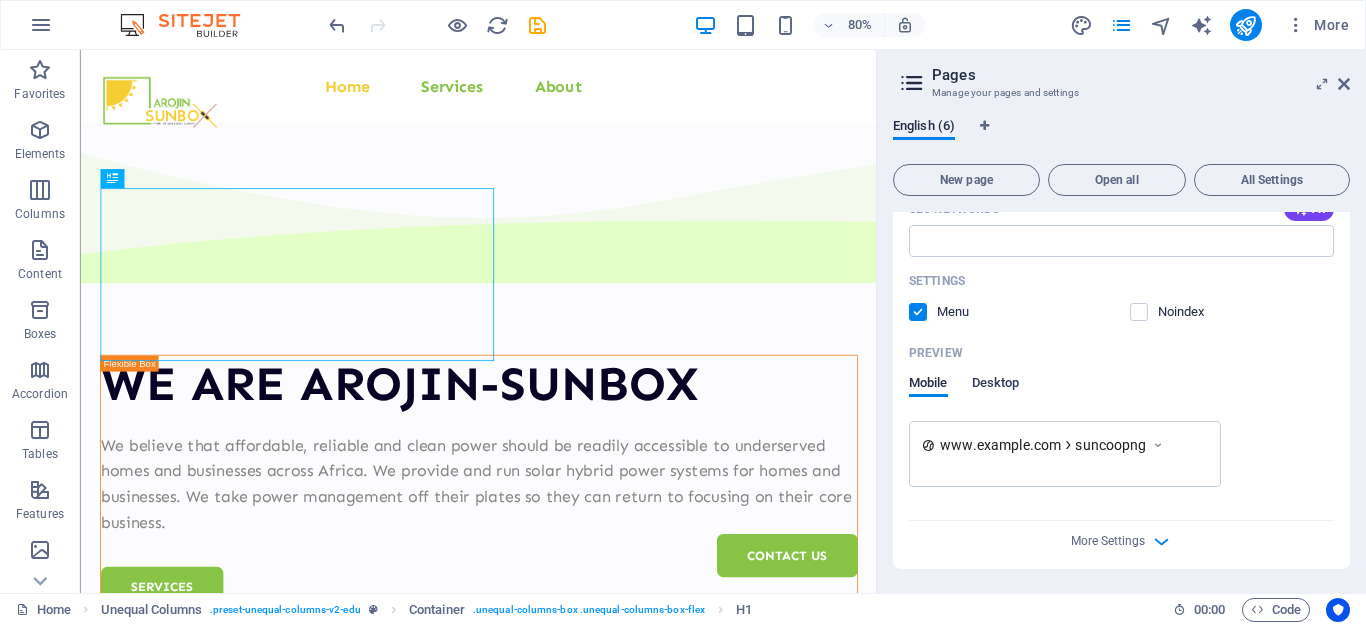 click on "Desktop" at bounding box center [996, 385] 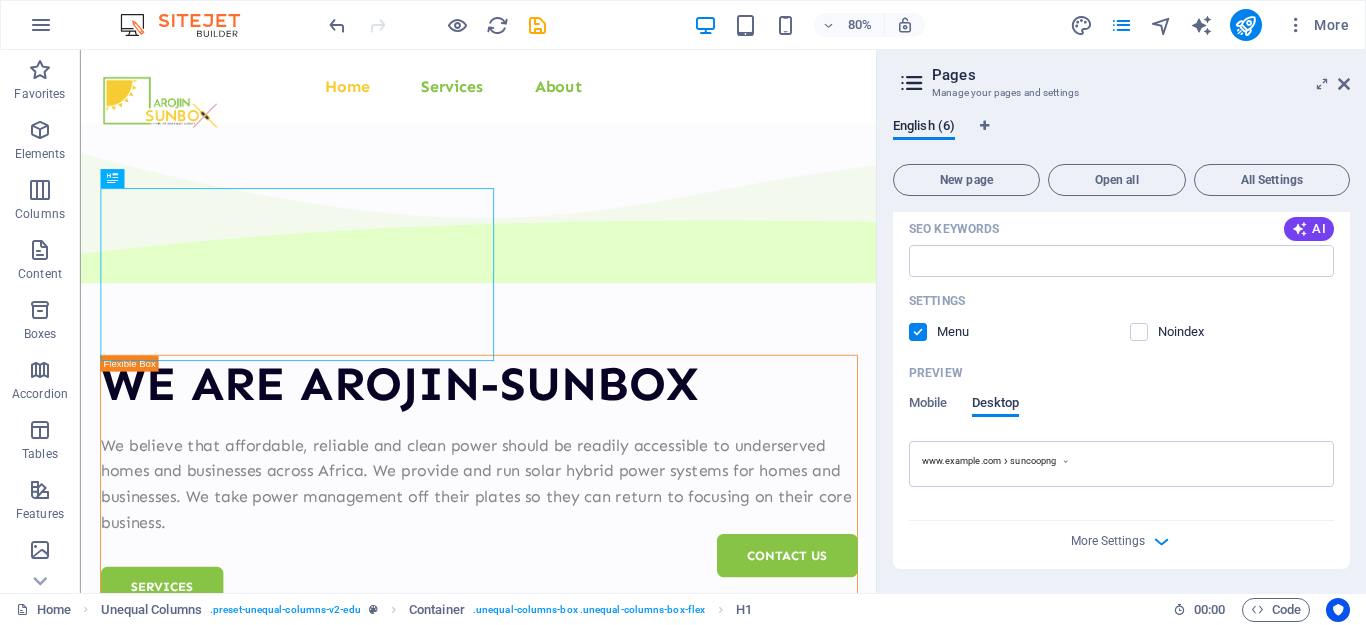 scroll, scrollTop: 690, scrollLeft: 0, axis: vertical 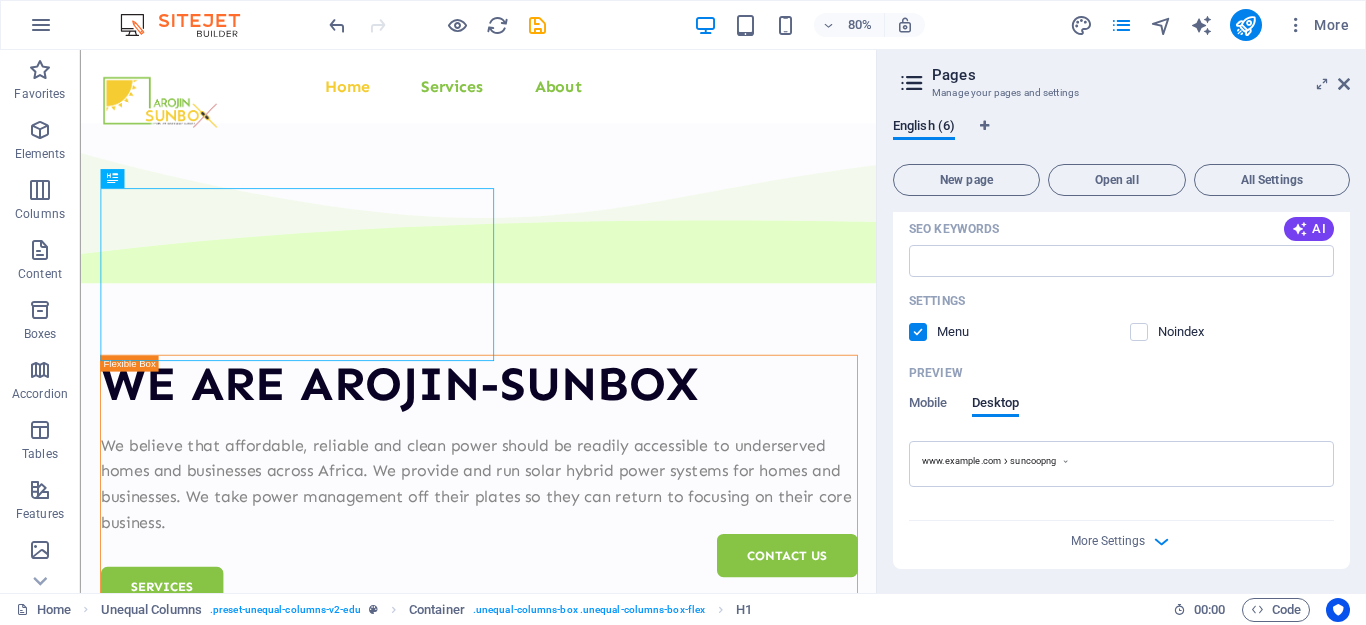 type 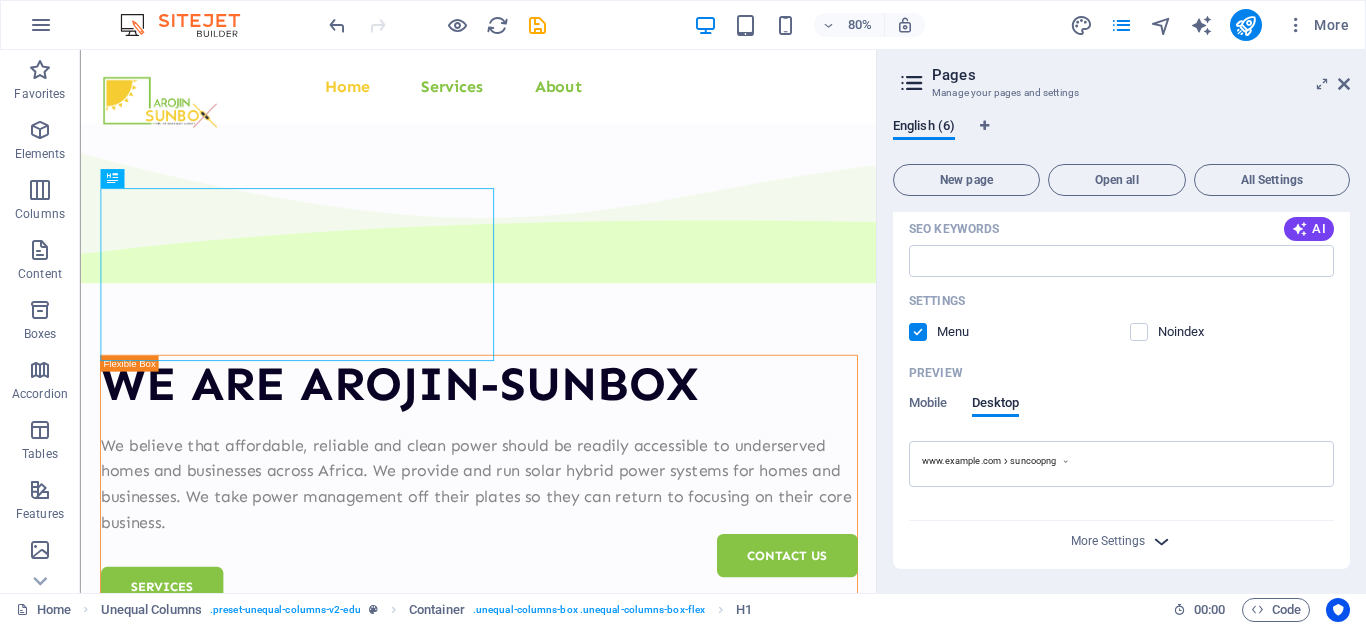 click at bounding box center [1161, 541] 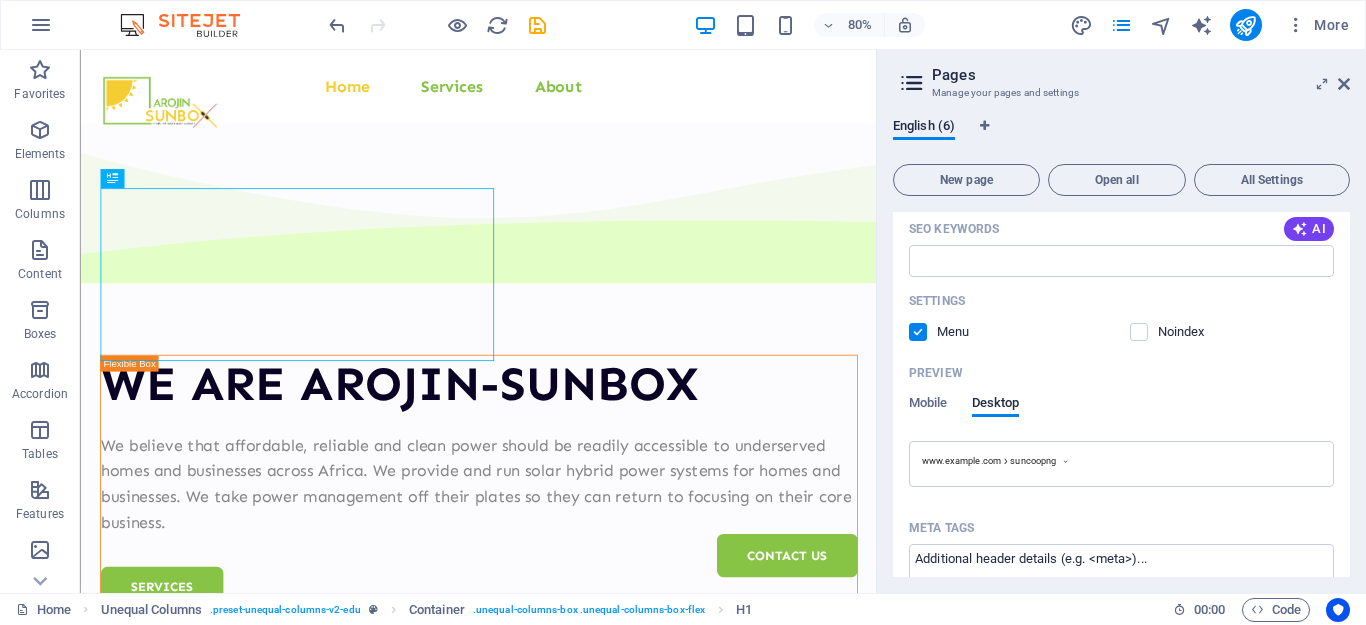 type 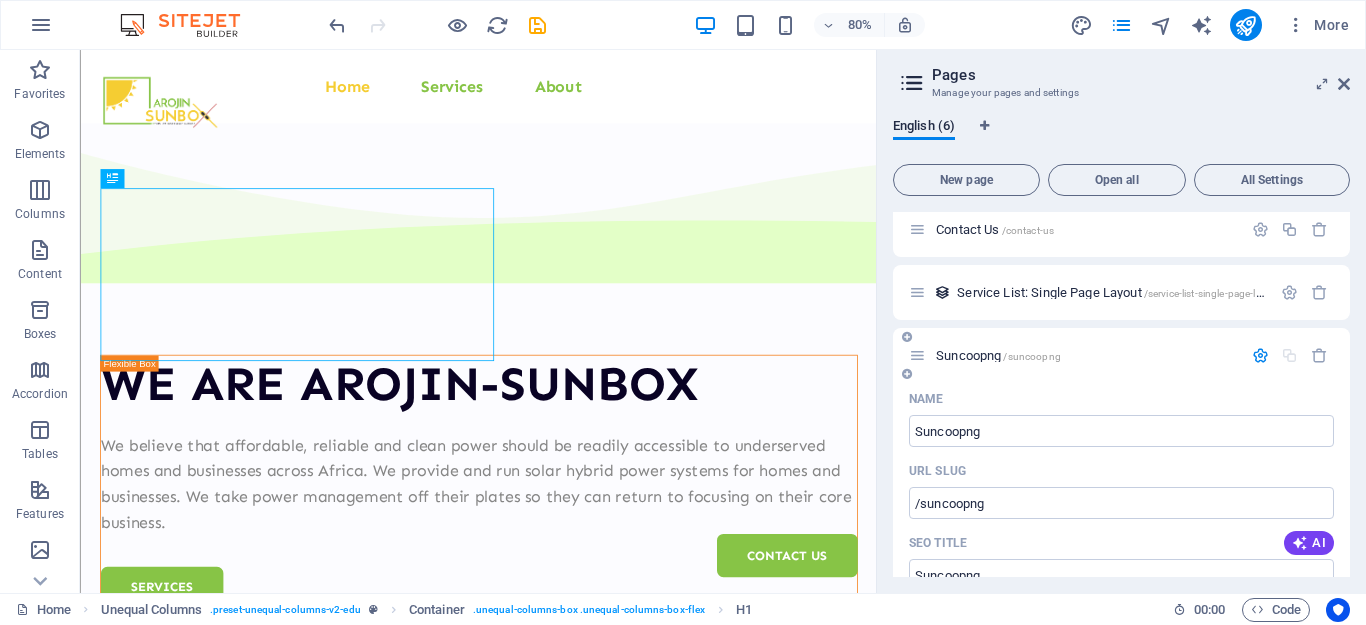 scroll, scrollTop: 200, scrollLeft: 0, axis: vertical 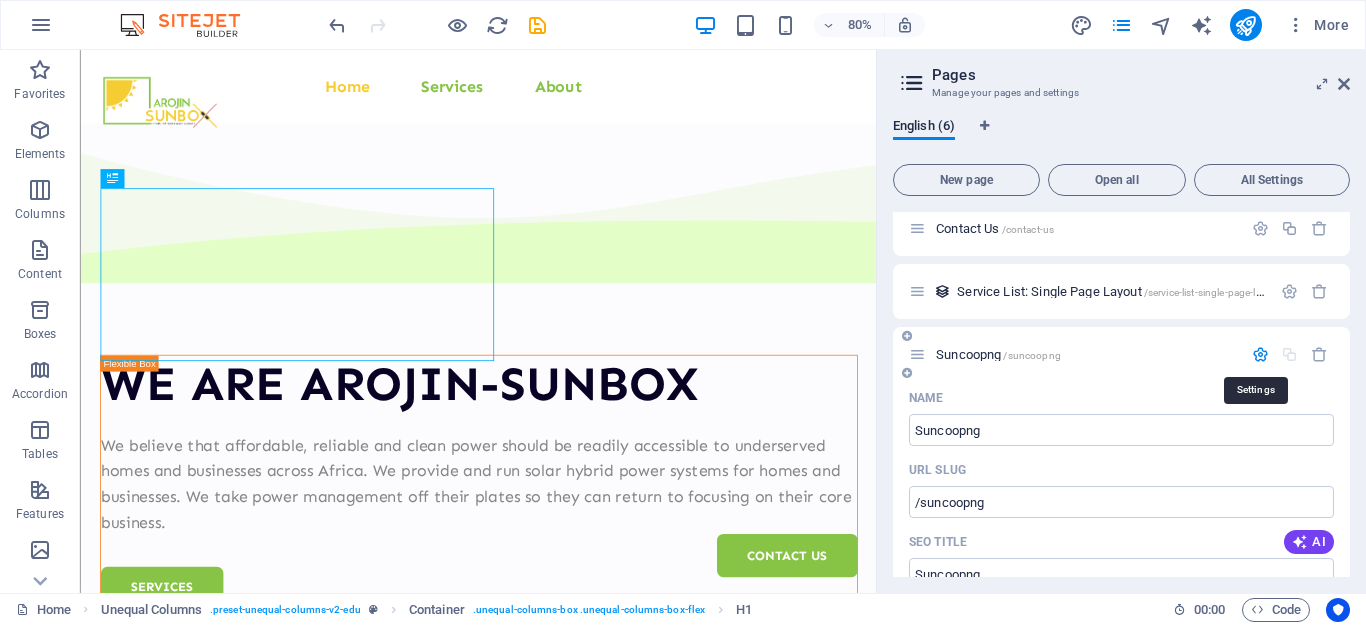 click at bounding box center [1260, 354] 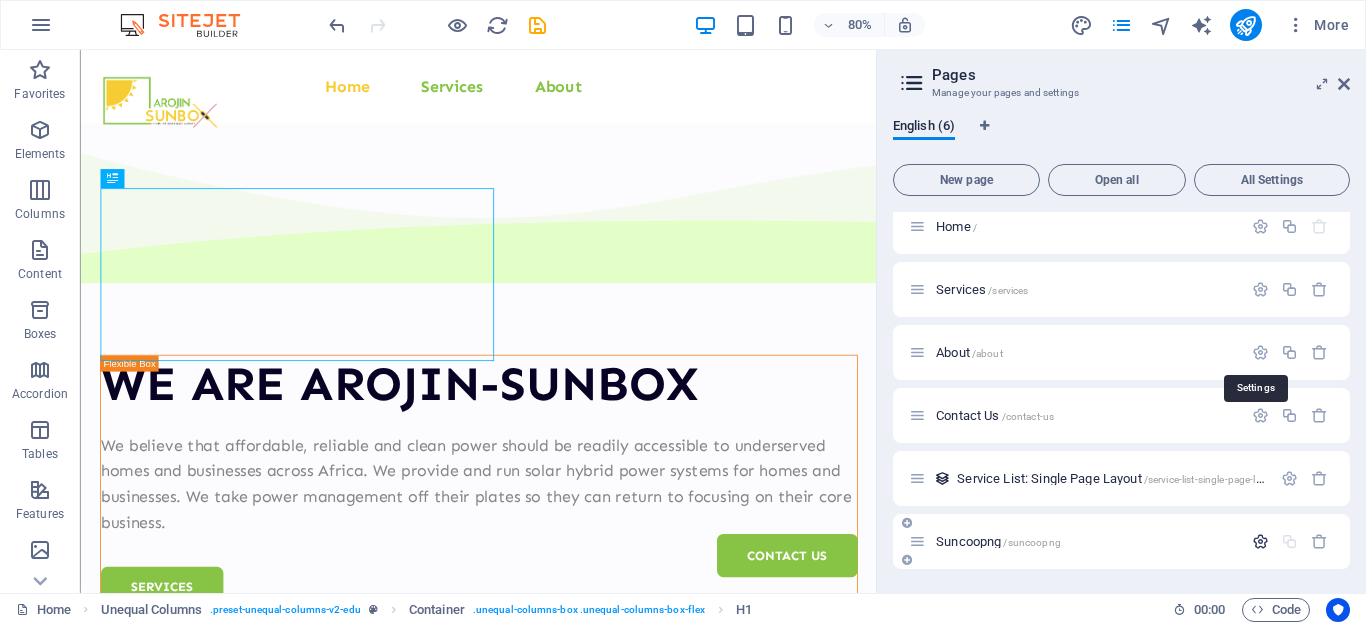 scroll, scrollTop: 13, scrollLeft: 0, axis: vertical 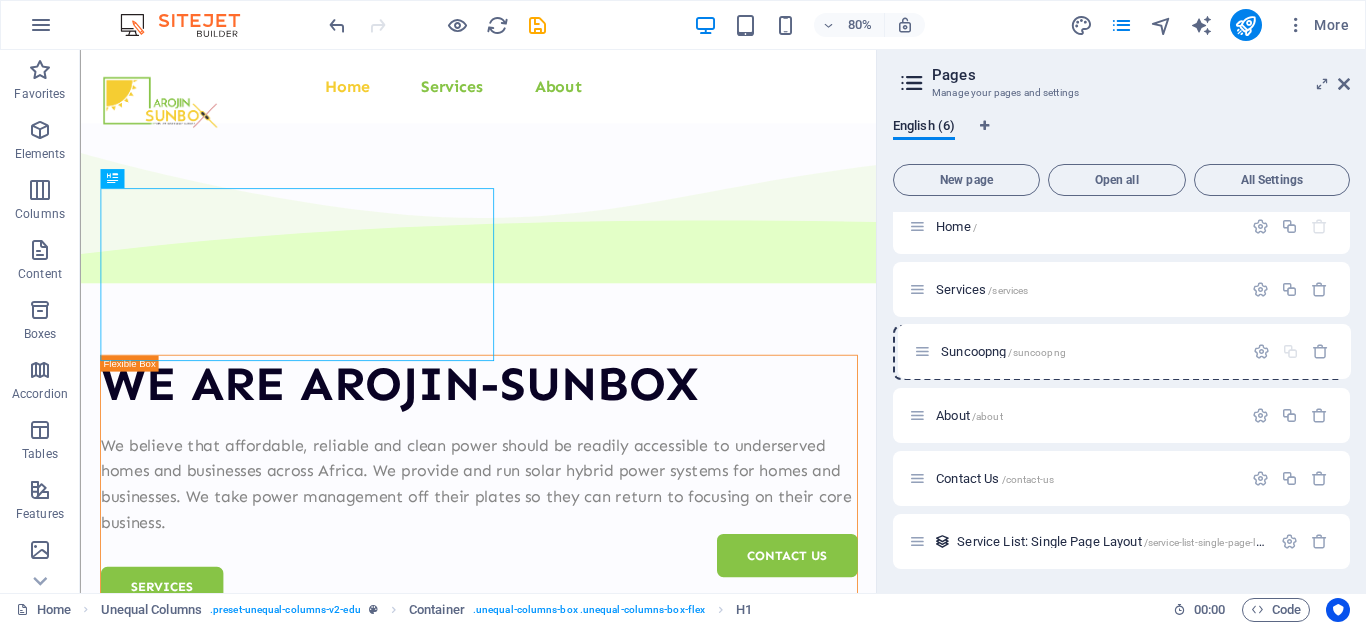 drag, startPoint x: 915, startPoint y: 535, endPoint x: 920, endPoint y: 340, distance: 195.06409 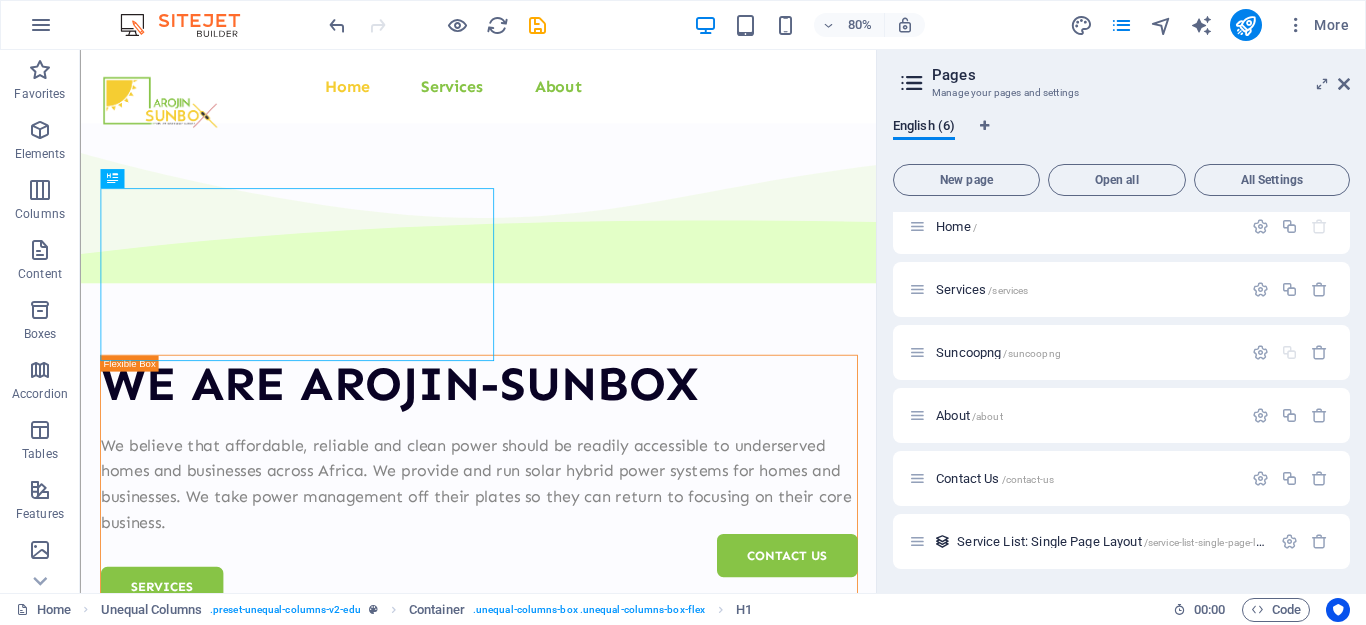 drag, startPoint x: 1344, startPoint y: 477, endPoint x: 1348, endPoint y: 516, distance: 39.20459 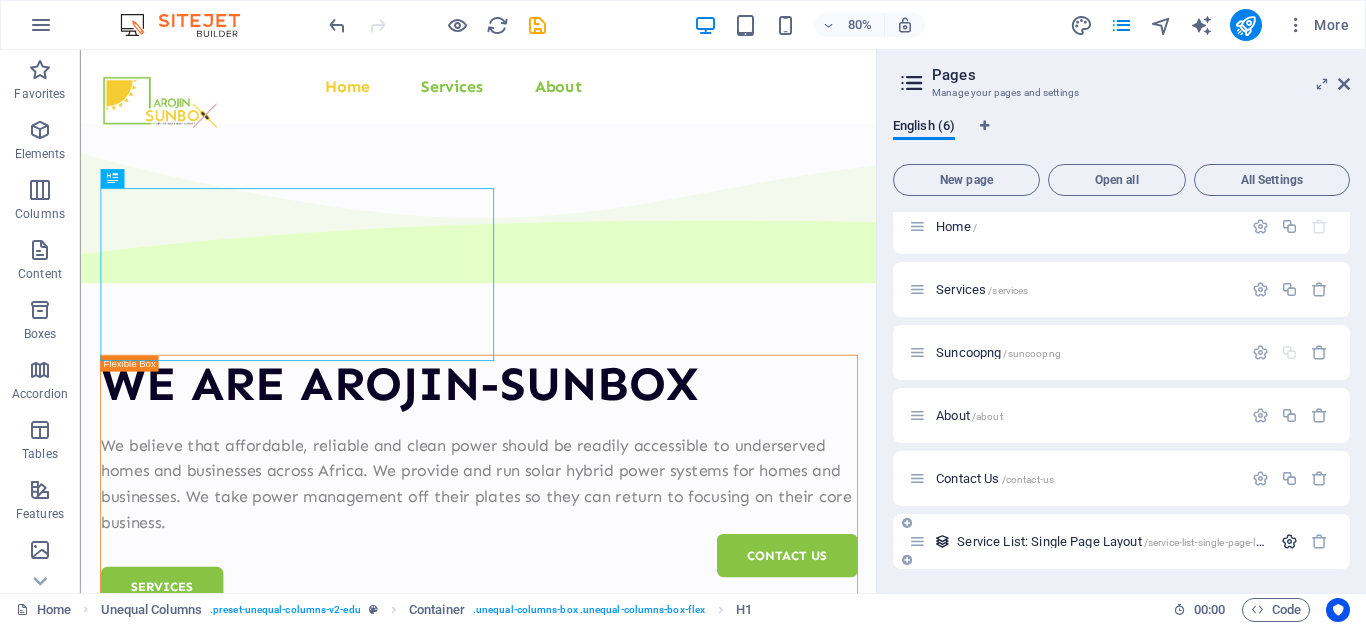 click at bounding box center [1289, 541] 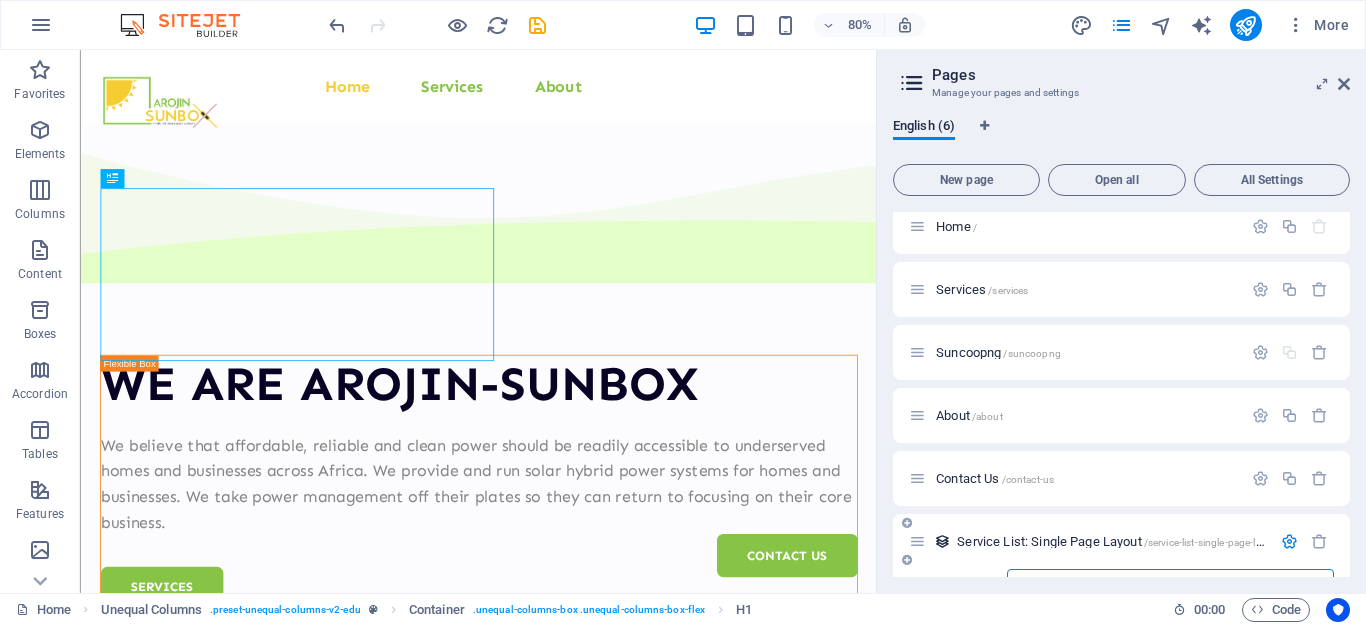 scroll, scrollTop: 37, scrollLeft: 0, axis: vertical 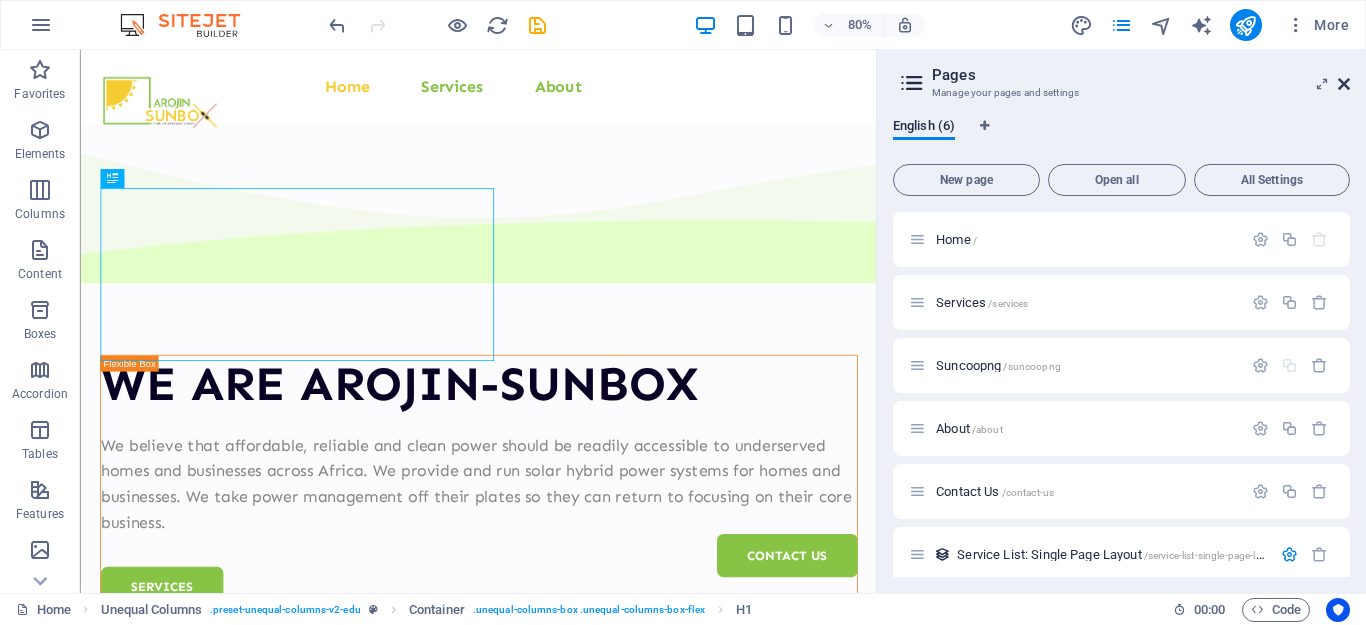 click at bounding box center (1344, 84) 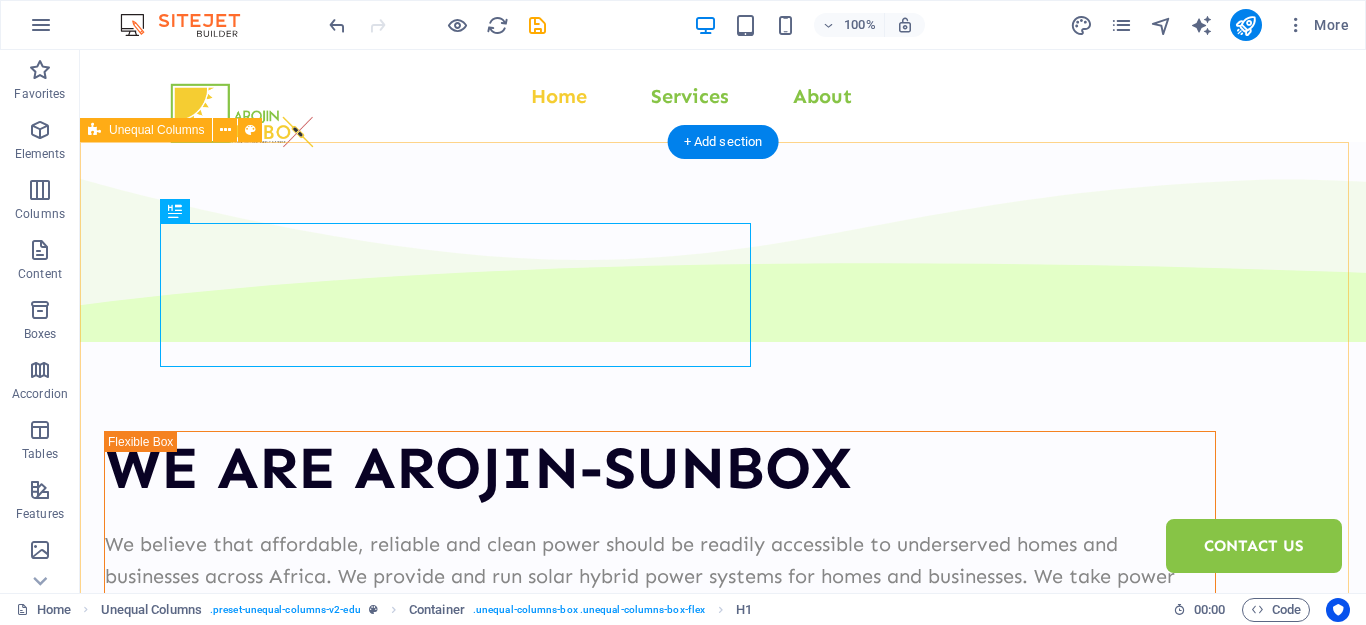 click on "WE ARE AROJIN-SUNBOX We believe that affordable, reliable and clean power should be readily accessible to underserved homes and businesses across Africa. We provide and run solar hybrid power systems for homes and businesses. We take power management off their plates so they can return to focusing on their core business. SERVICES About Us" at bounding box center (723, 793) 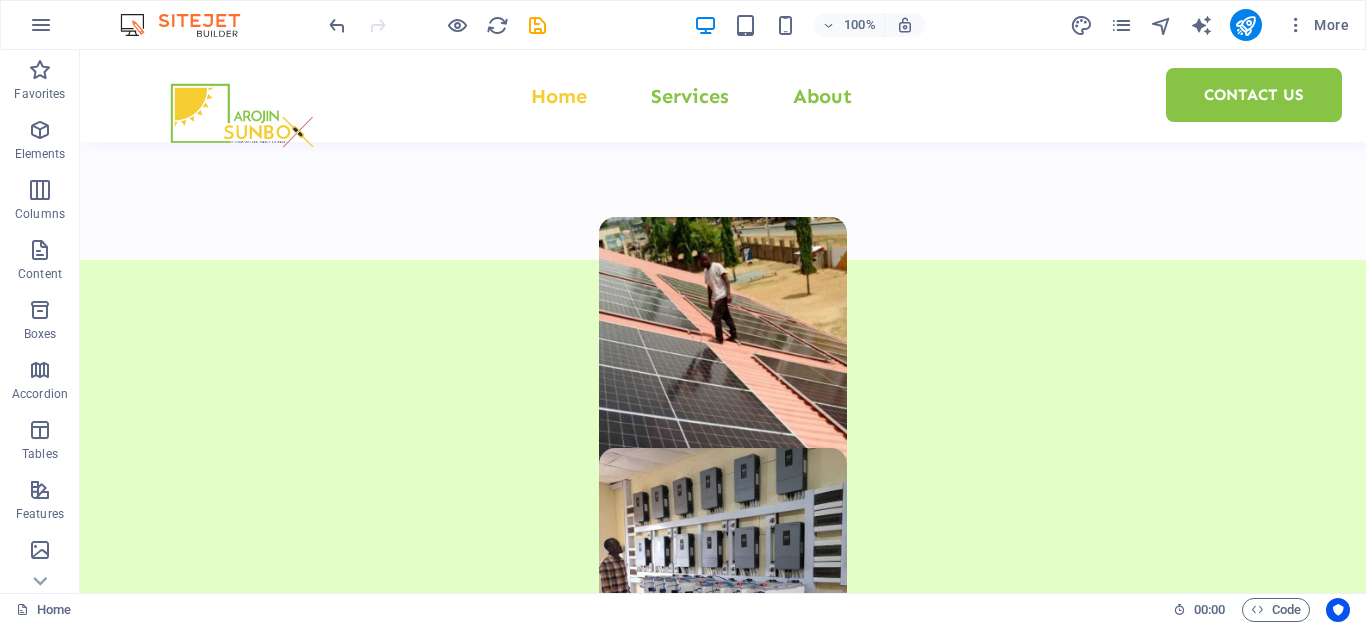 scroll, scrollTop: 910, scrollLeft: 0, axis: vertical 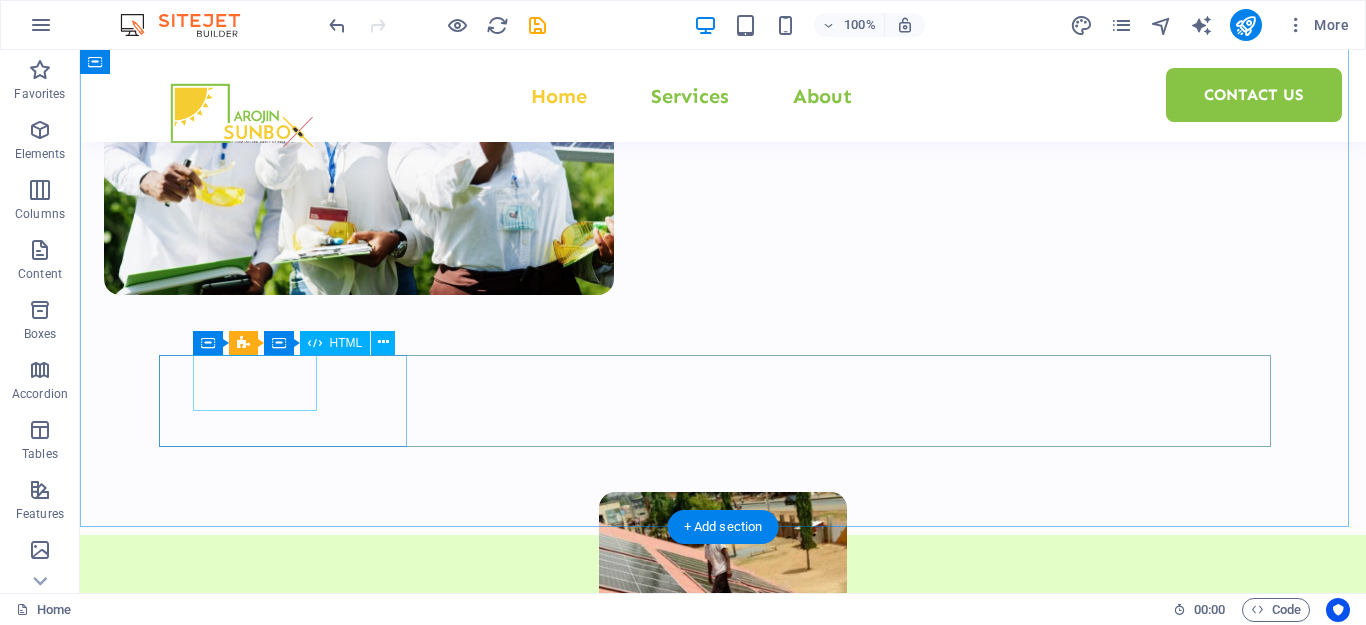 click on "1000" at bounding box center [291, 1559] 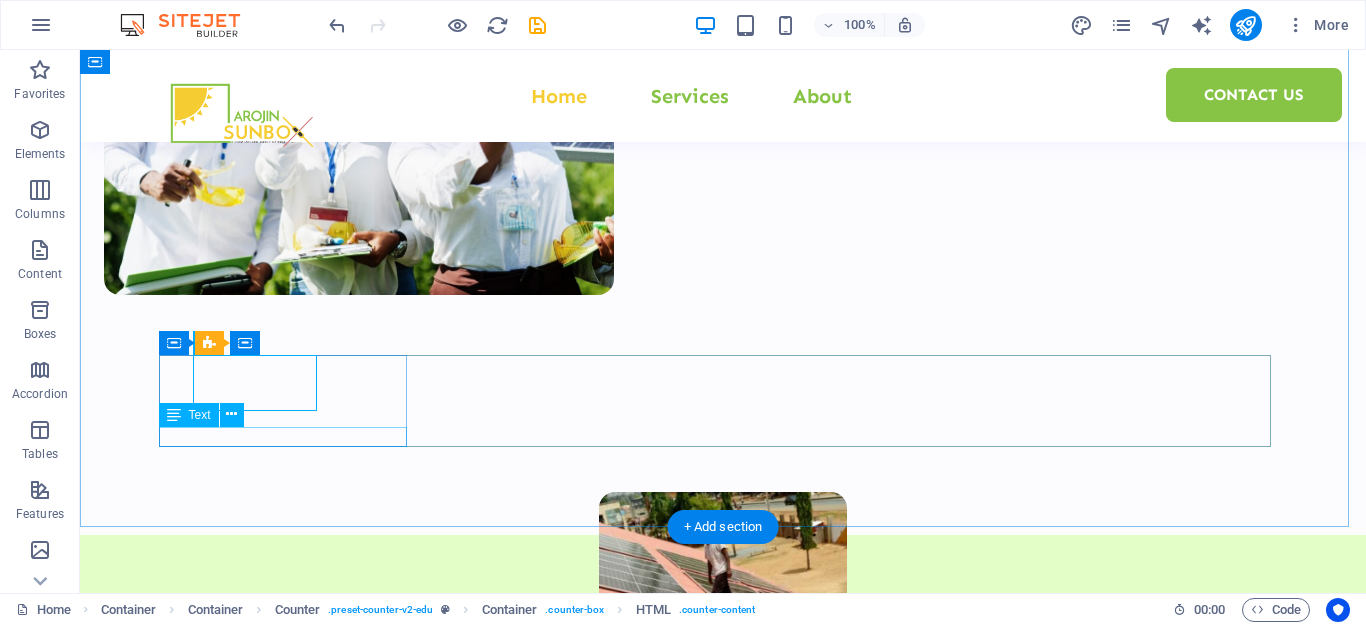 click on "INSTALLATIONS" at bounding box center (291, 1678) 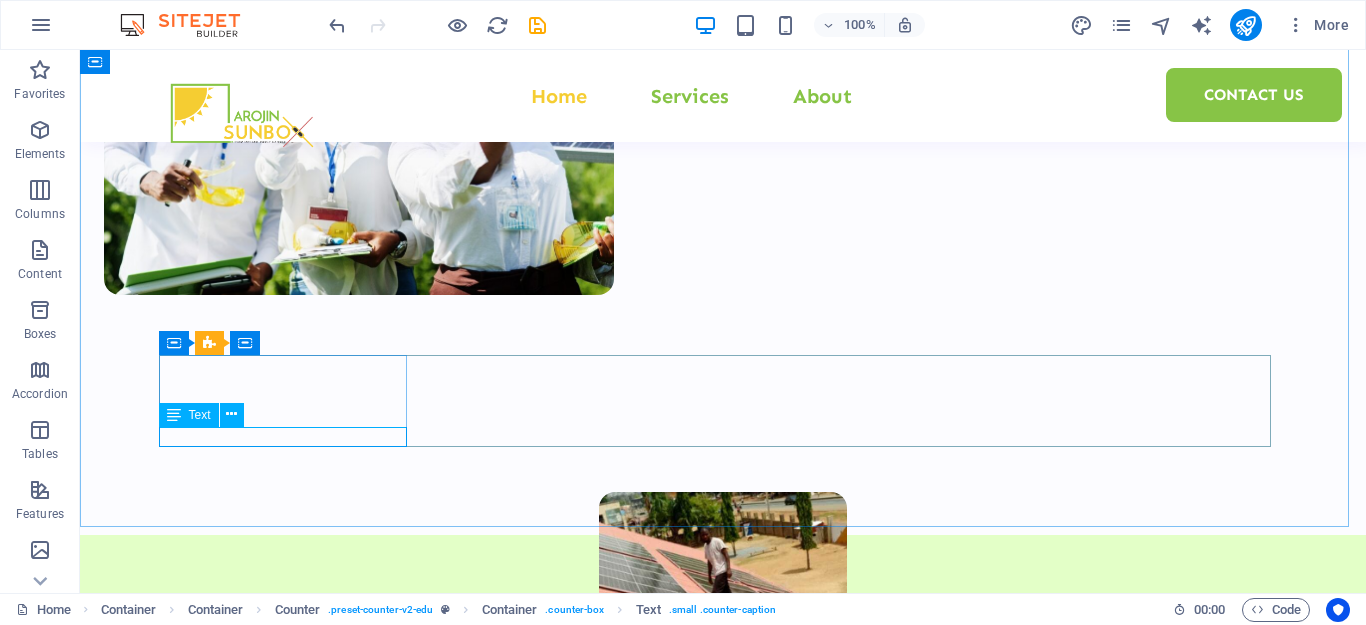 click on "Text" at bounding box center (200, 415) 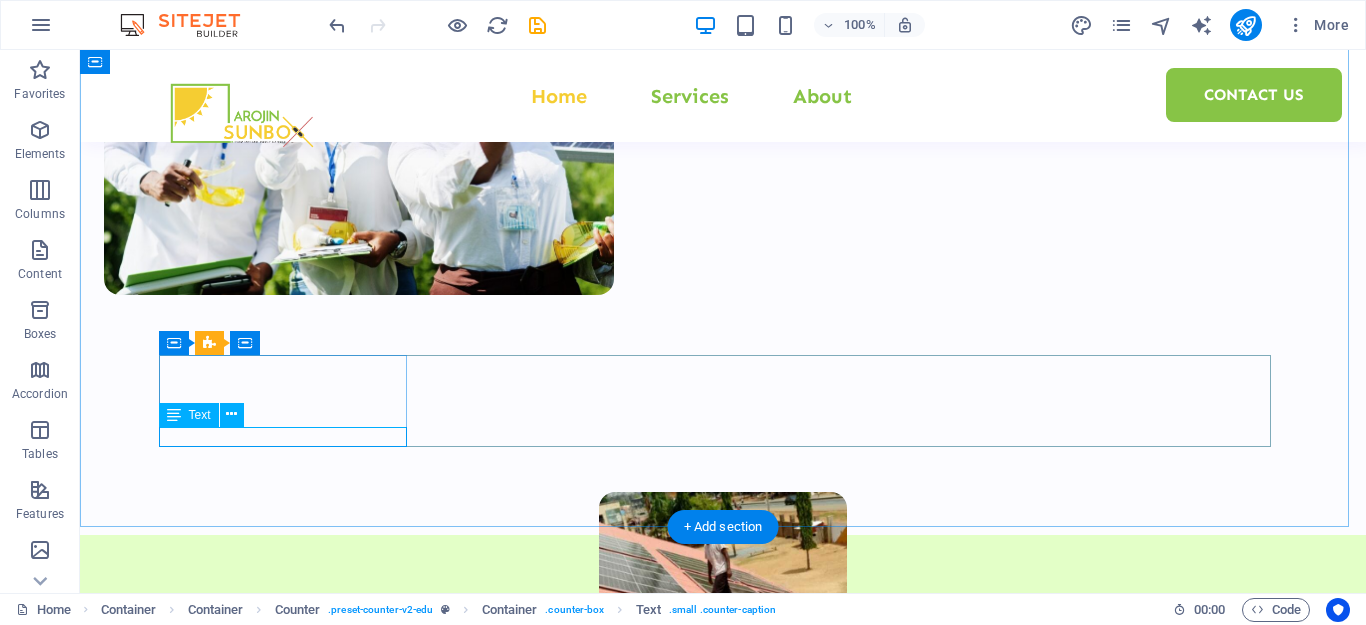click on "INSTALLATIONS" at bounding box center (291, 1678) 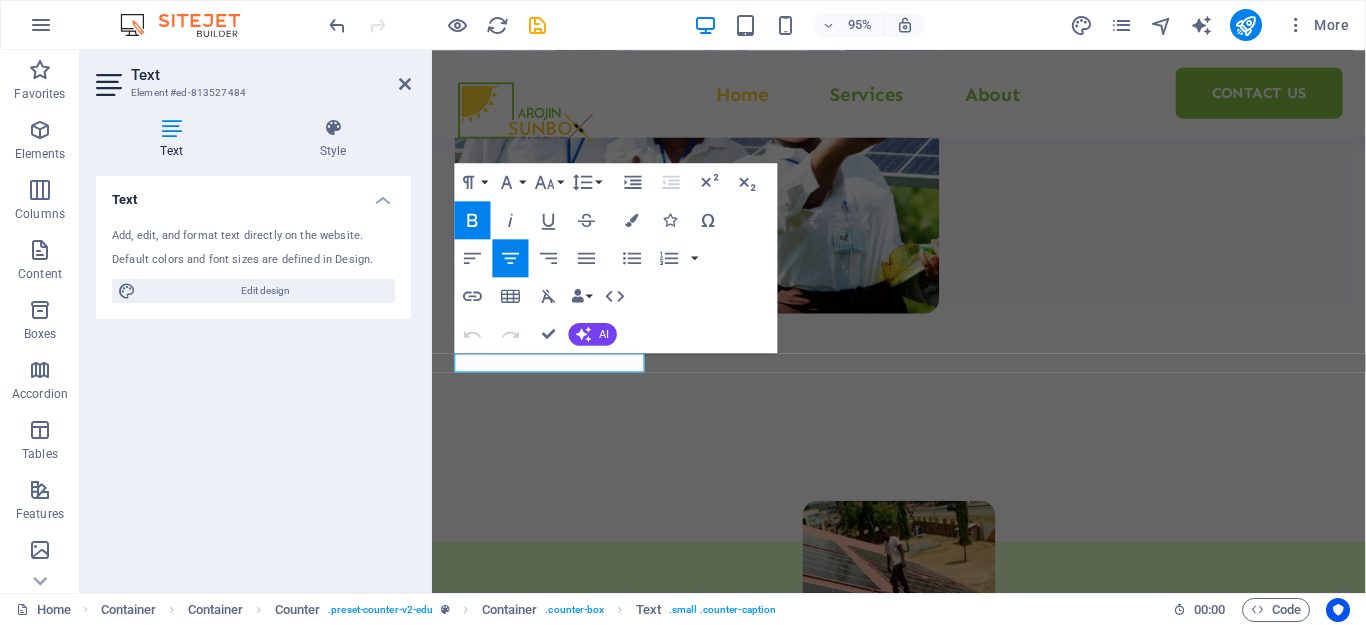 scroll, scrollTop: 1046, scrollLeft: 0, axis: vertical 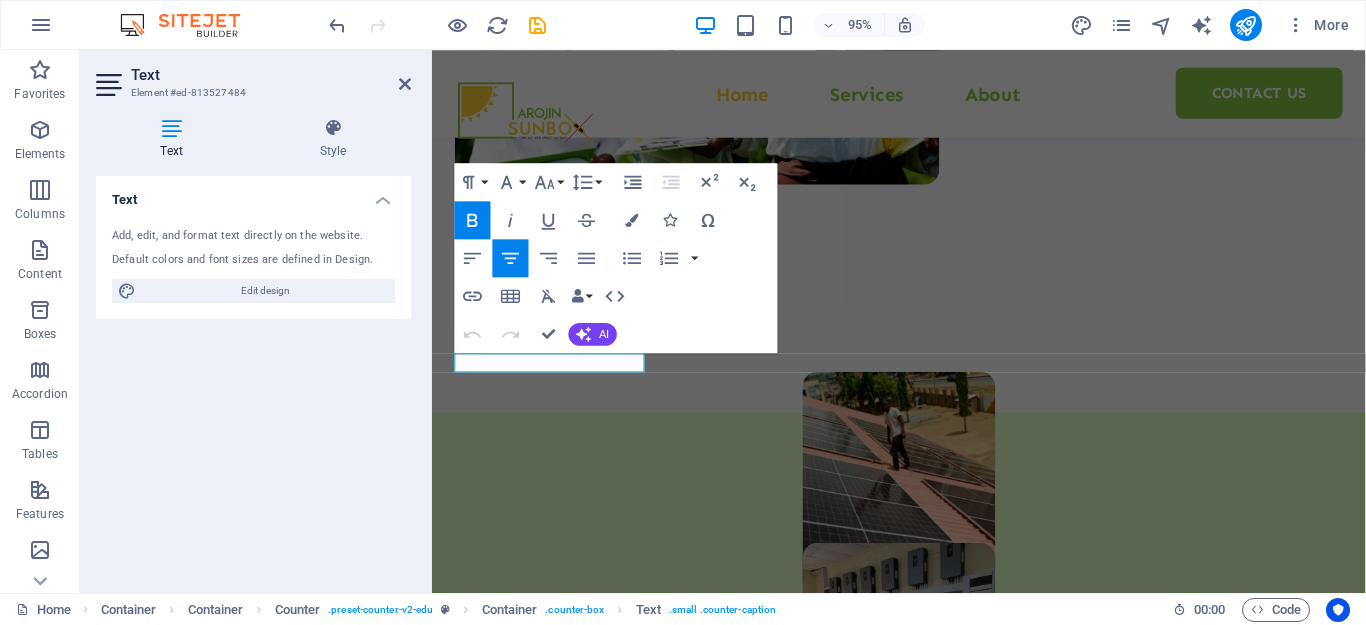 type 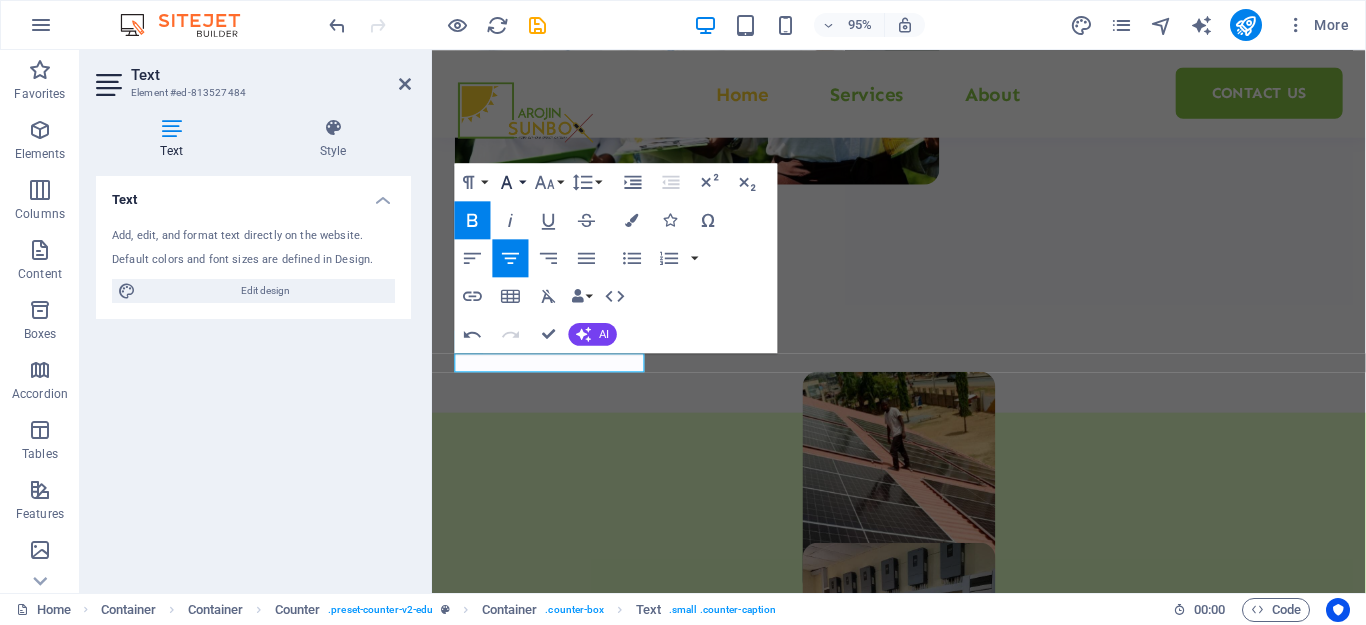 click 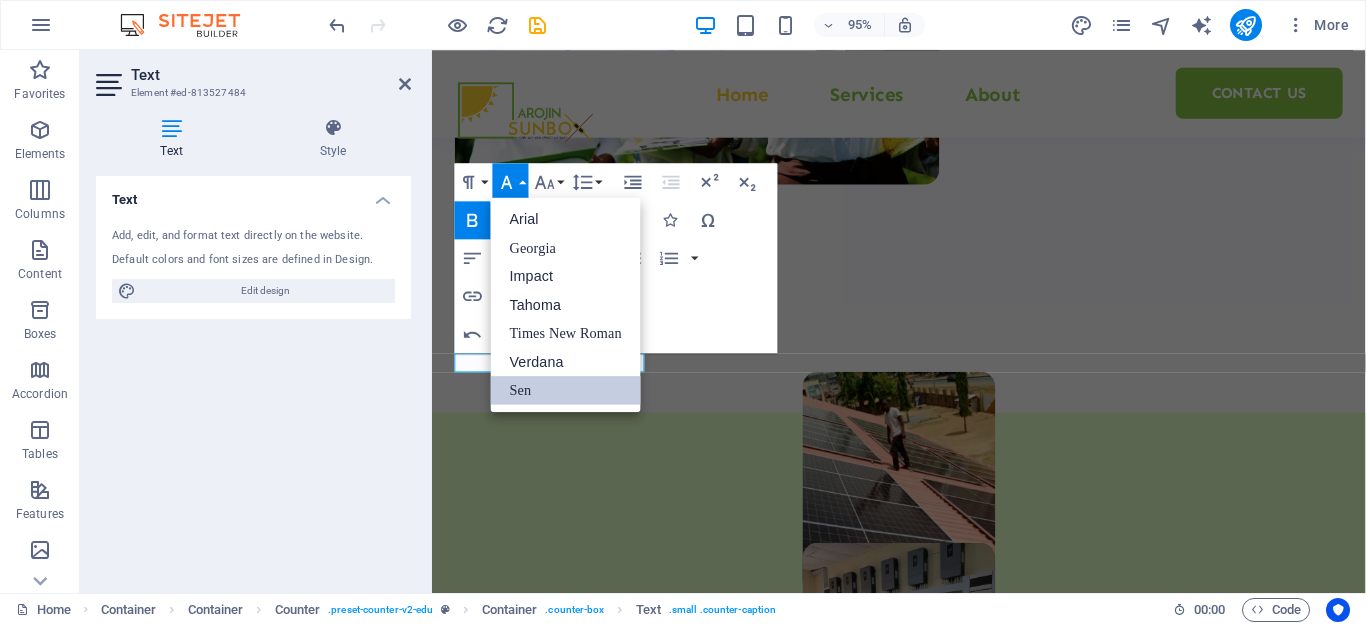 scroll, scrollTop: 0, scrollLeft: 0, axis: both 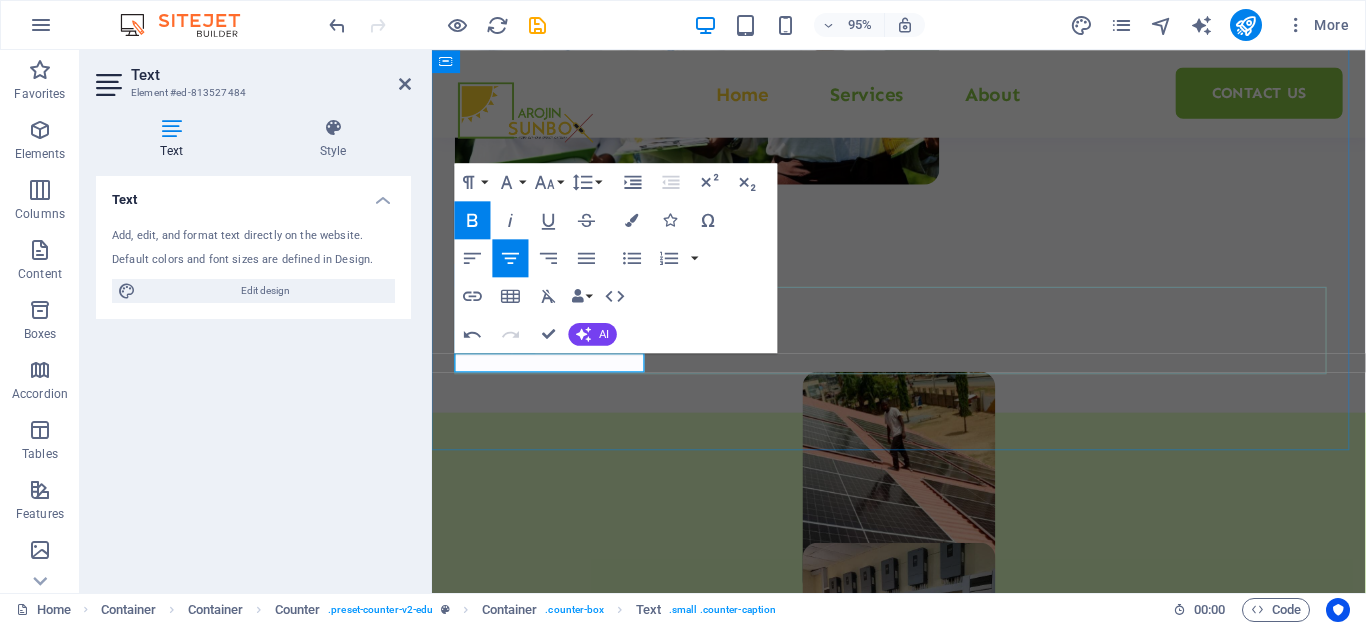 click on "OrINSTALLATIONS" at bounding box center (557, 1368) 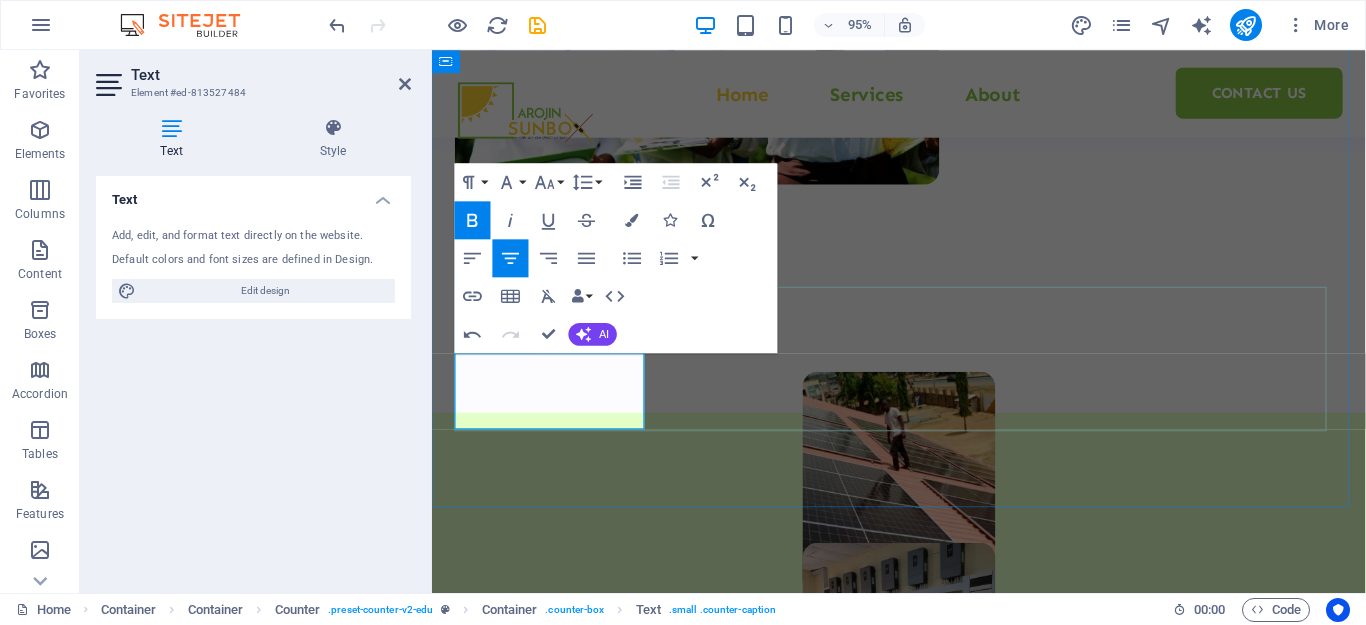 click on "OrGAnizations solar powered INSTALLATIONS" at bounding box center (558, 1398) 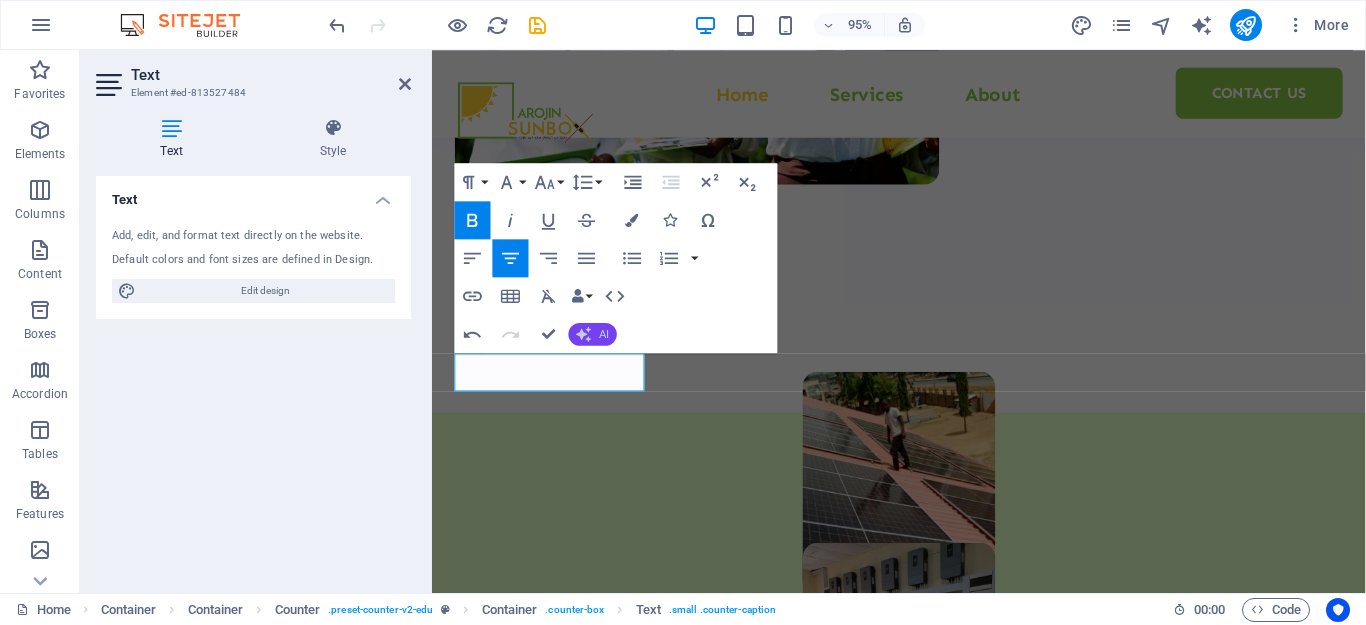 click on "AI" at bounding box center (593, 334) 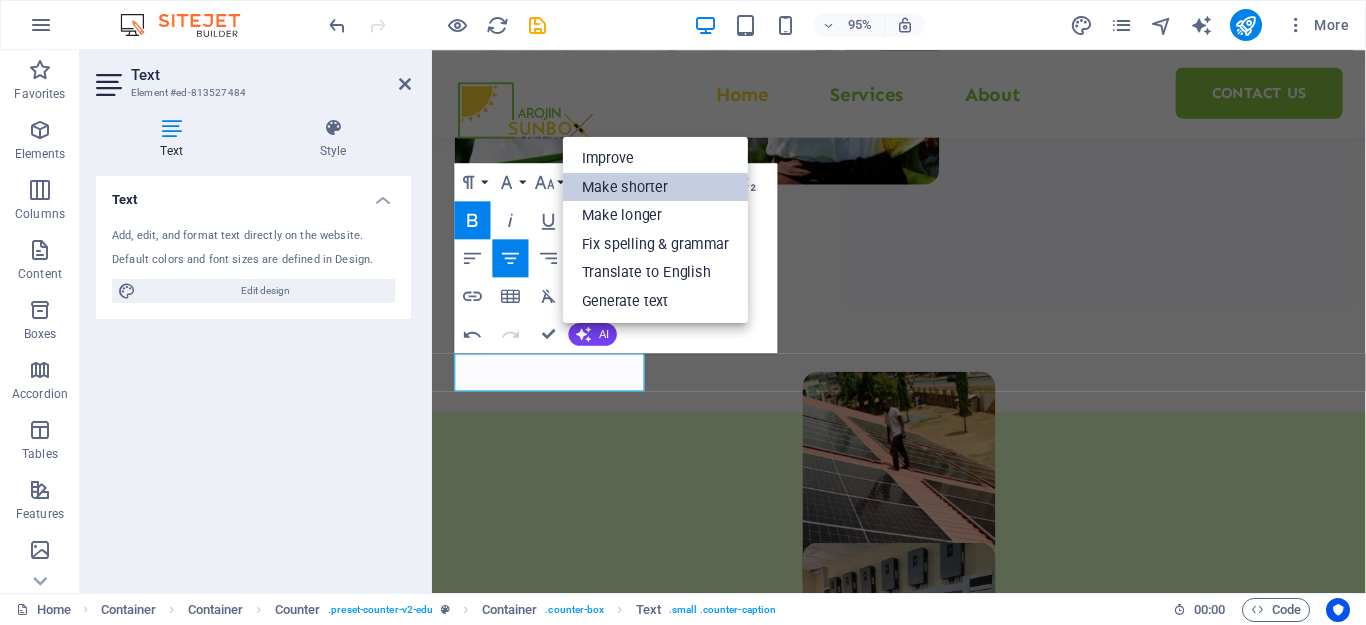 click on "Make shorter" at bounding box center (655, 187) 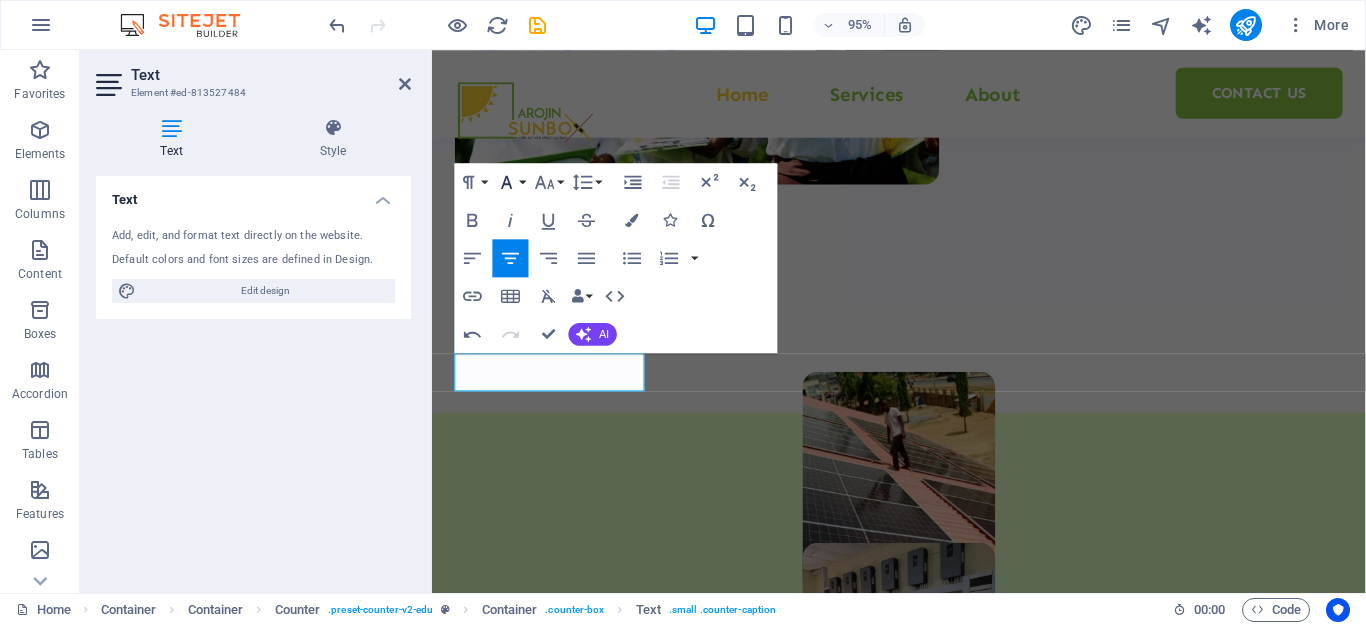 click 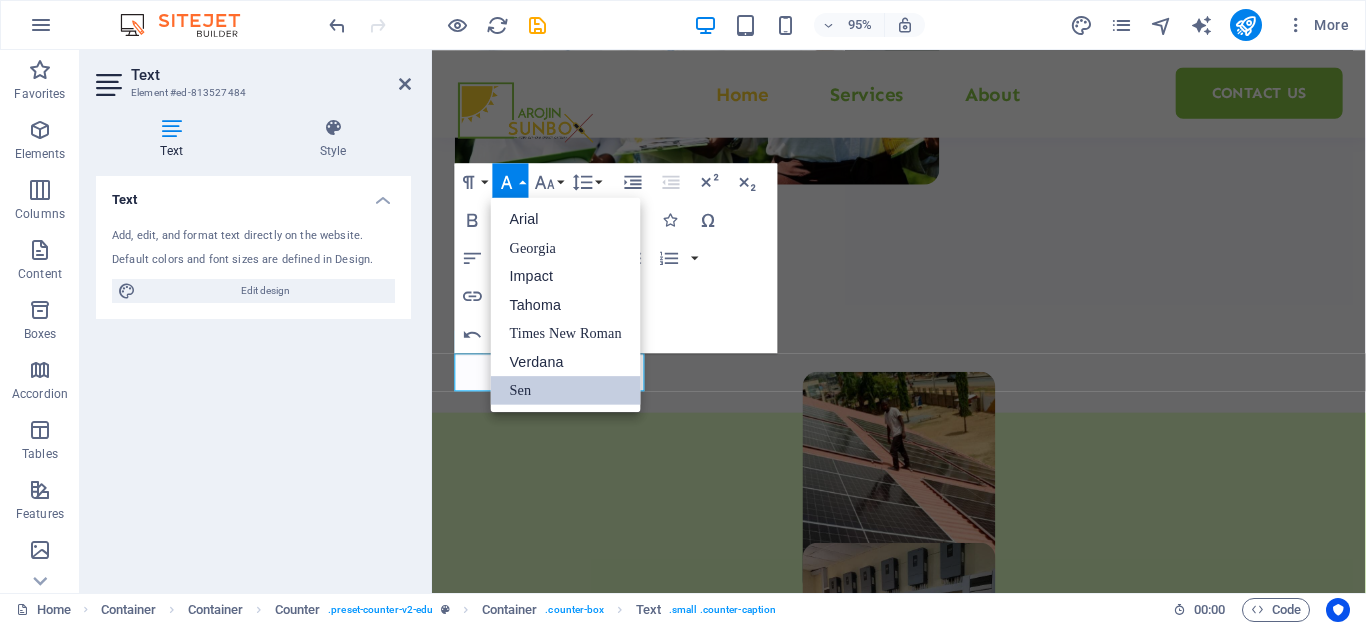 scroll, scrollTop: 0, scrollLeft: 0, axis: both 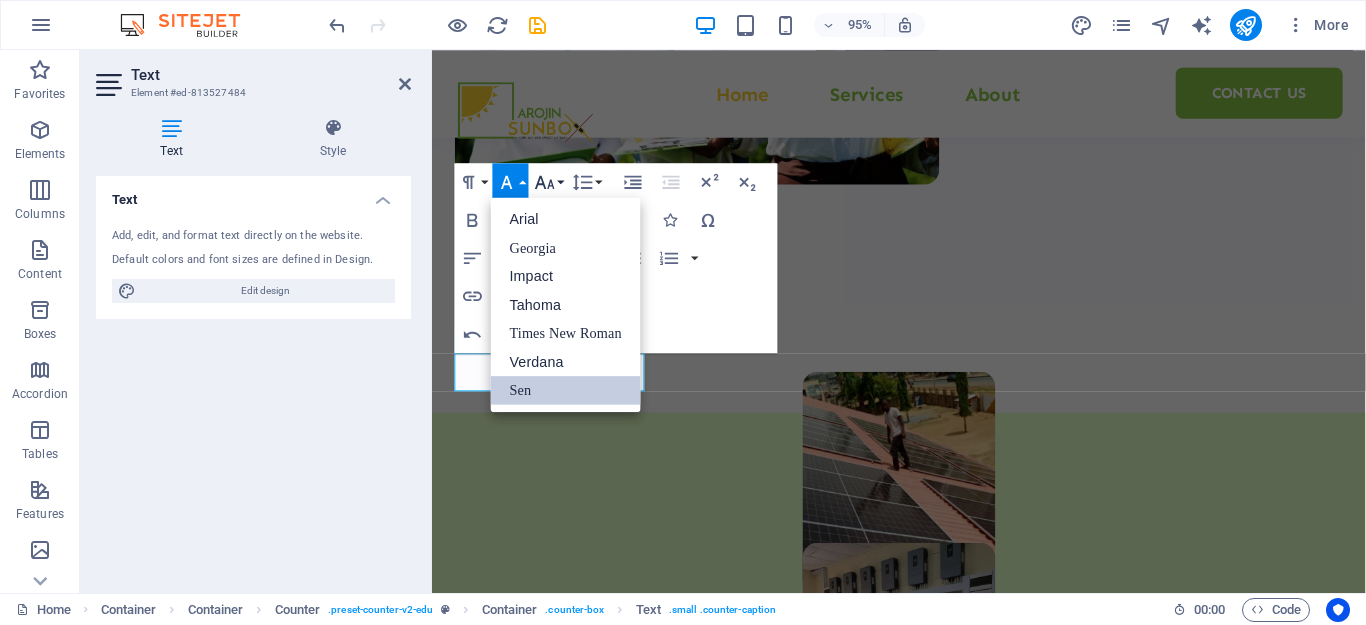click on "Font Size" at bounding box center (549, 182) 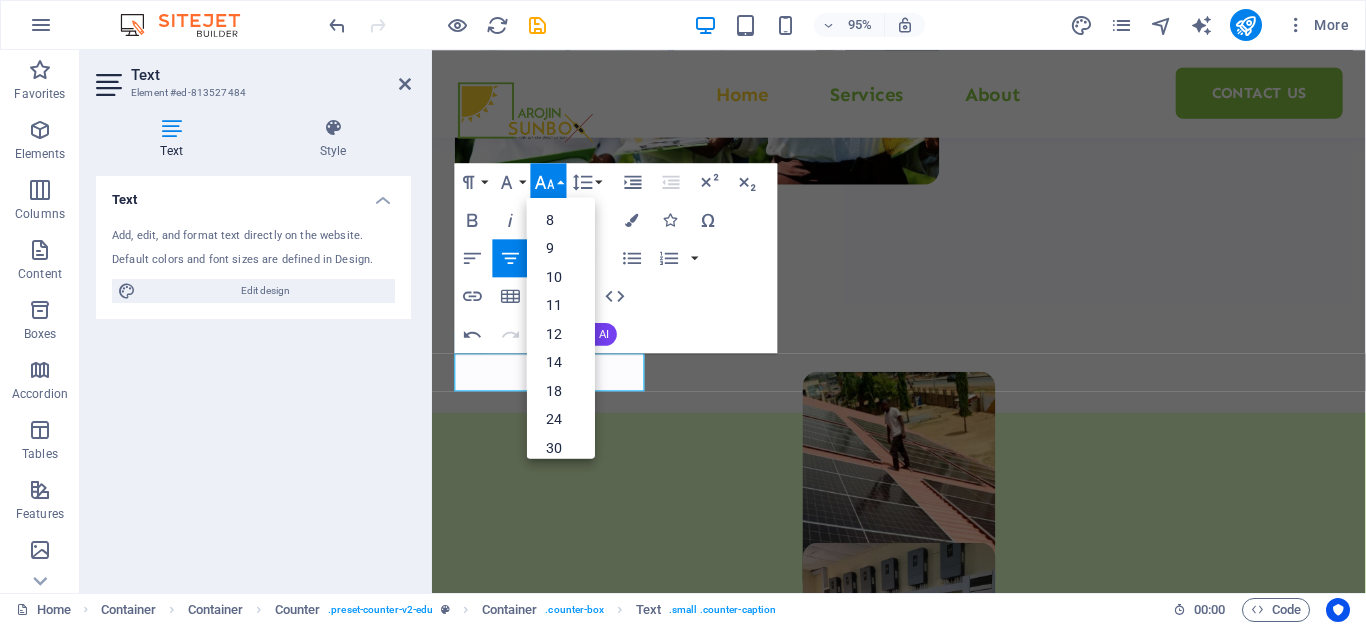 click on "Font Size" at bounding box center [549, 182] 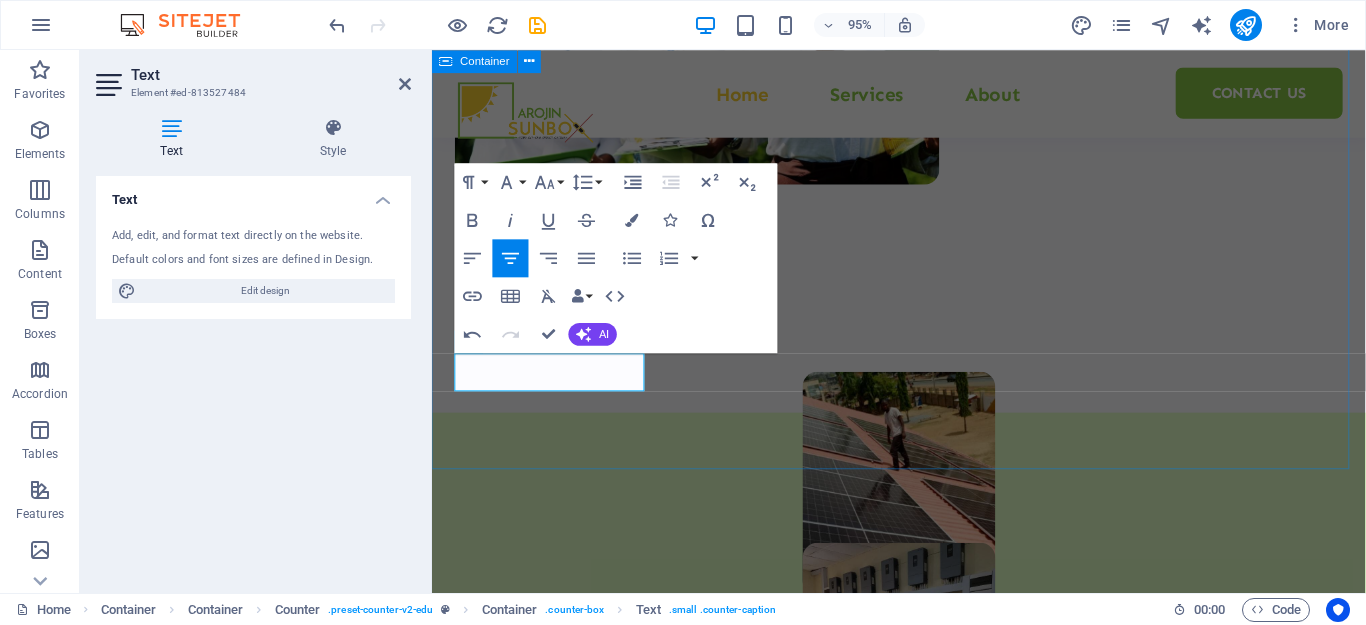 click on "1000 SOLAR-POWERED ORGANIZATIONS 100 PROJECTS 200 REVIEWS 20 STAFFS" at bounding box center (923, 1221) 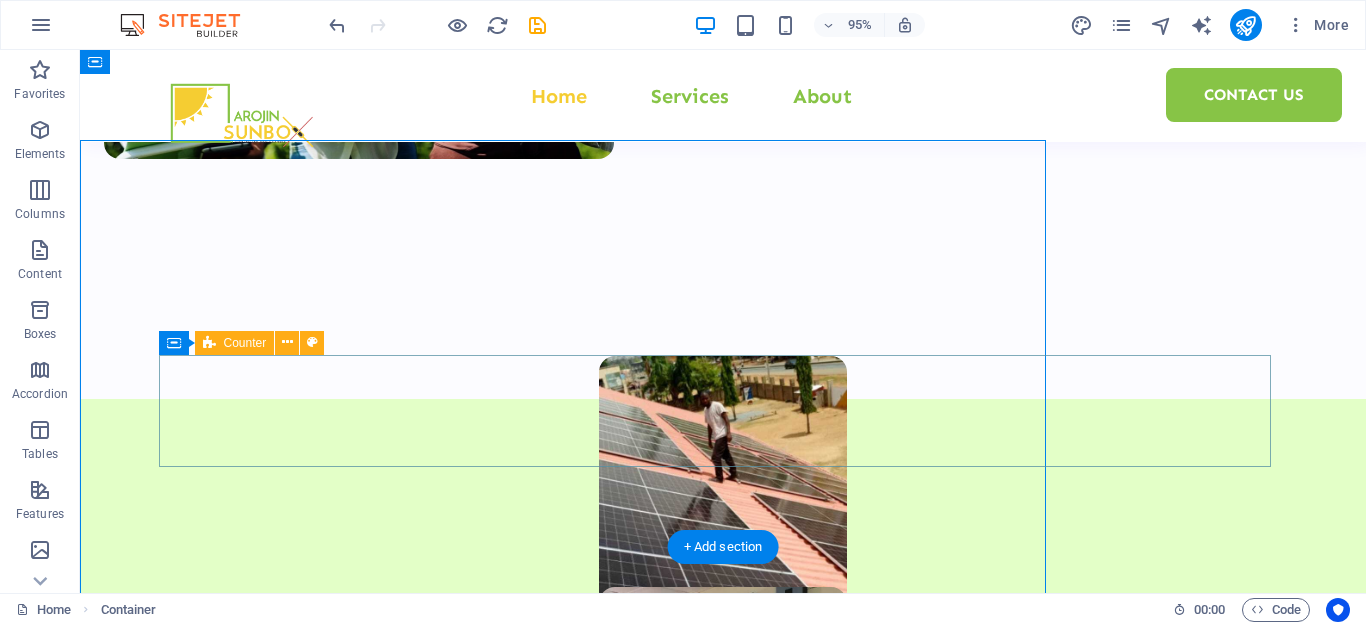 scroll, scrollTop: 910, scrollLeft: 0, axis: vertical 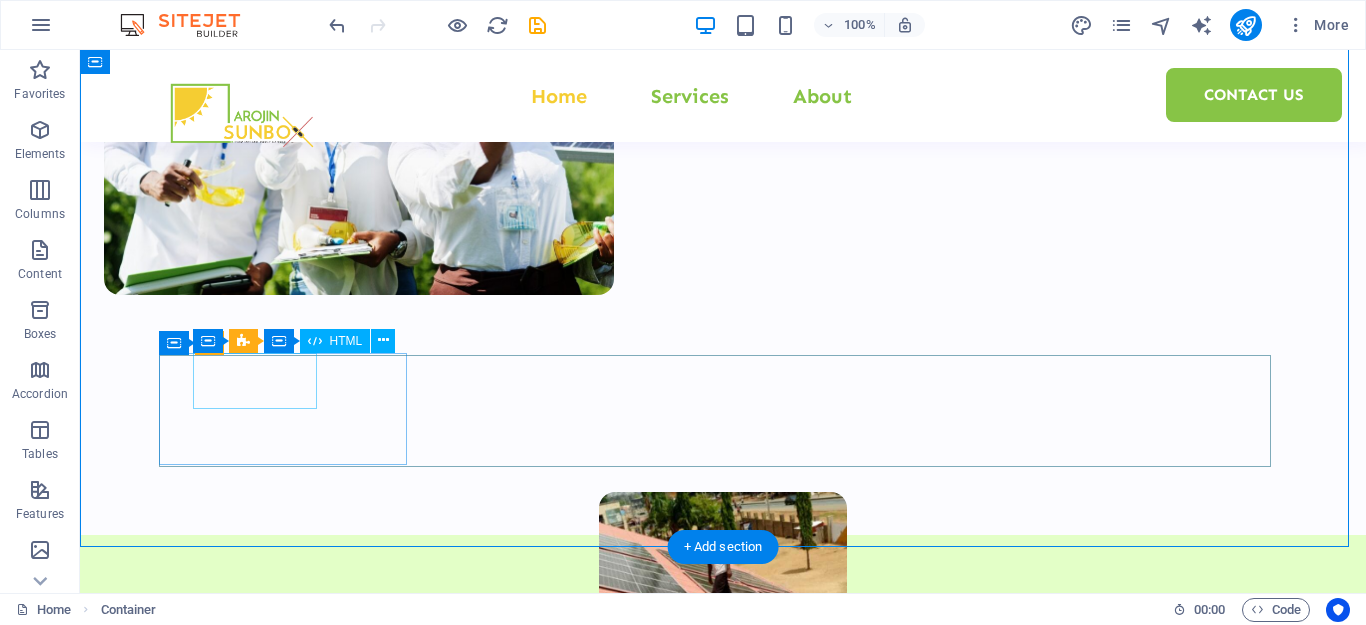 click on "1000" at bounding box center [291, 1557] 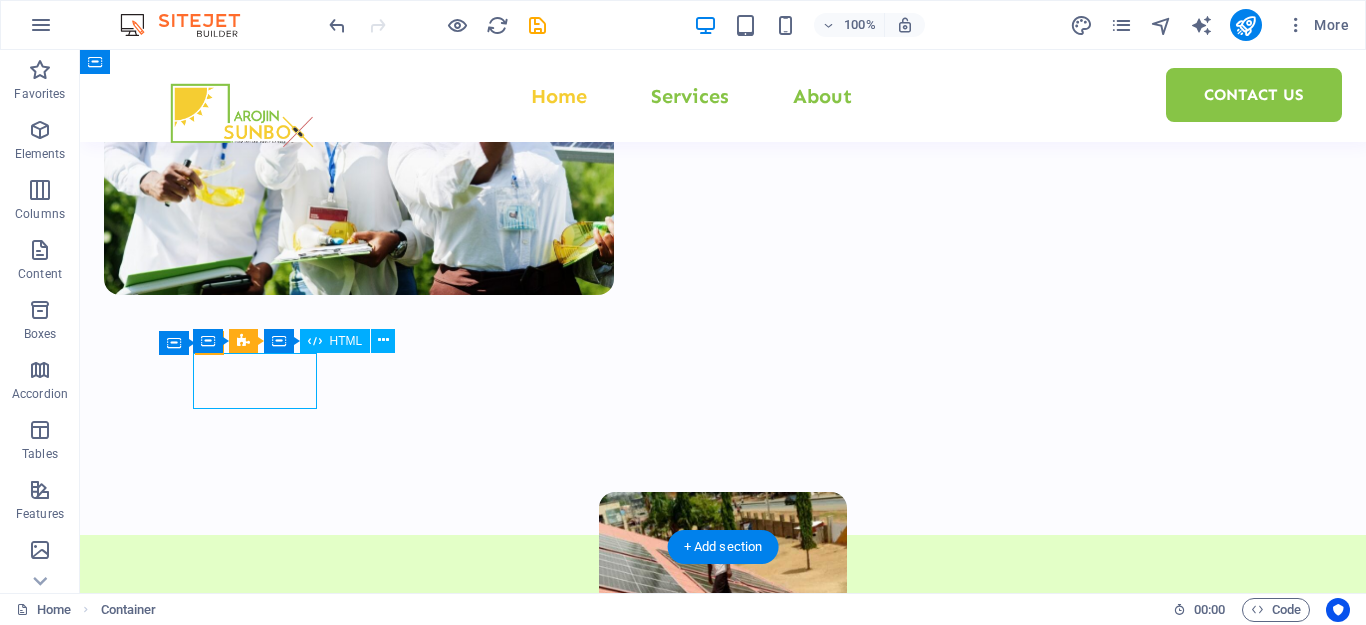 click on "1000" at bounding box center [291, 1557] 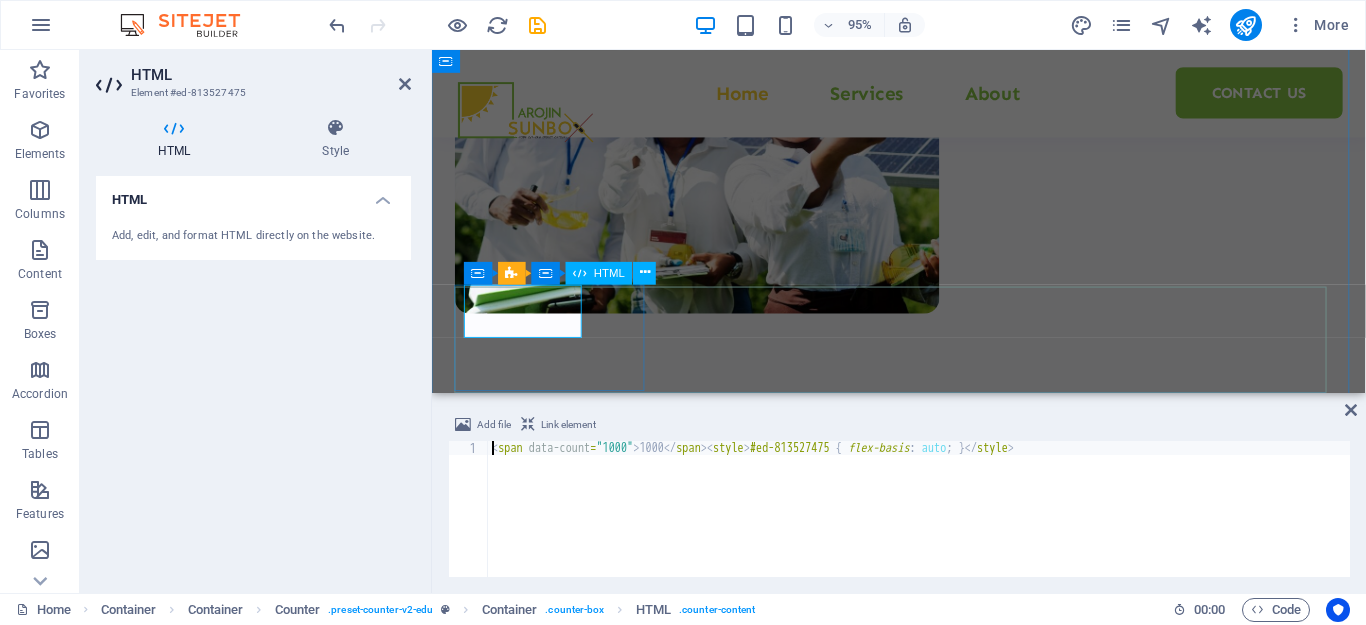 scroll, scrollTop: 1046, scrollLeft: 0, axis: vertical 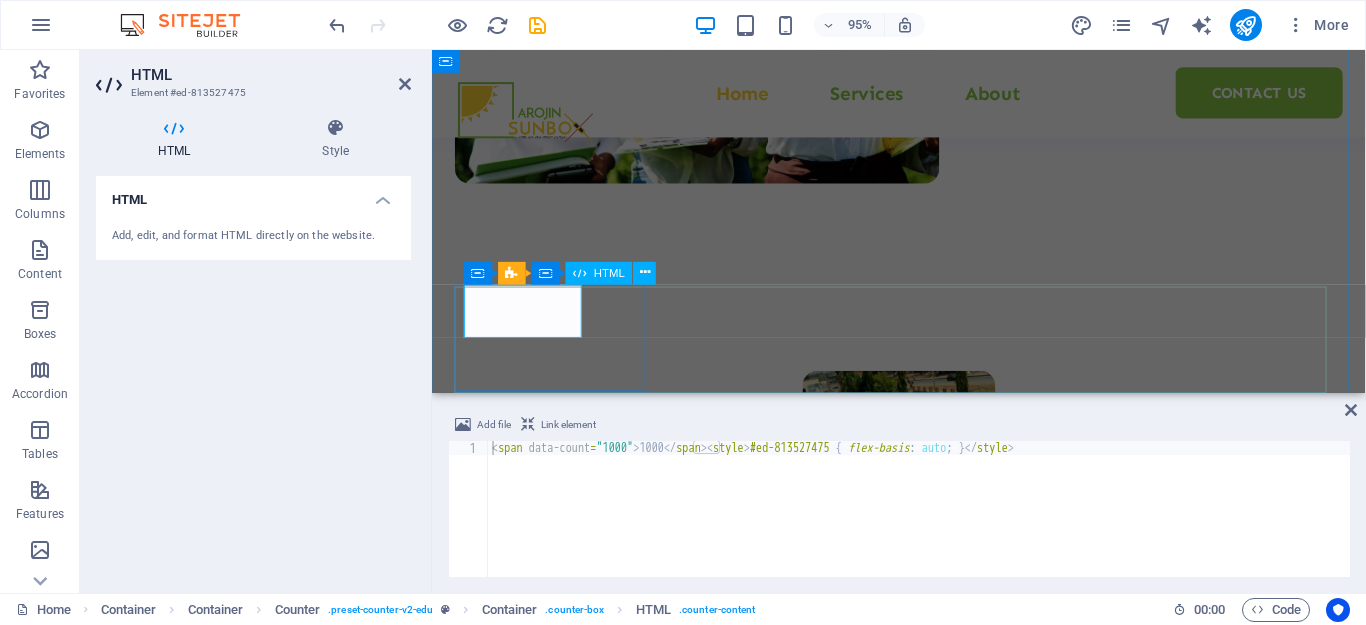 click on "1000" at bounding box center [558, 1249] 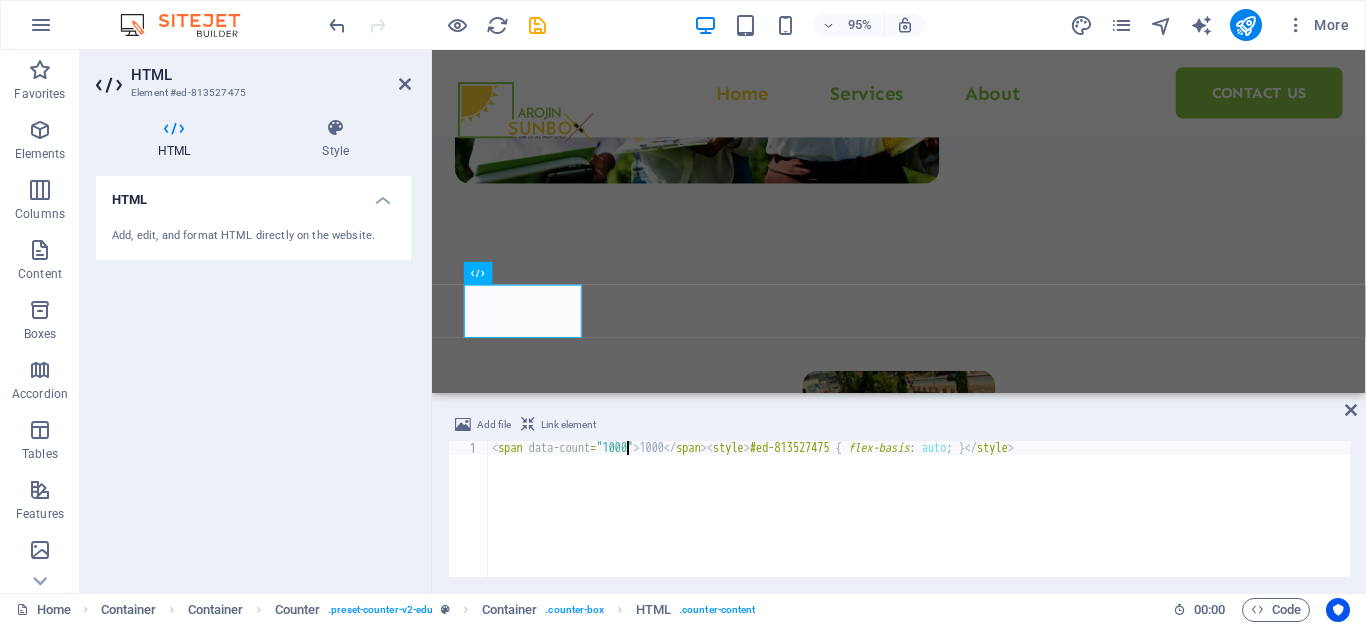 click on "< span   data-count = "1000" > 1000 </ span > < style > #ed-813527475   {   flex-basis :   auto ;   } </ style >" at bounding box center [919, 523] 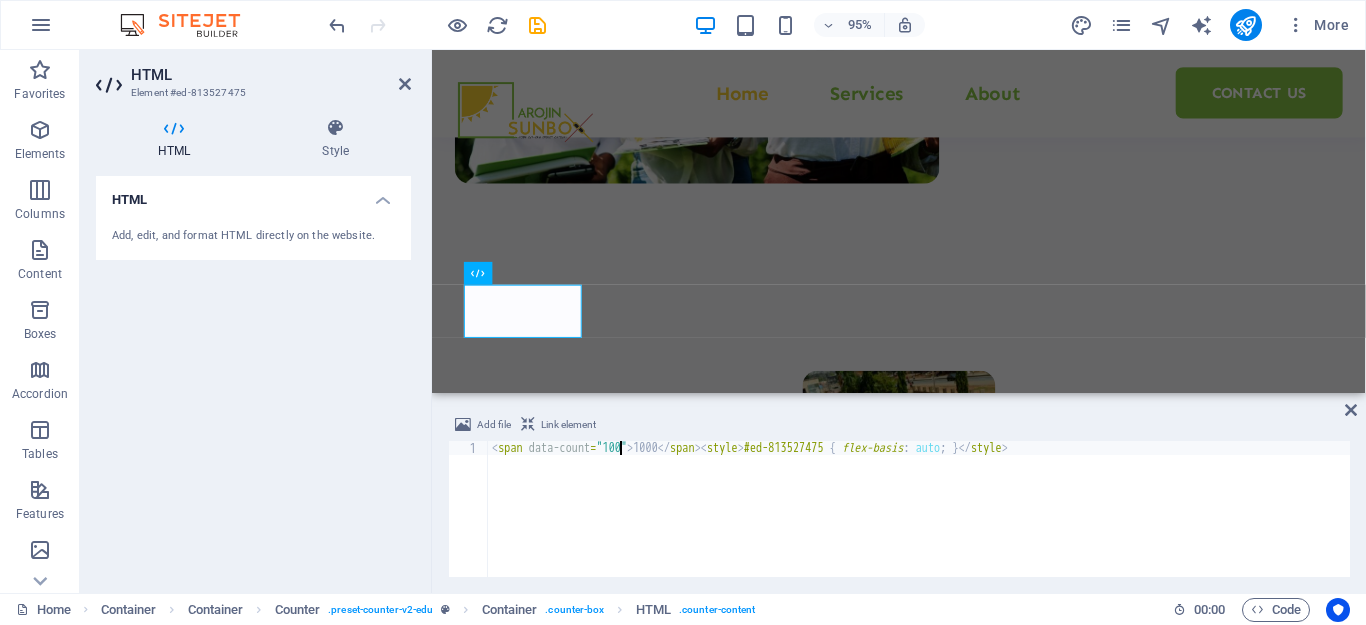 click on "< span   data-count = "1000" > 1000 </ span > < style > #ed-813527475   {   flex-basis :   auto ;   } </ style >" at bounding box center [919, 523] 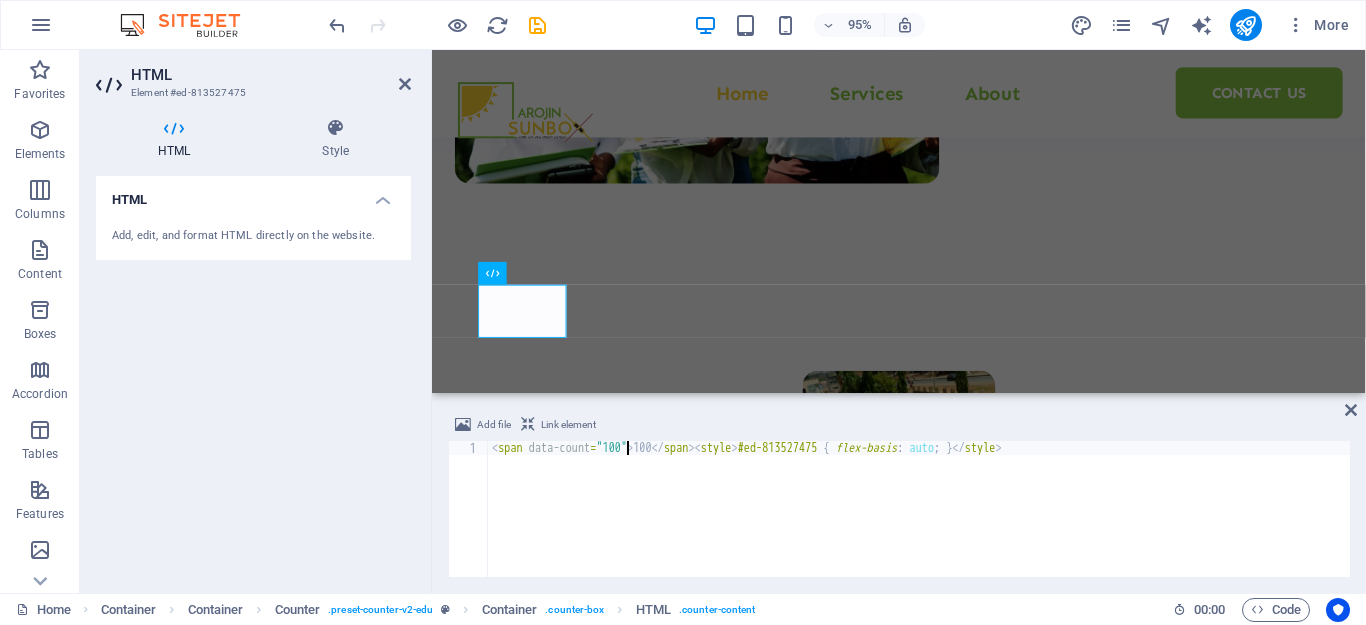 click on "< span   data-count = "100" > 100 </ span > < style > #ed-813527475   {   flex-basis :   auto ;   } </ style >" at bounding box center (919, 523) 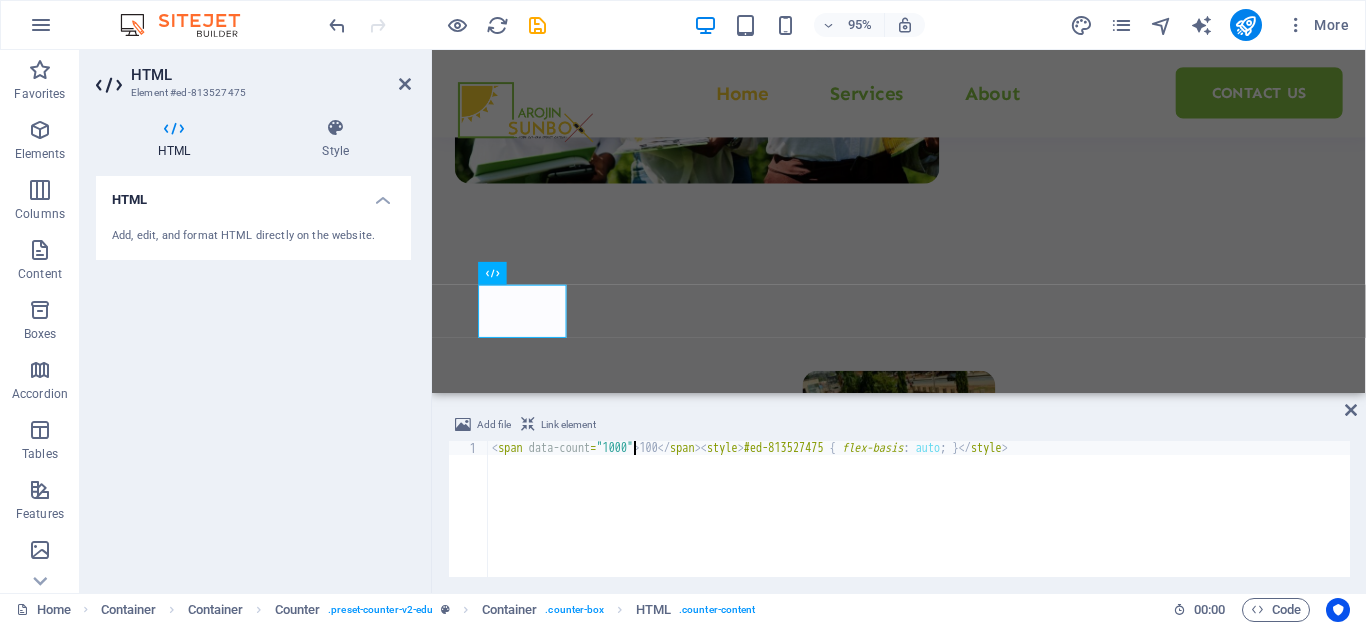 scroll, scrollTop: 0, scrollLeft: 11, axis: horizontal 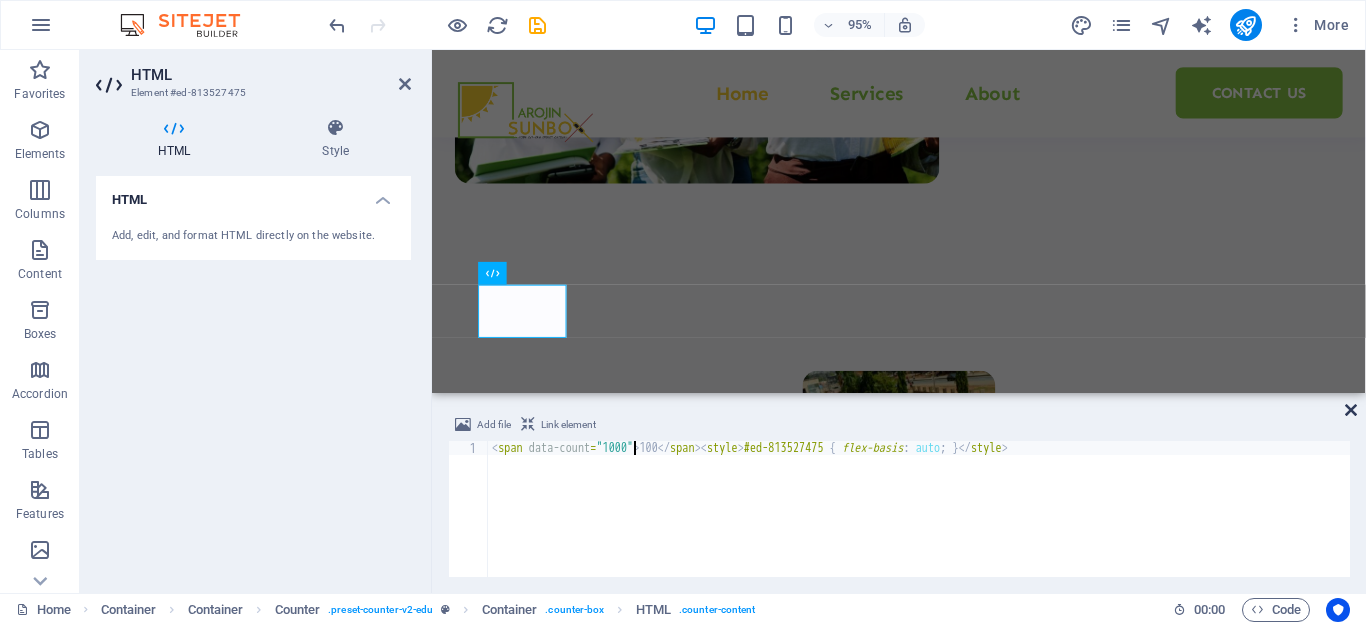 type on "<span data-count="1000">100</span><style>#ed-813527475 { flex-basis: auto; }</style>" 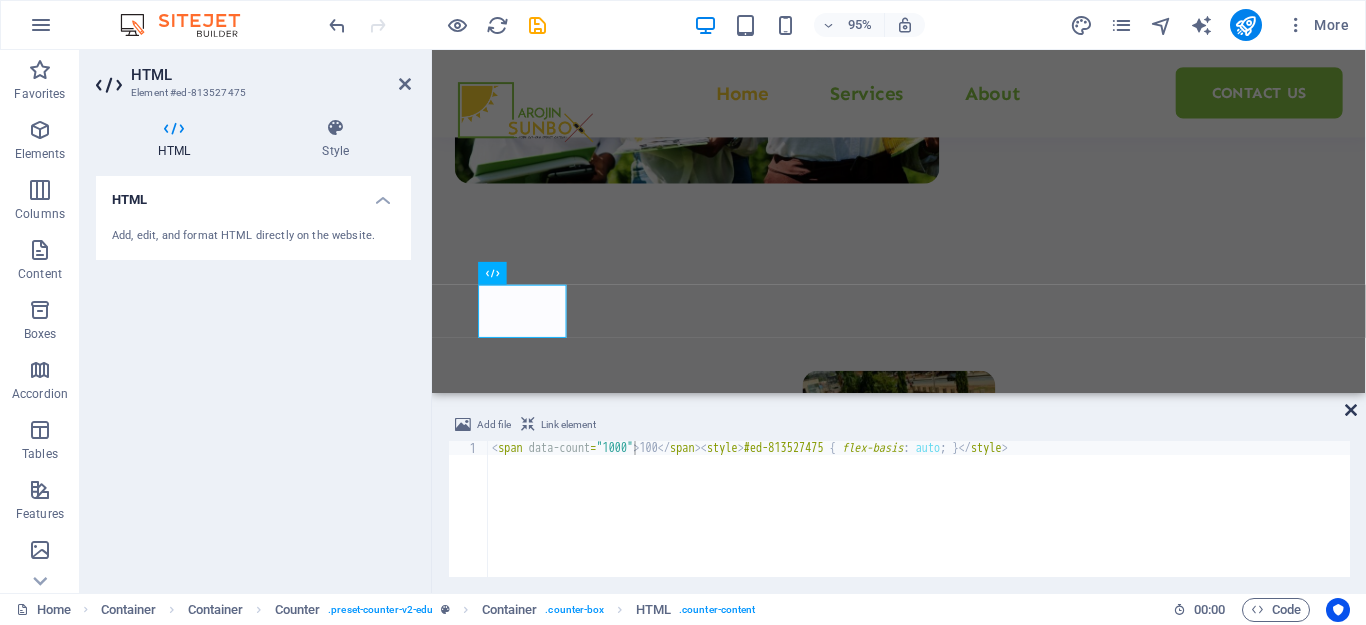 click at bounding box center (1351, 410) 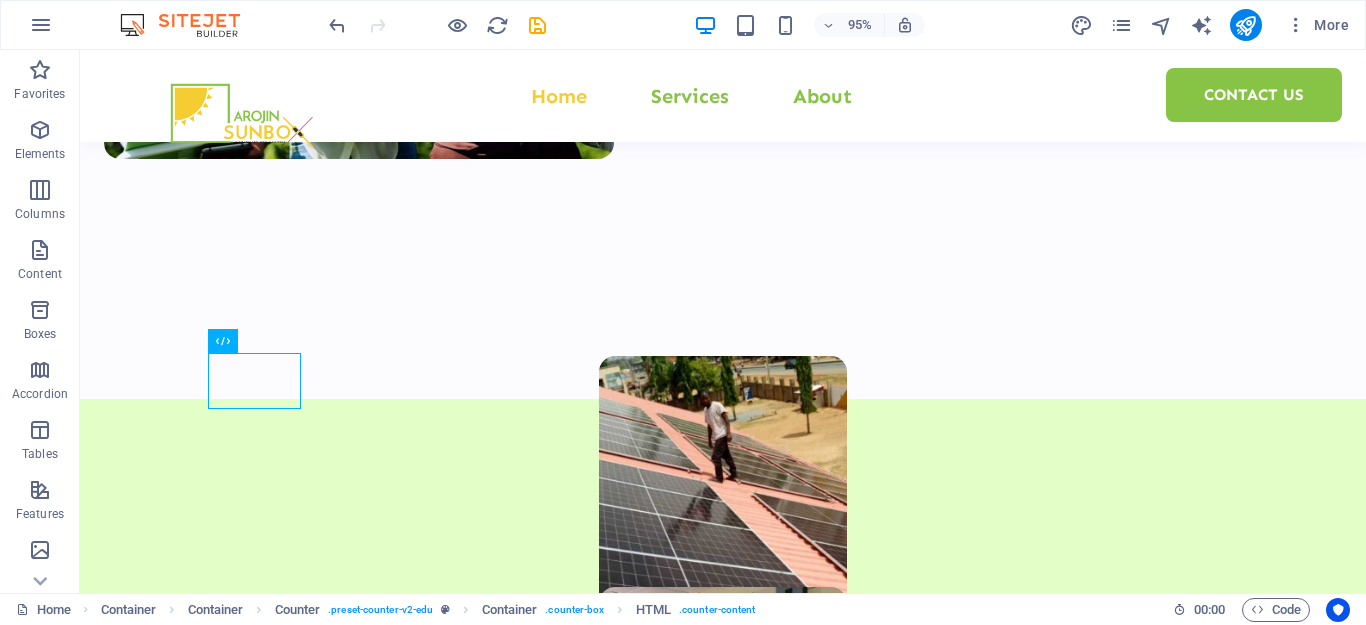 scroll, scrollTop: 910, scrollLeft: 0, axis: vertical 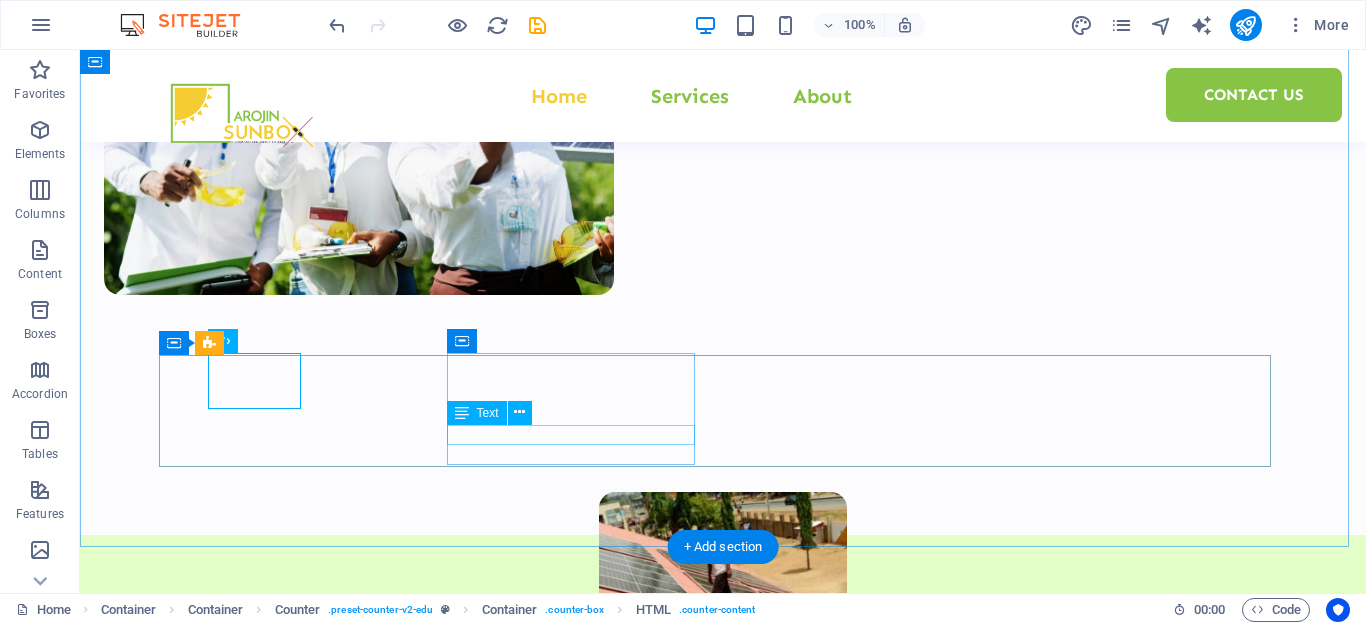 click on "PROJECTS" at bounding box center [291, 1873] 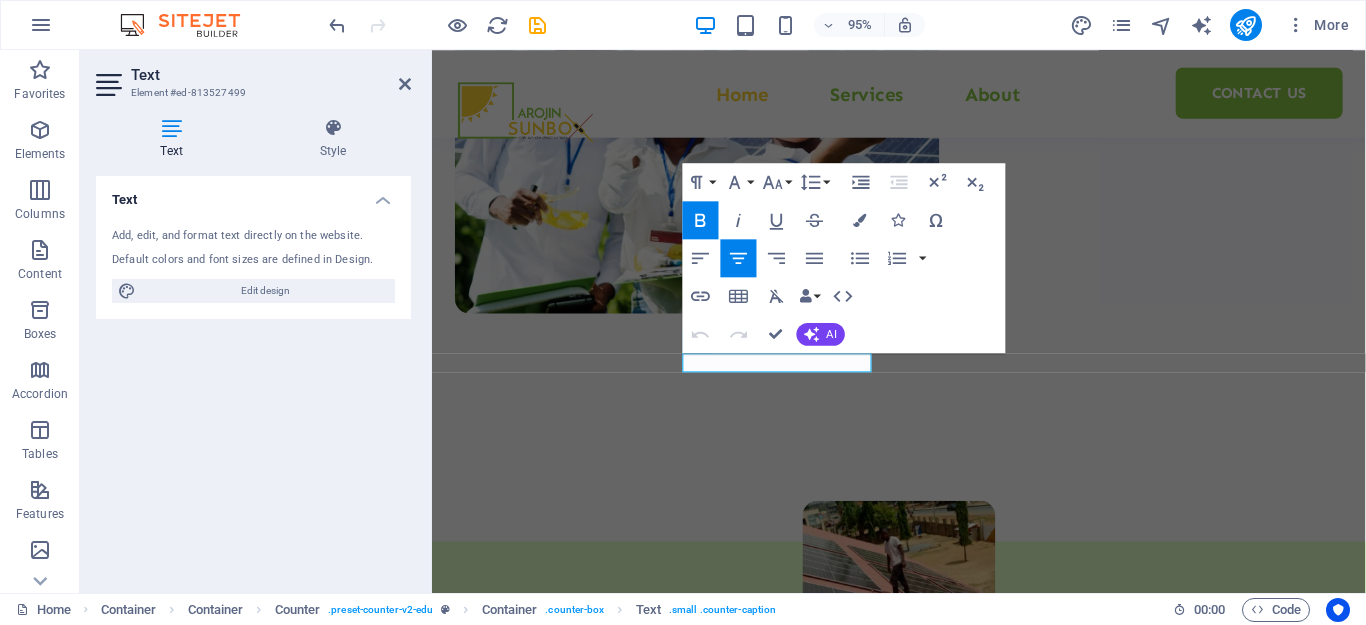 scroll, scrollTop: 1046, scrollLeft: 0, axis: vertical 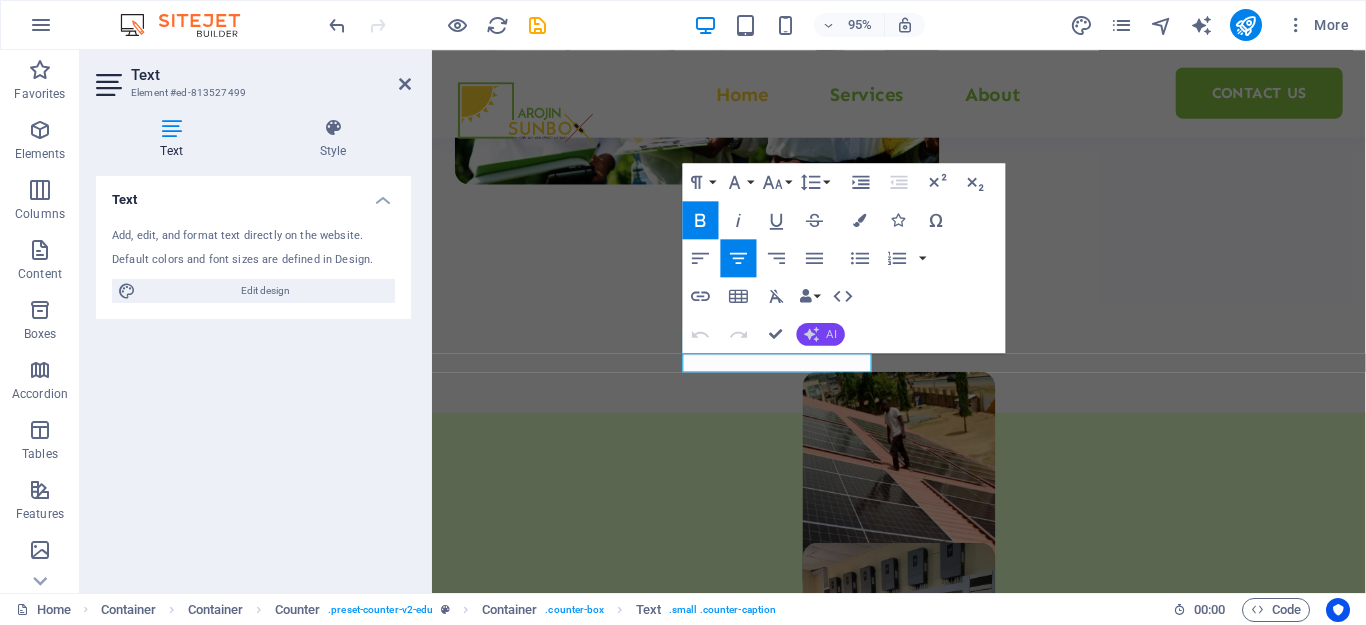 click on "AI" at bounding box center [832, 333] 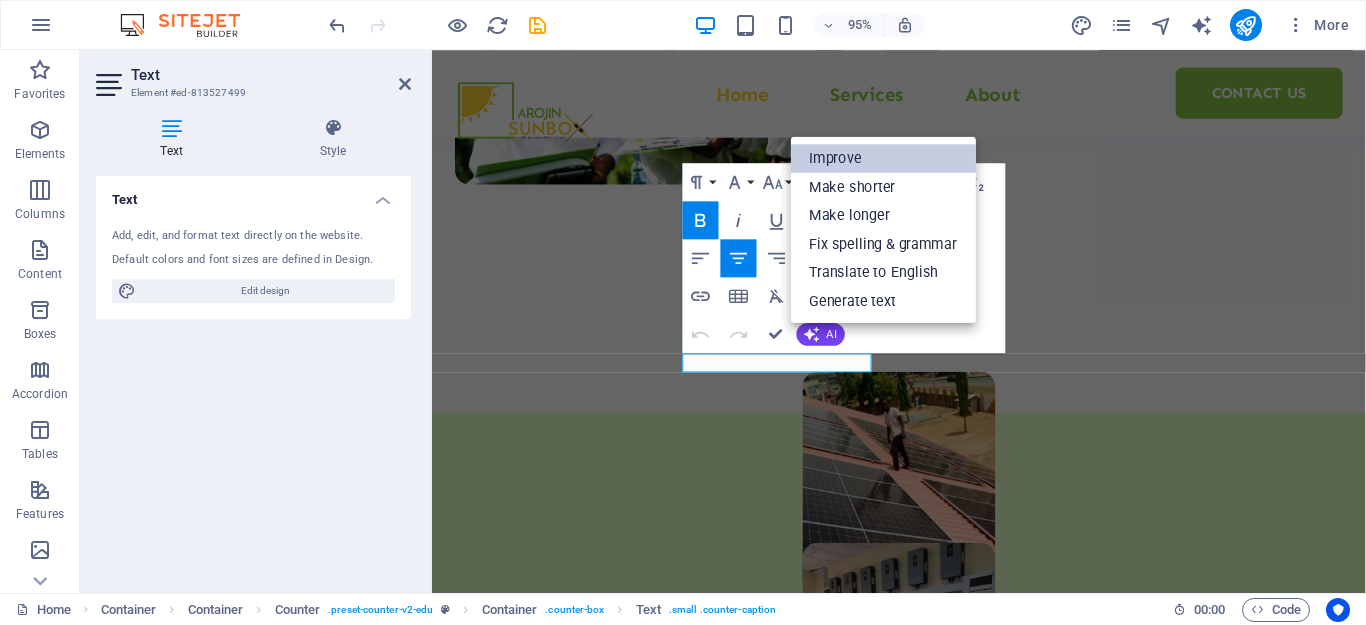 click on "Improve" at bounding box center (883, 158) 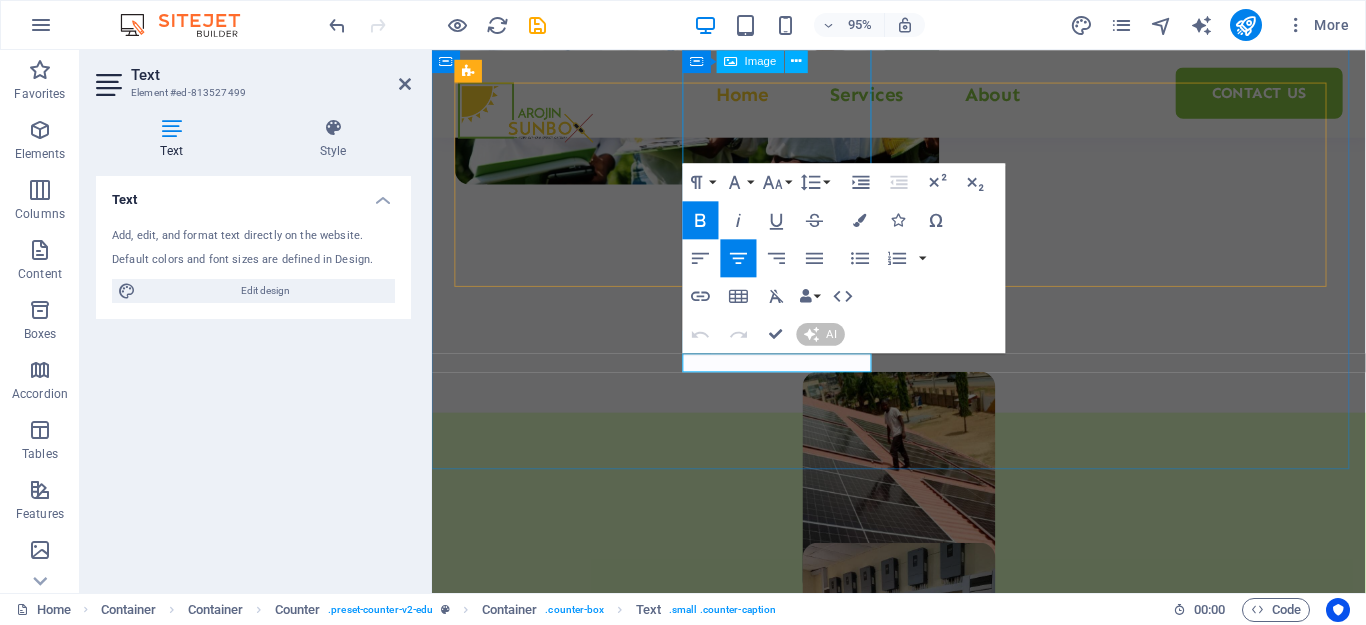 type 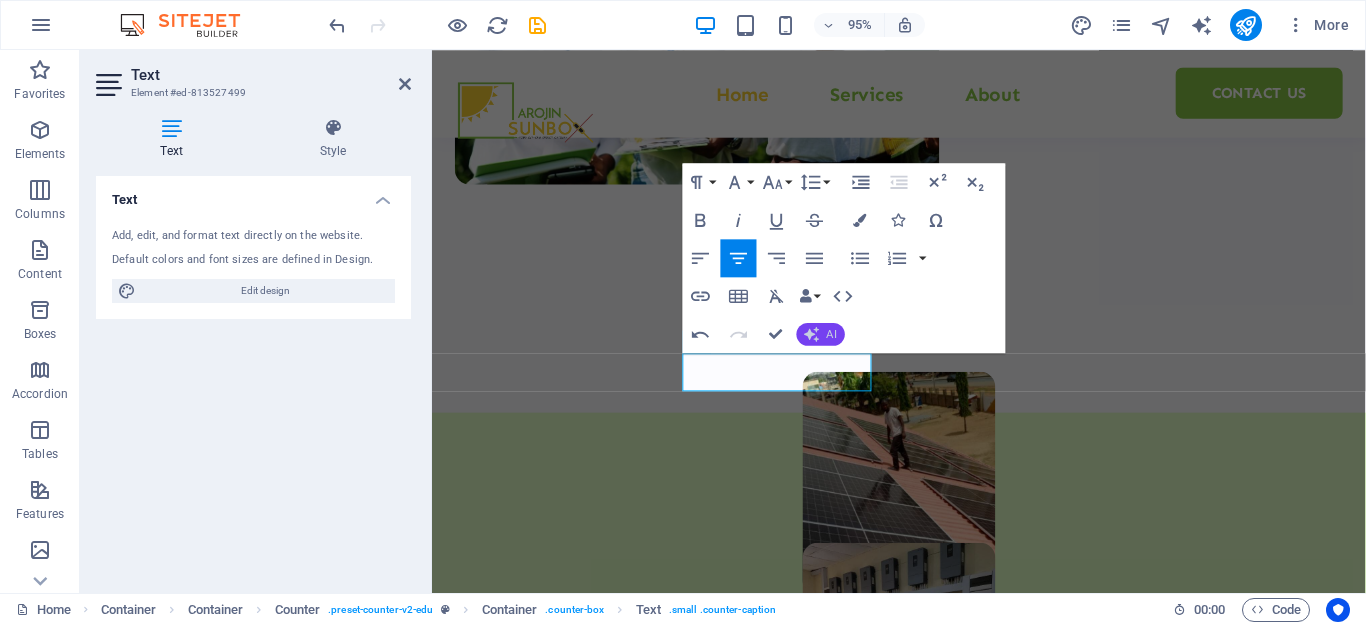 click 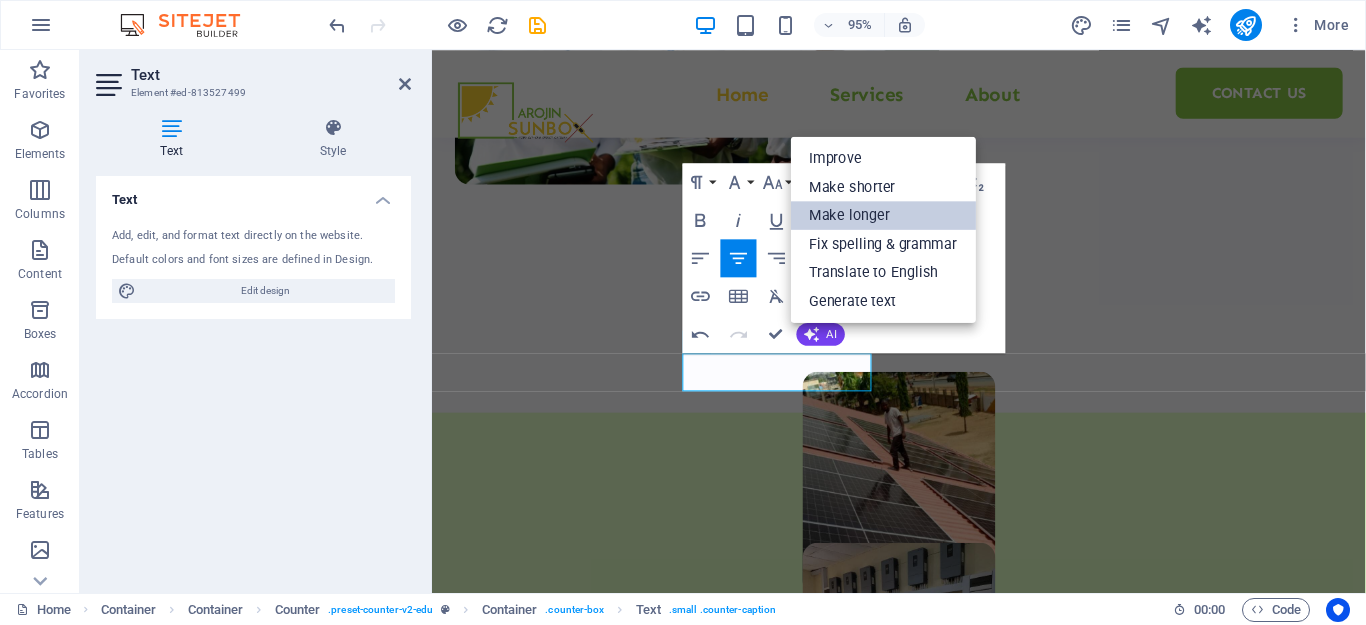click on "Make longer" at bounding box center (883, 215) 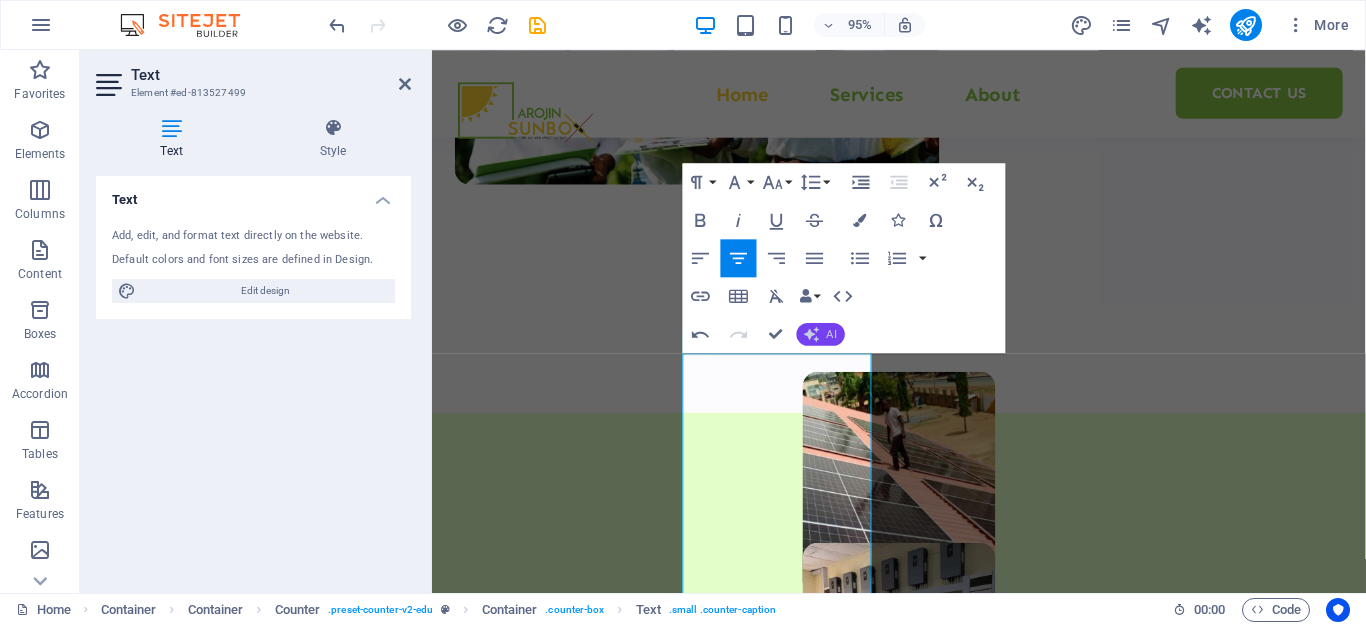 click on "AI" at bounding box center [832, 333] 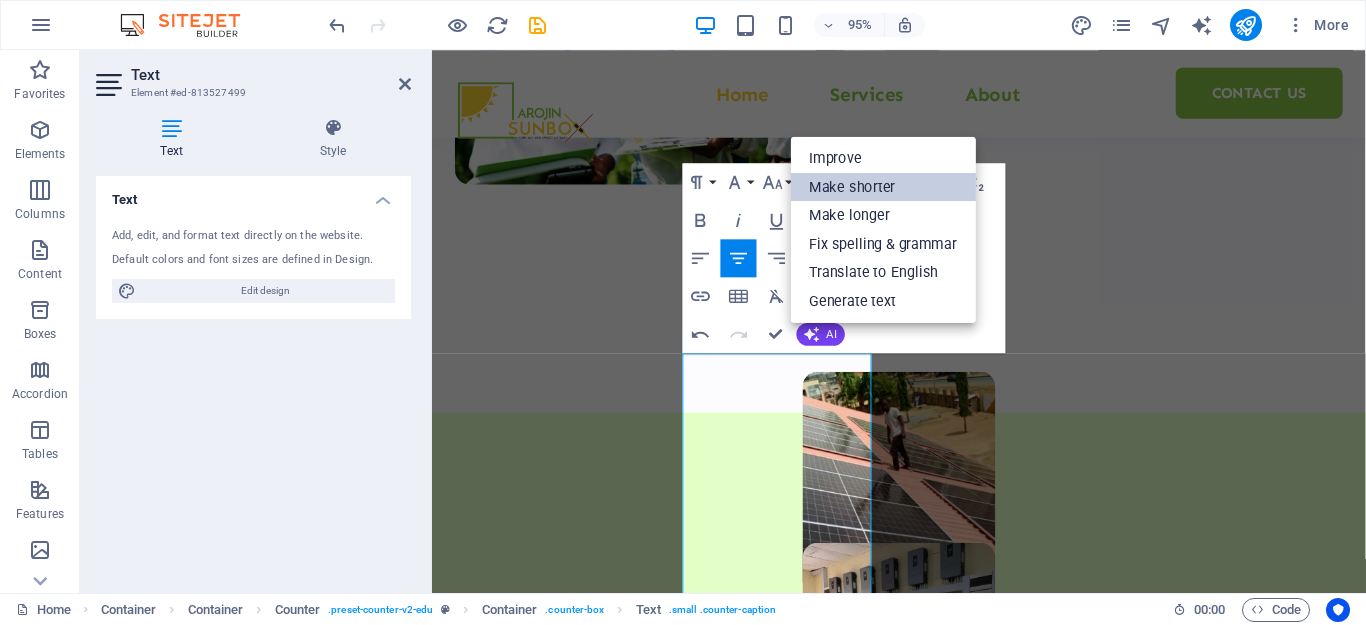 click on "Make shorter" at bounding box center (883, 187) 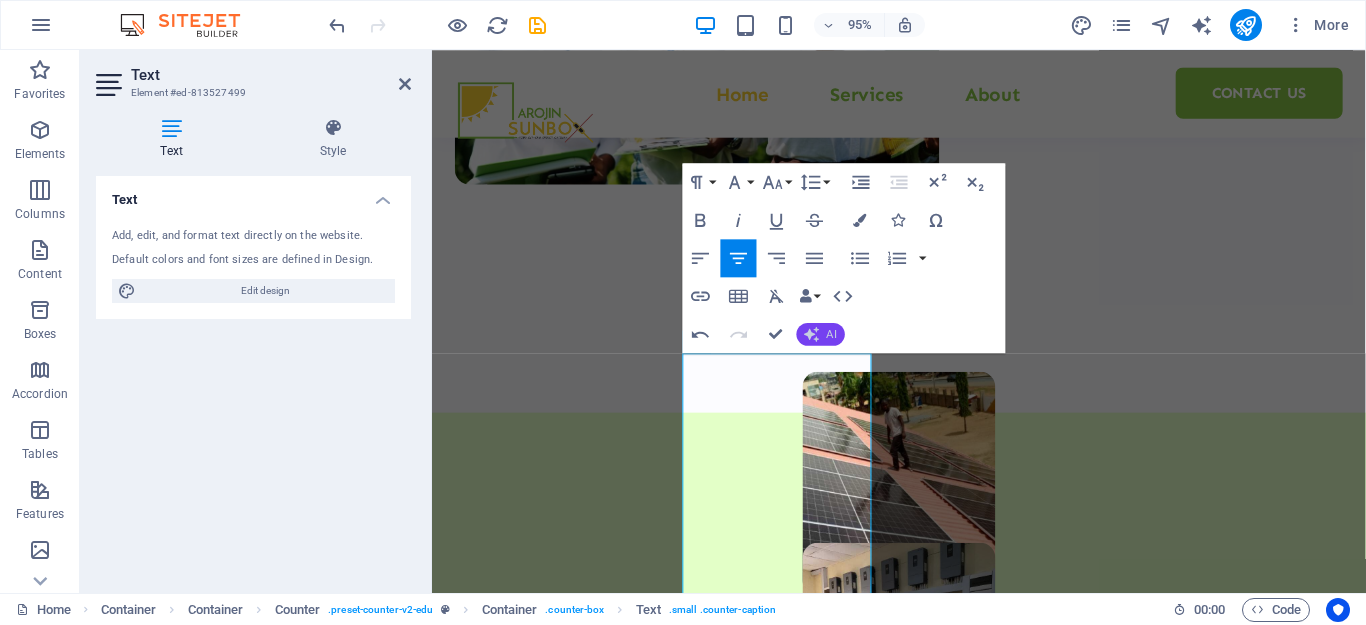 click on "AI" at bounding box center (820, 334) 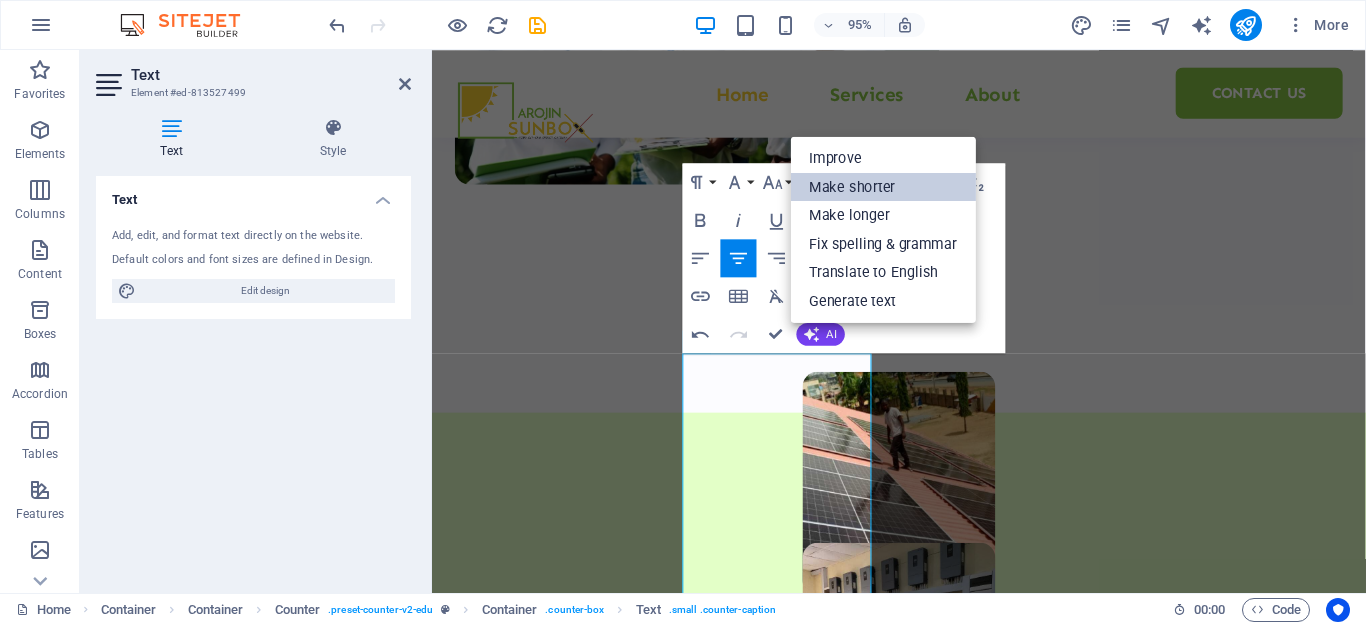 click on "Make shorter" at bounding box center (883, 187) 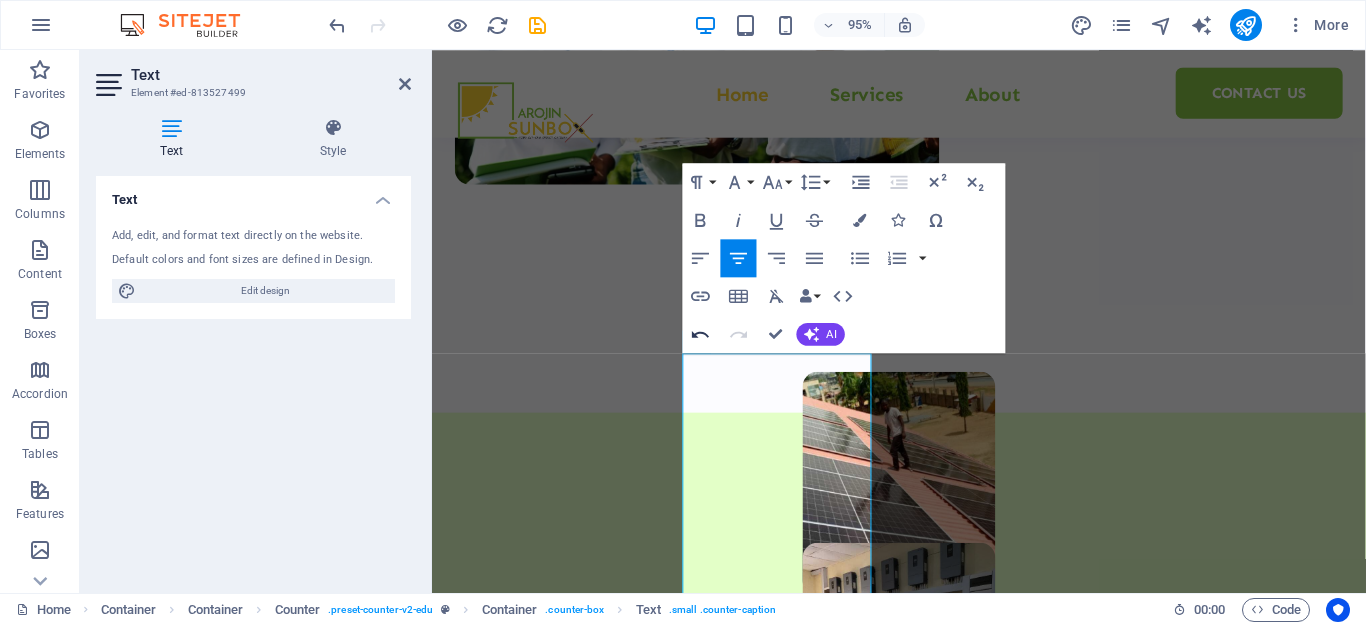 click 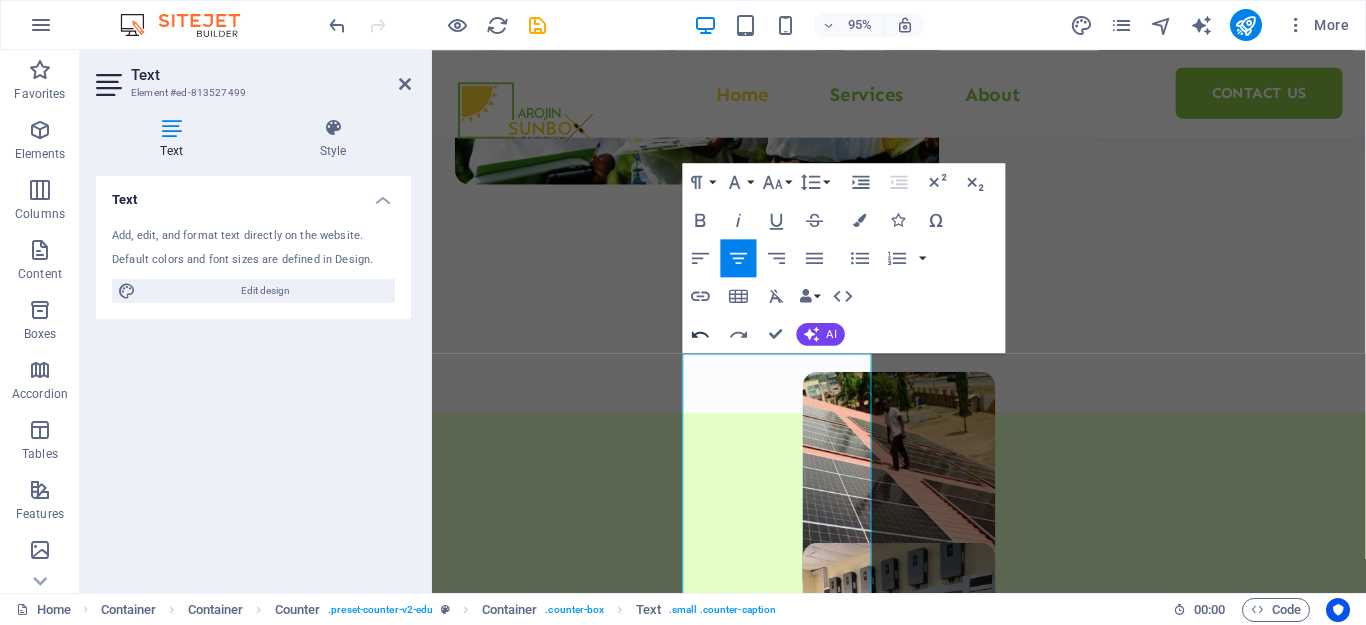 click 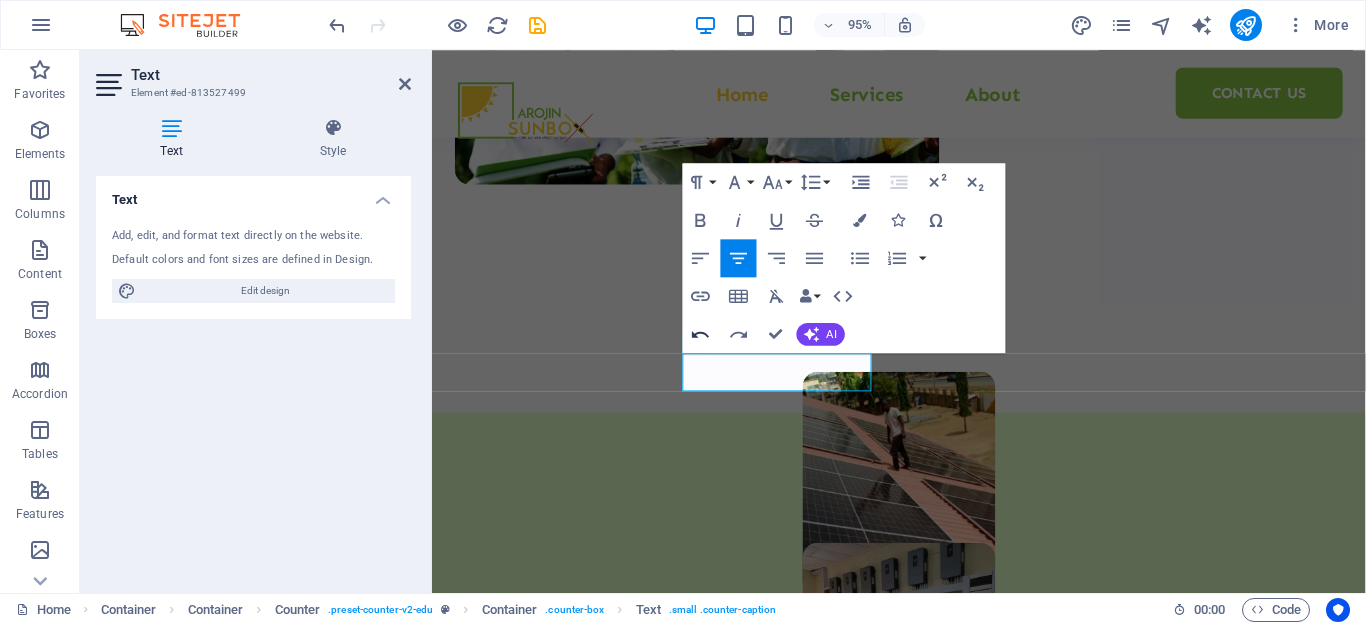 click 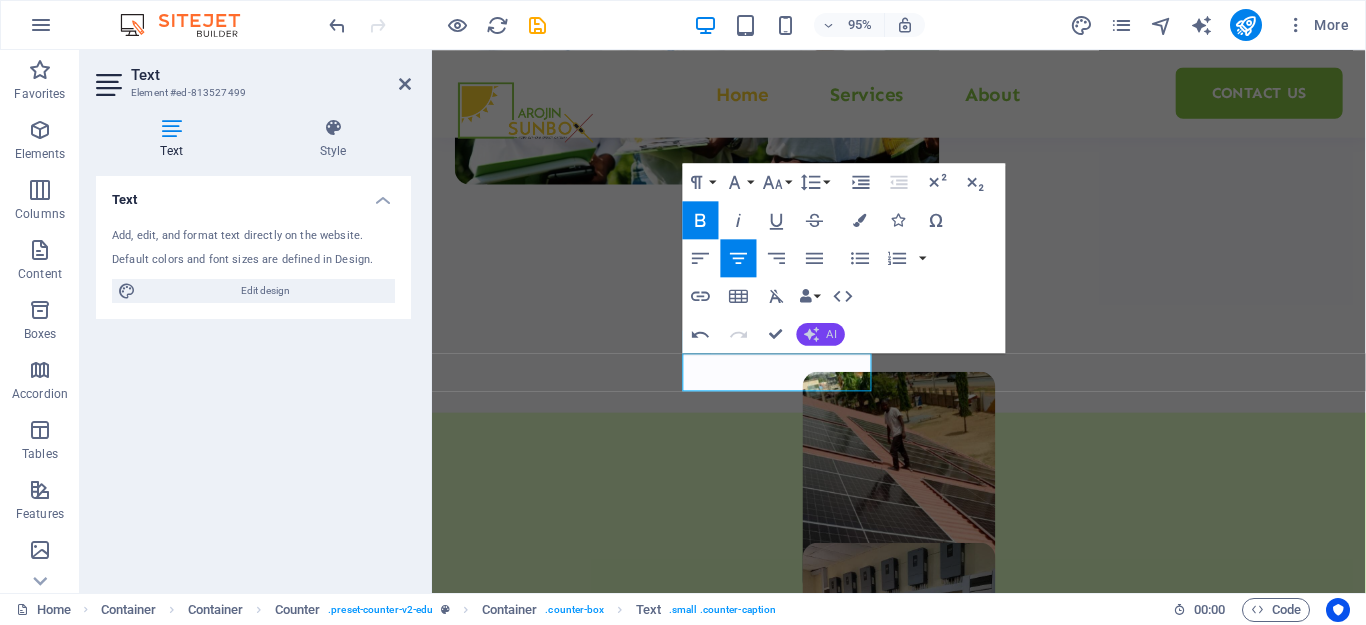 click 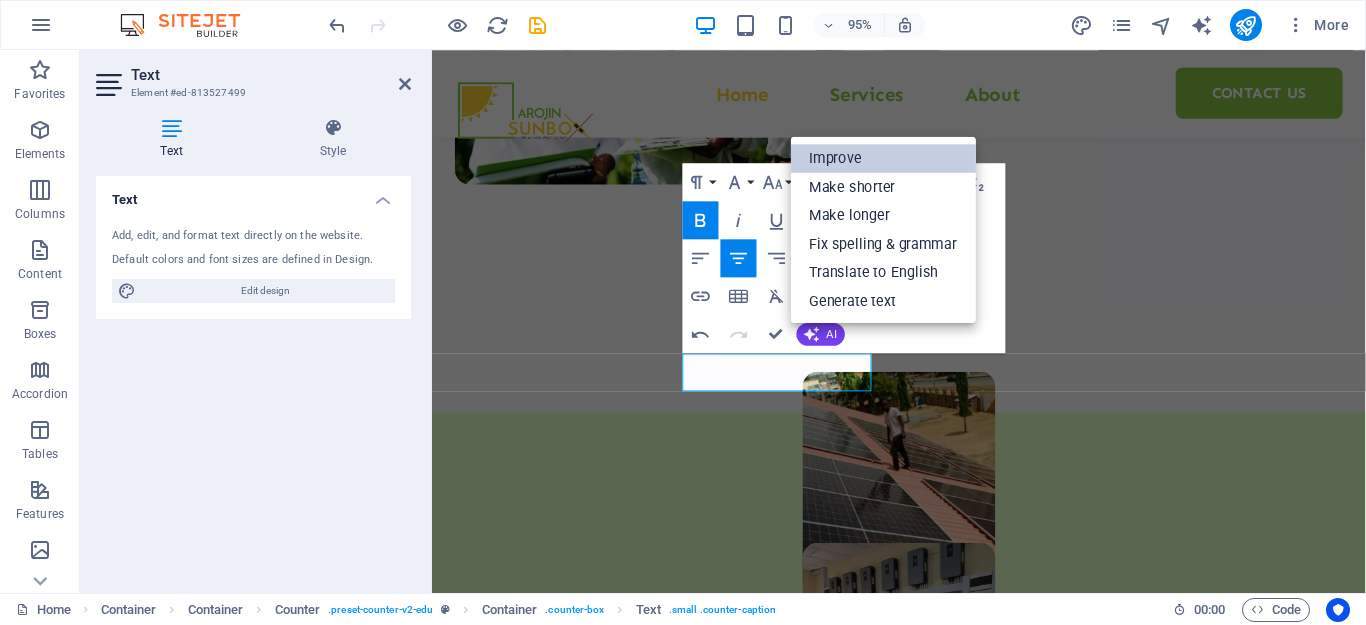 click on "Improve" at bounding box center [883, 158] 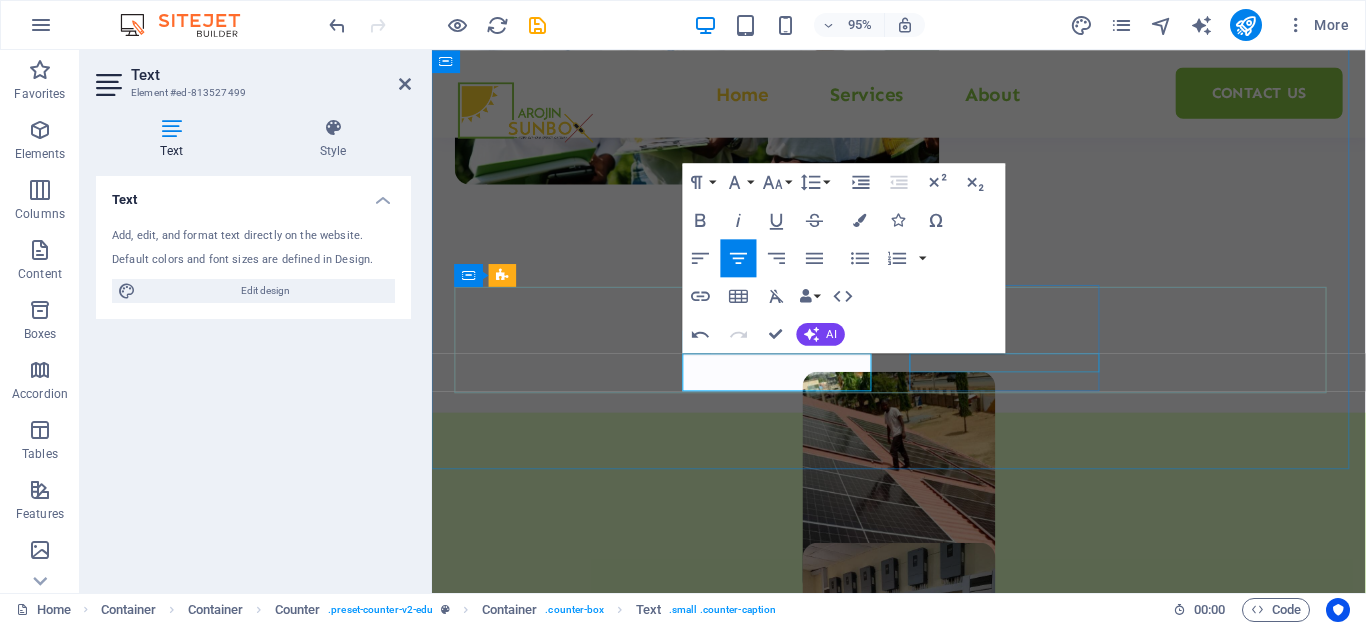 click on "REVIEWS" at bounding box center (558, 1762) 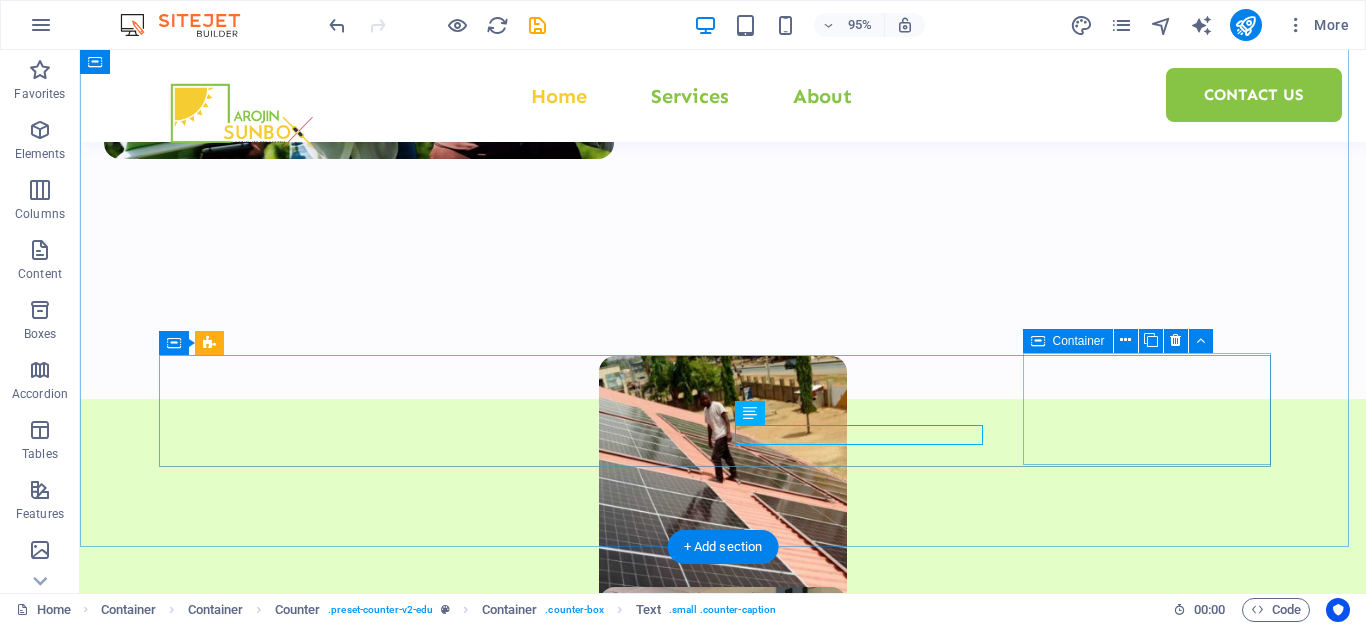 scroll, scrollTop: 910, scrollLeft: 0, axis: vertical 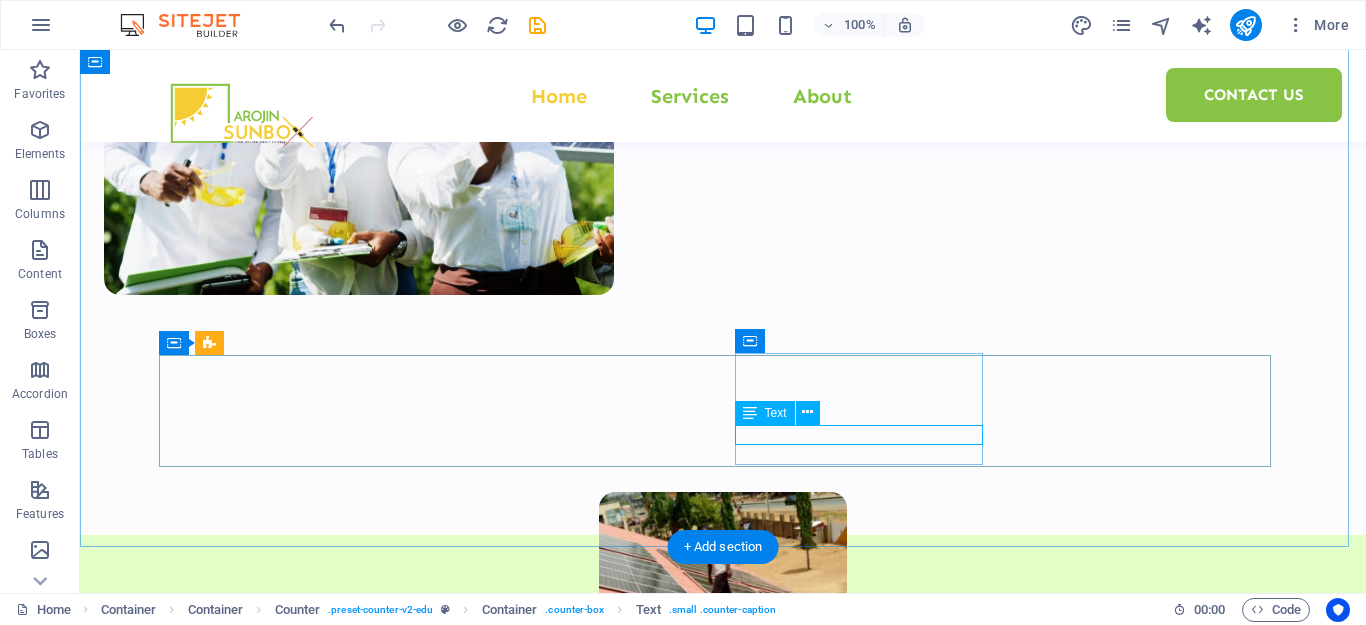 click on "REVIEWS" at bounding box center (291, 2070) 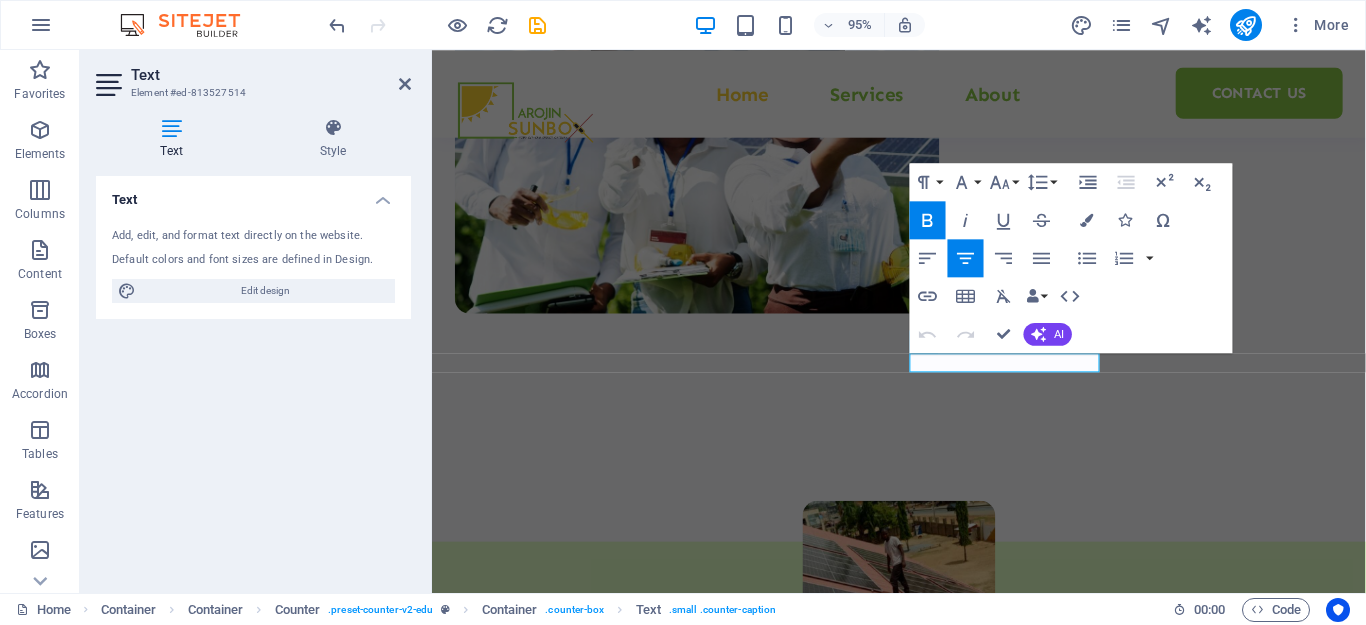 scroll, scrollTop: 1046, scrollLeft: 0, axis: vertical 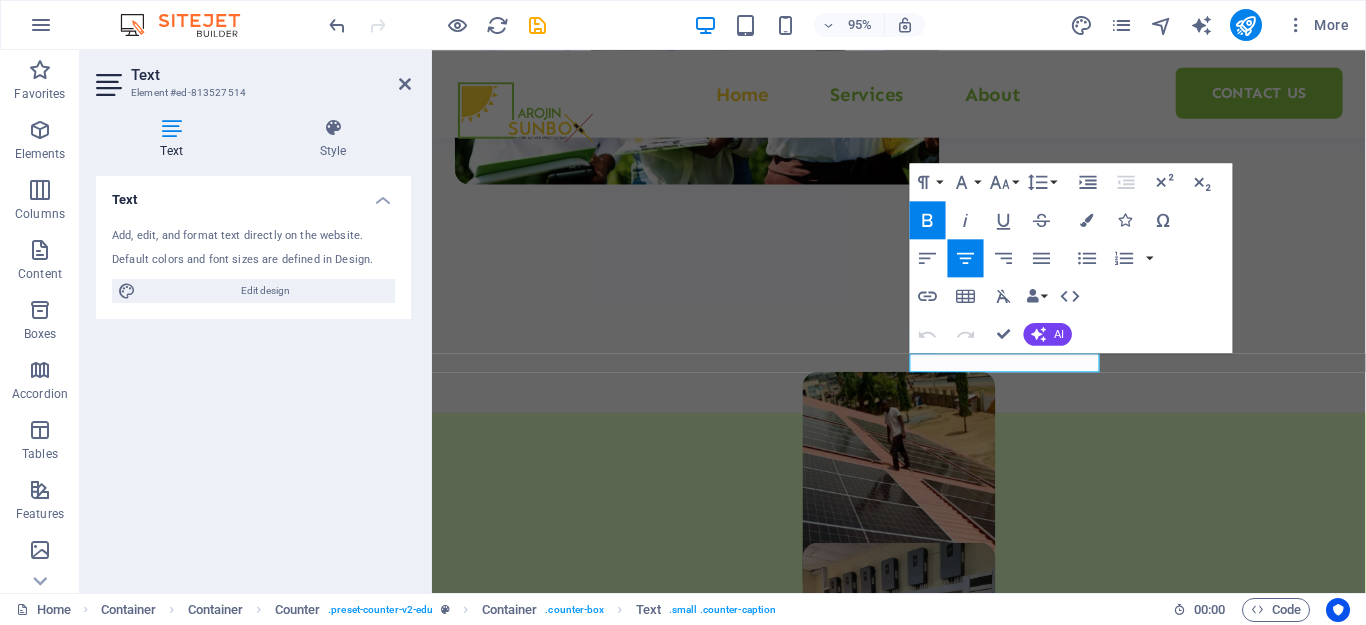 type 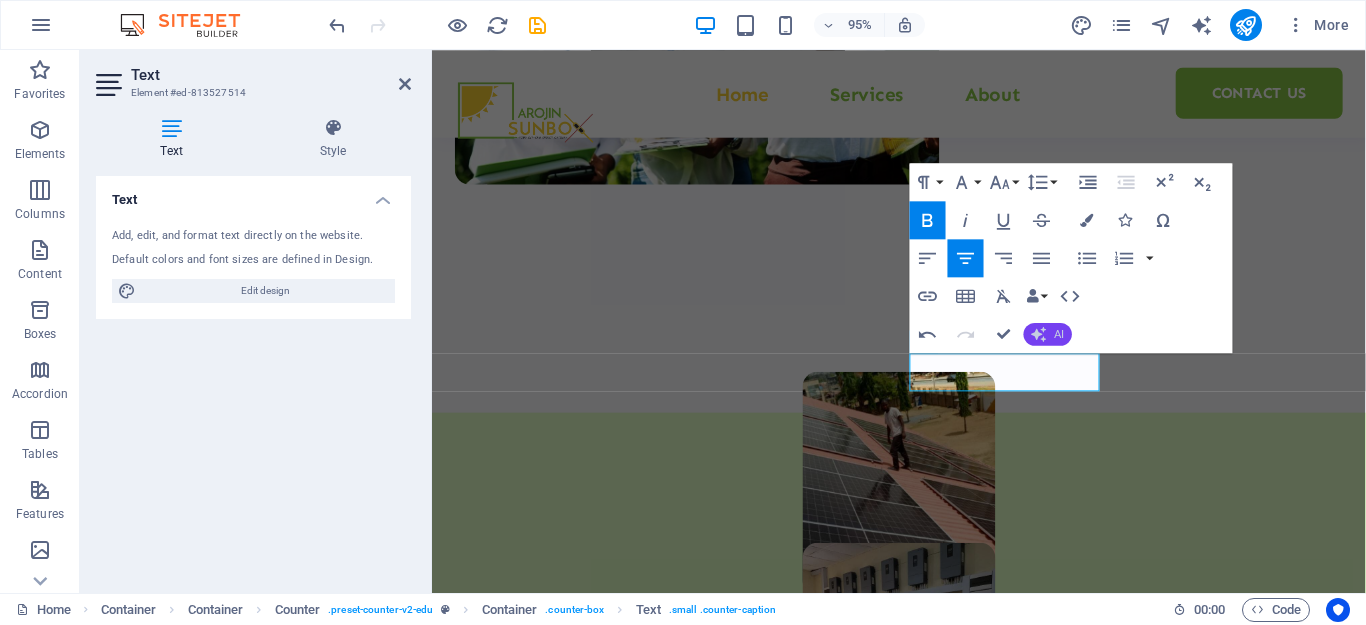 click on "AI" at bounding box center (1048, 334) 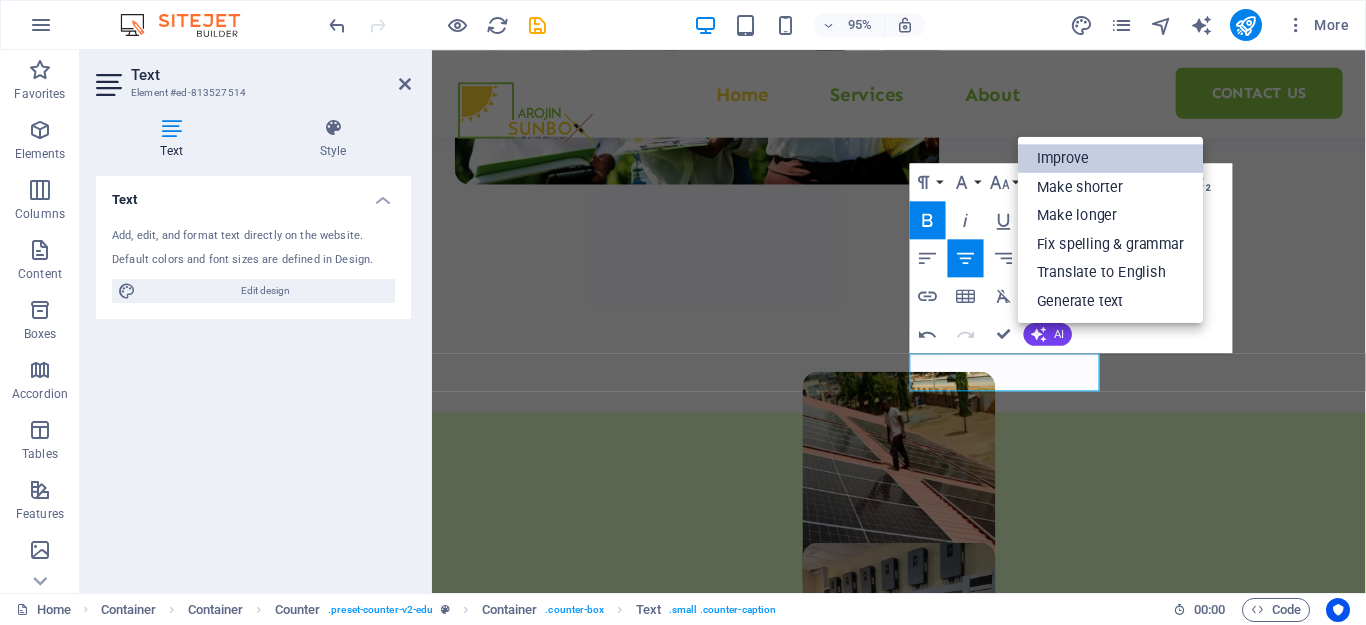 click on "Improve" at bounding box center [1110, 158] 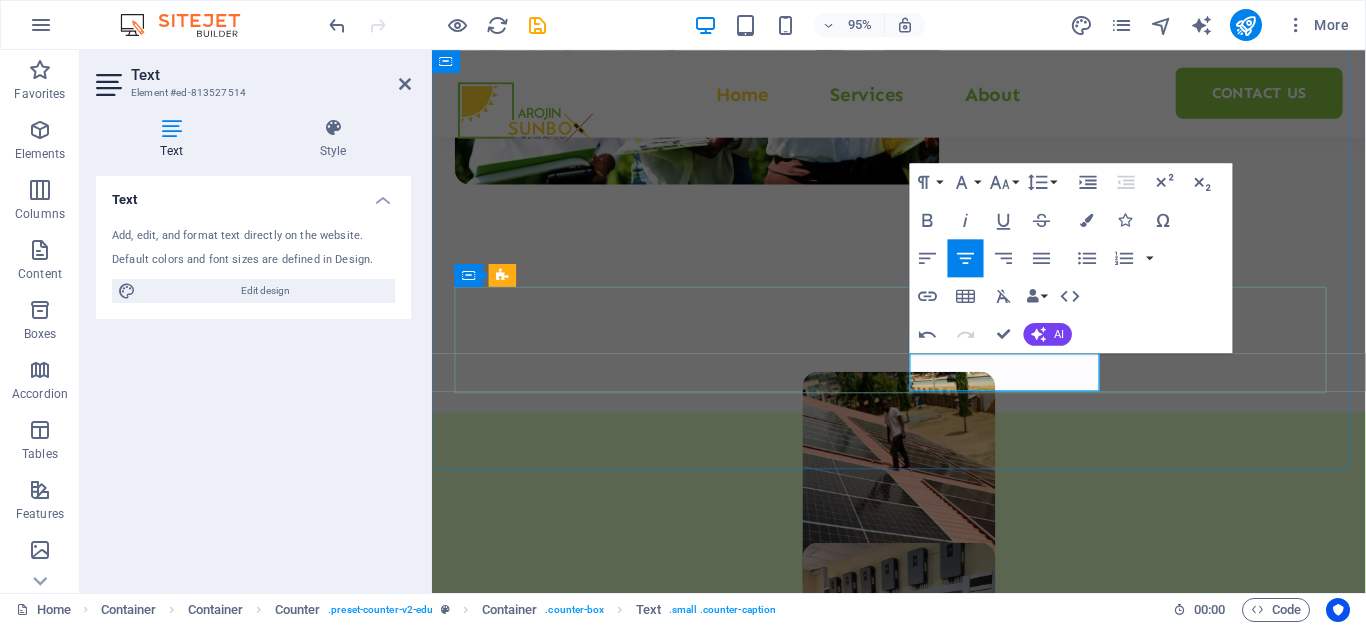 click on "CLEAN ENERGY PRODUCed" at bounding box center [558, 1772] 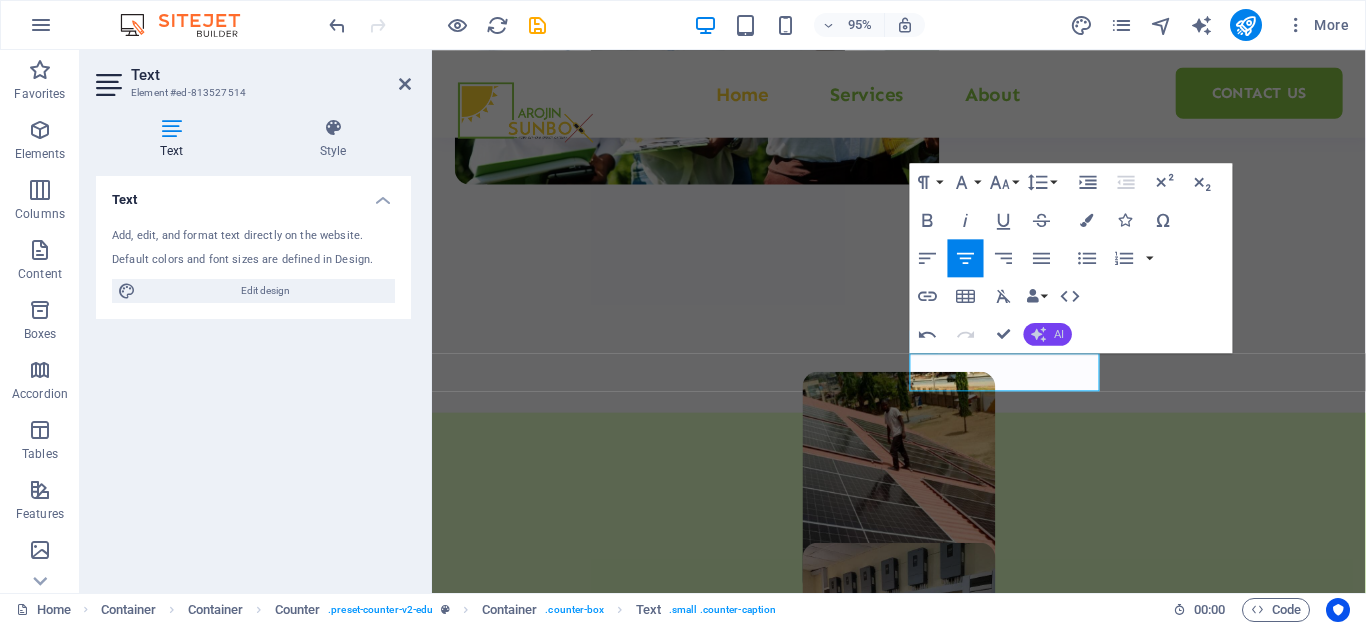 click on "AI" at bounding box center (1059, 333) 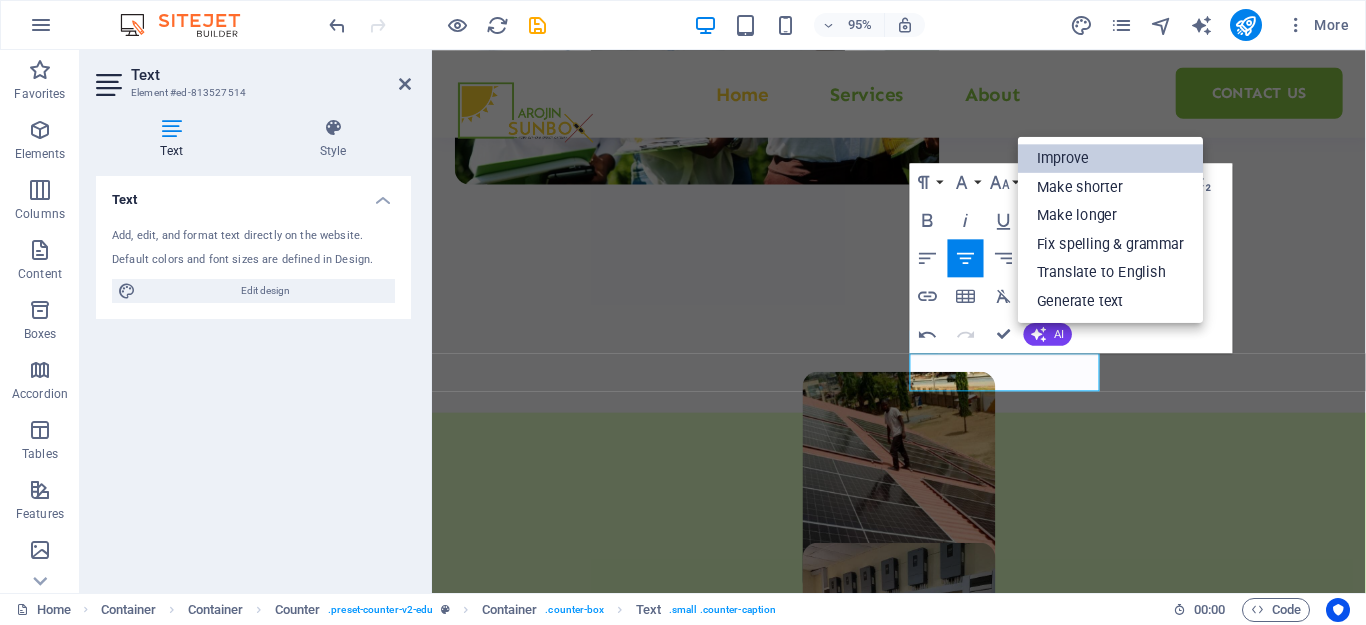 click on "Improve" at bounding box center (1110, 158) 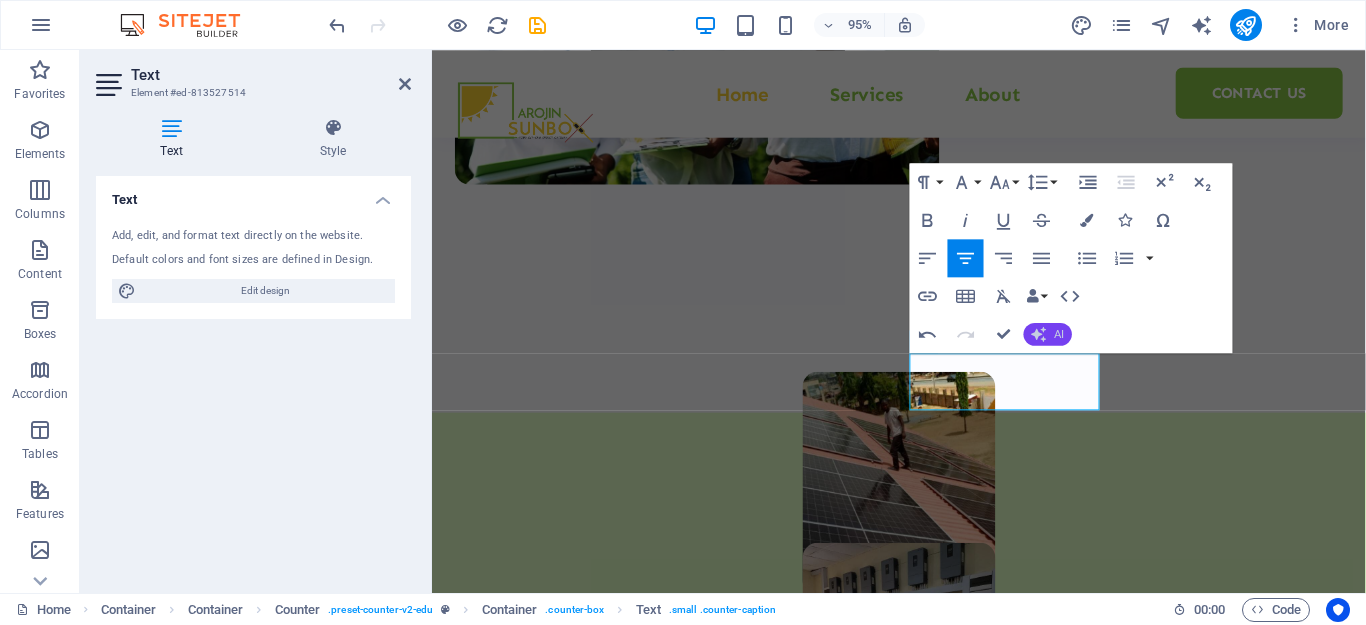 click on "AI" at bounding box center [1048, 334] 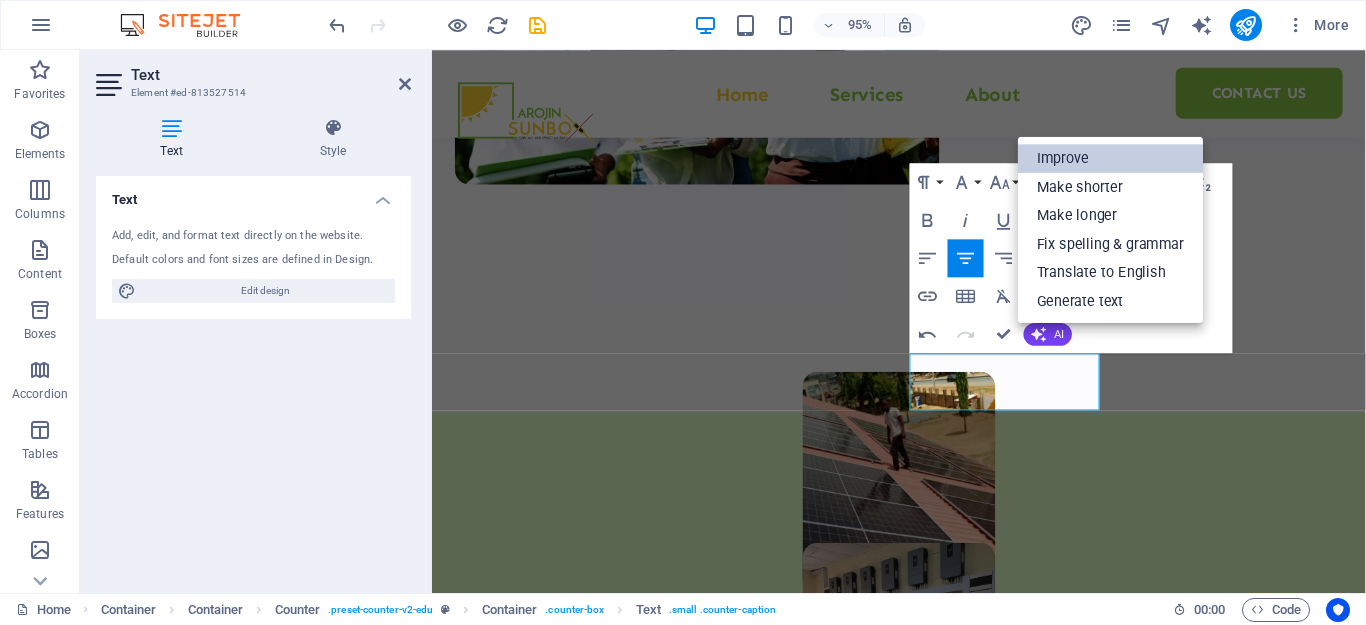 click on "Improve" at bounding box center (1110, 158) 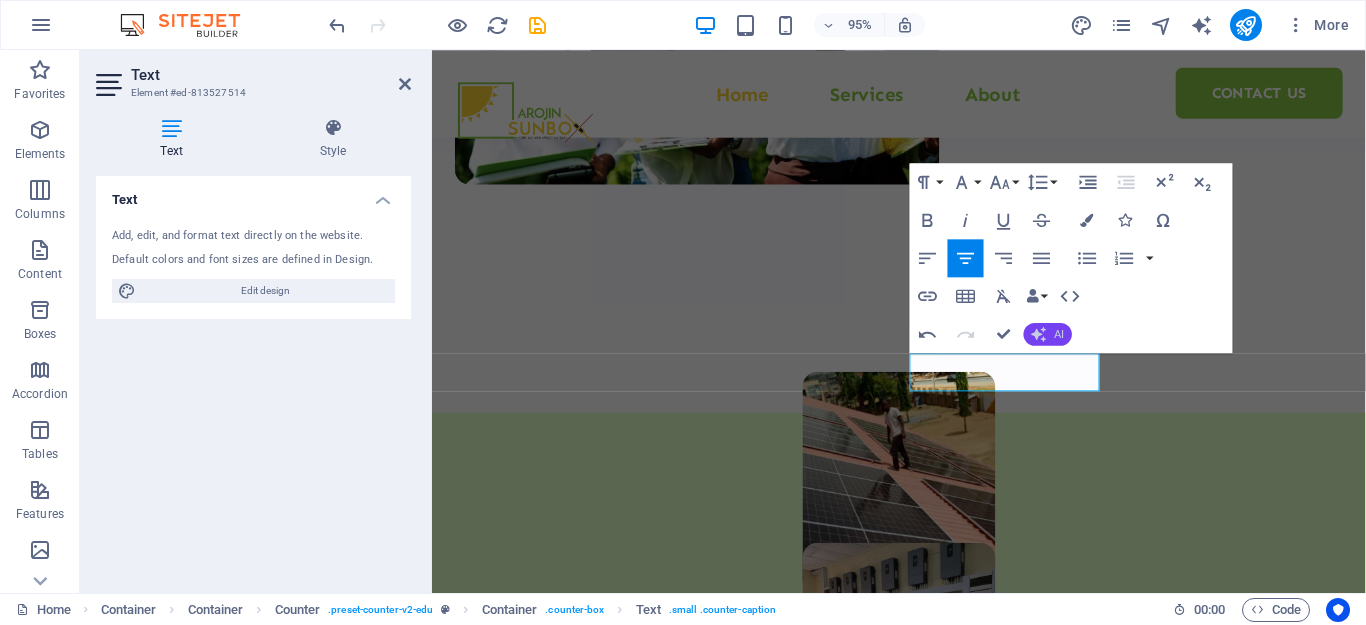click 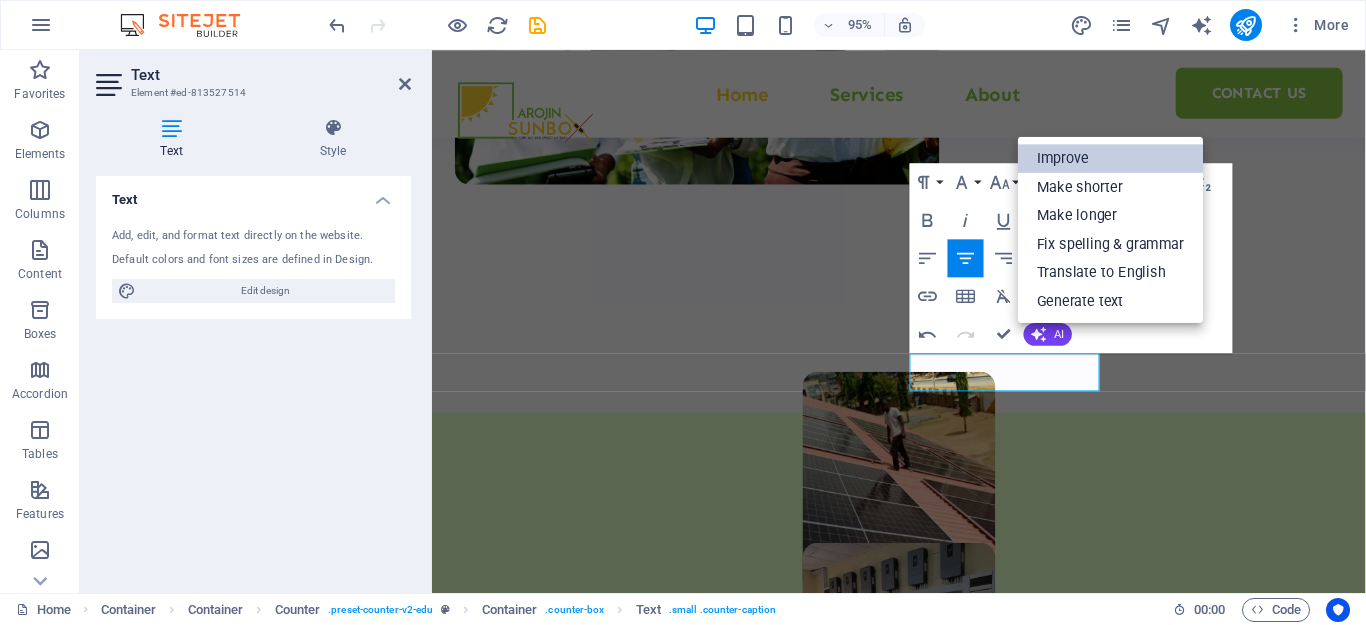 click on "Improve" at bounding box center (1110, 158) 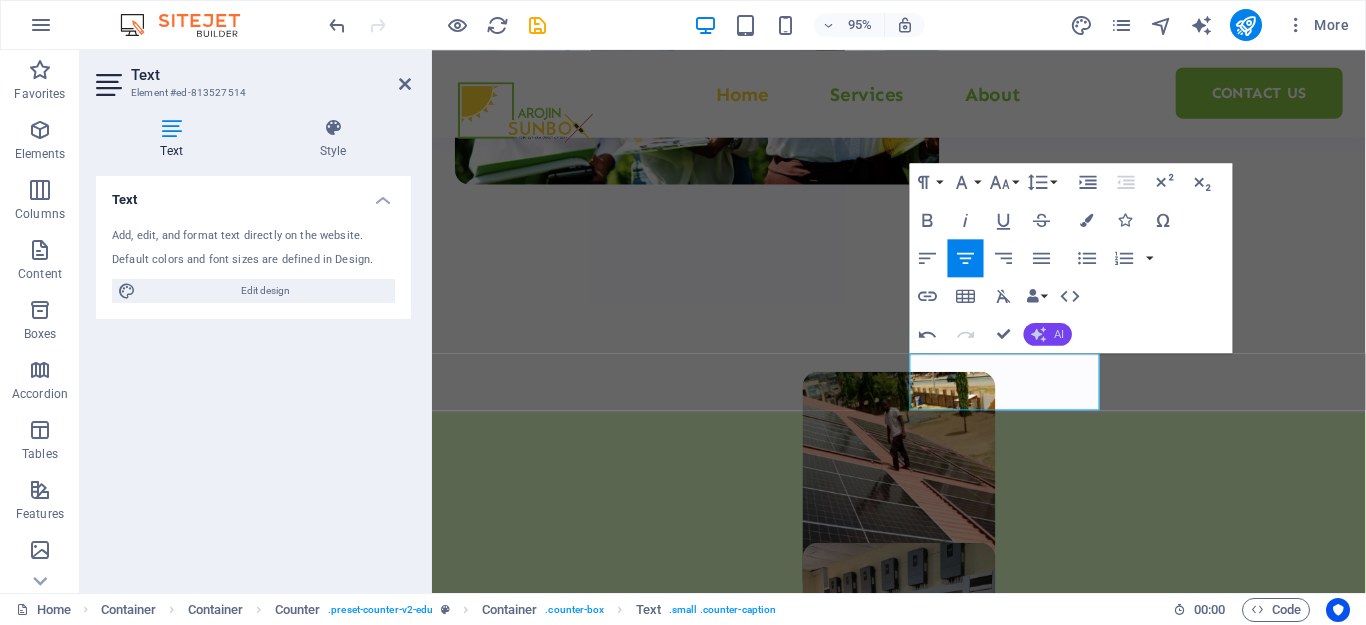 click on "AI" at bounding box center (1048, 334) 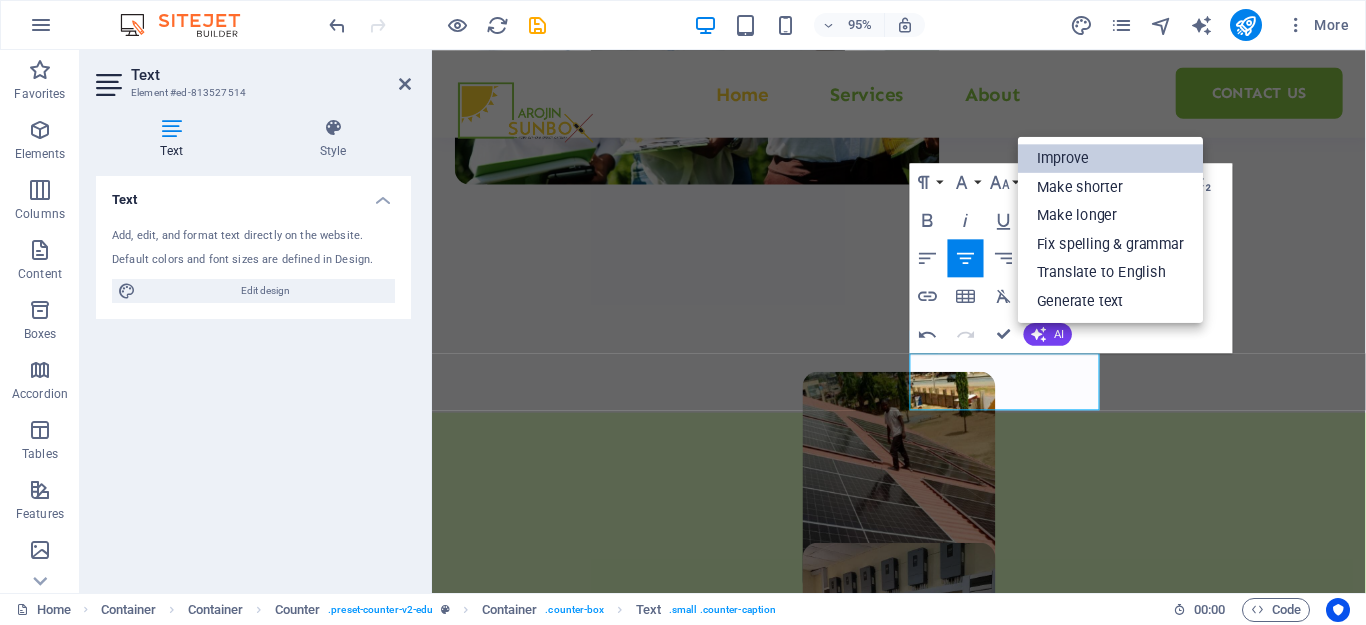click on "Improve" at bounding box center (1110, 158) 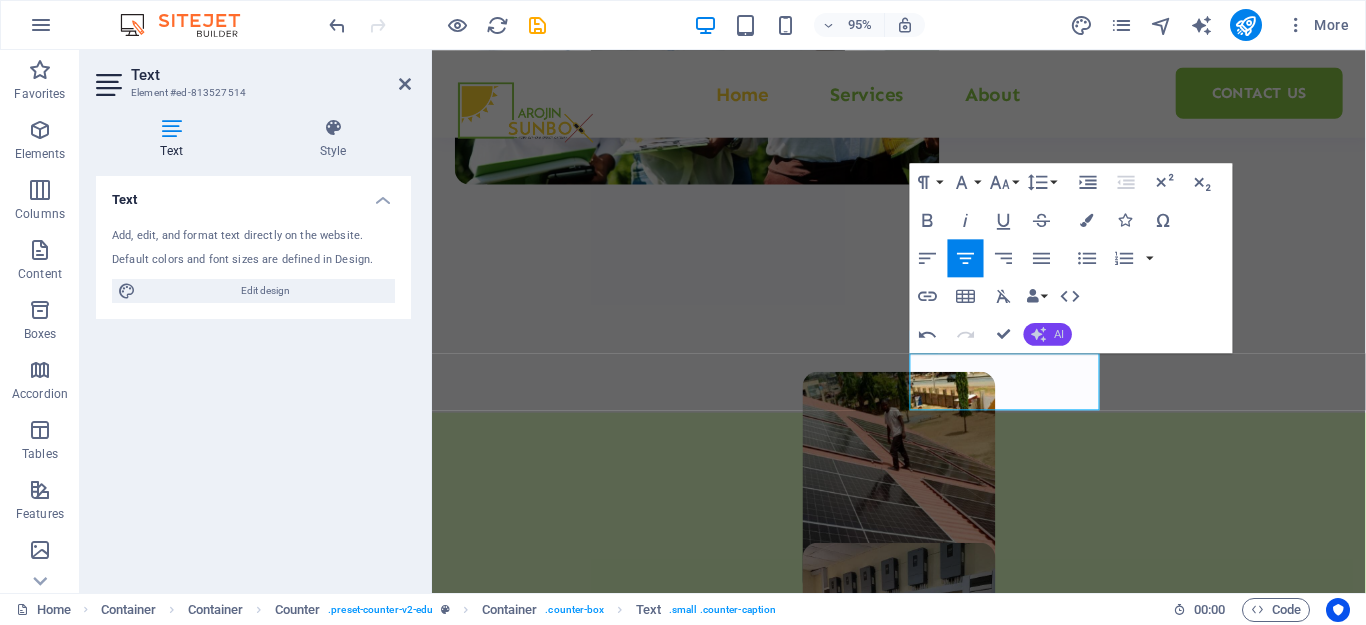 click on "AI" at bounding box center (1048, 334) 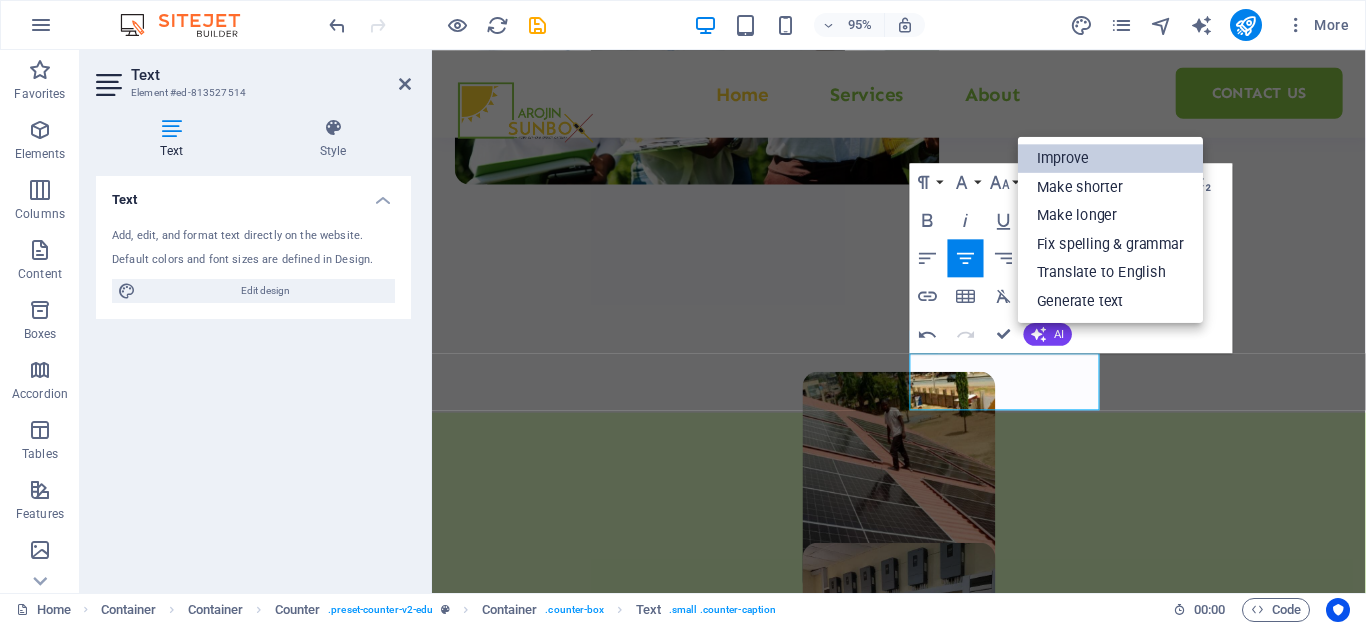 click on "Improve" at bounding box center [1110, 158] 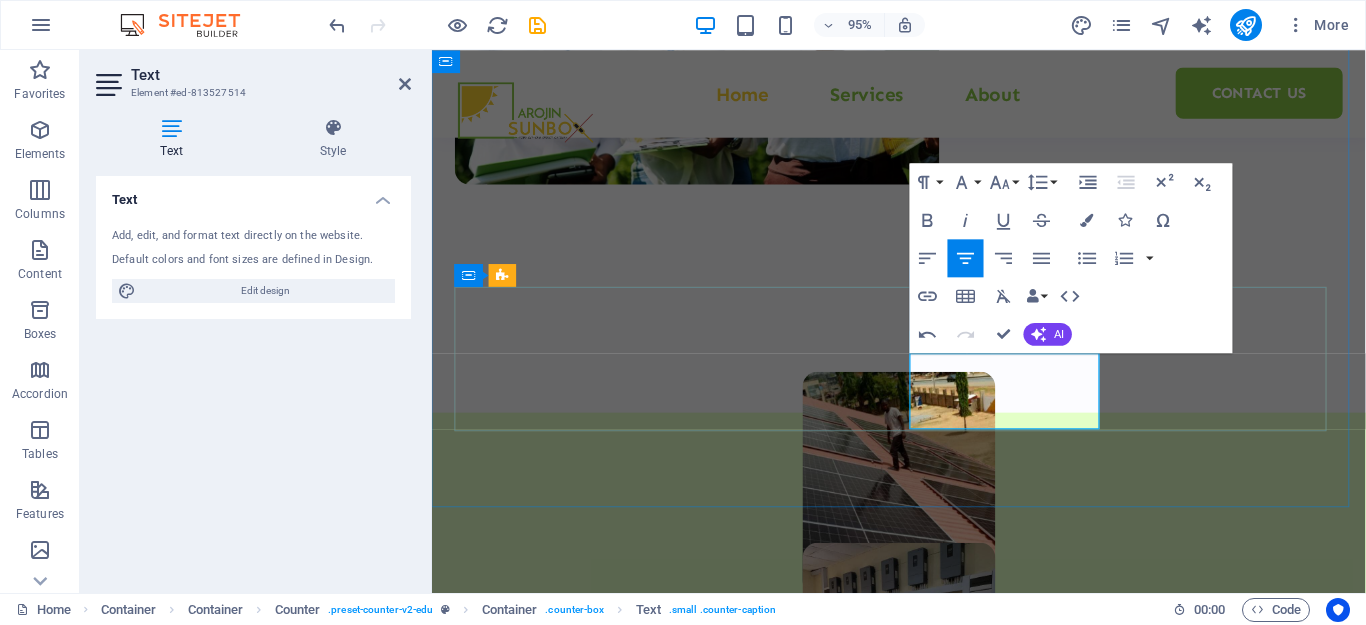 click on "CLEAN ENERGY PRODUCTION (MEGAWATT-HOURS)" at bounding box center [558, 1782] 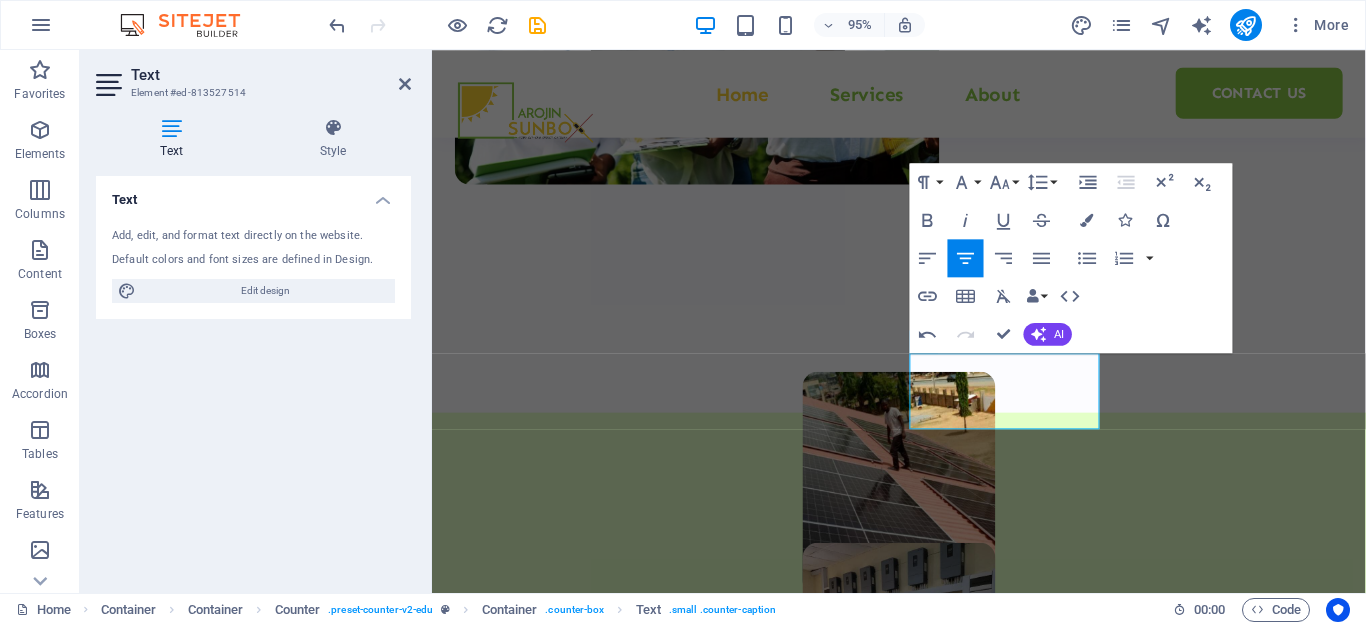 click on "Undo Redo Confirm (Ctrl+⏎) AI Improve Make shorter Make longer Fix spelling & grammar Translate to English Generate text" at bounding box center (991, 334) 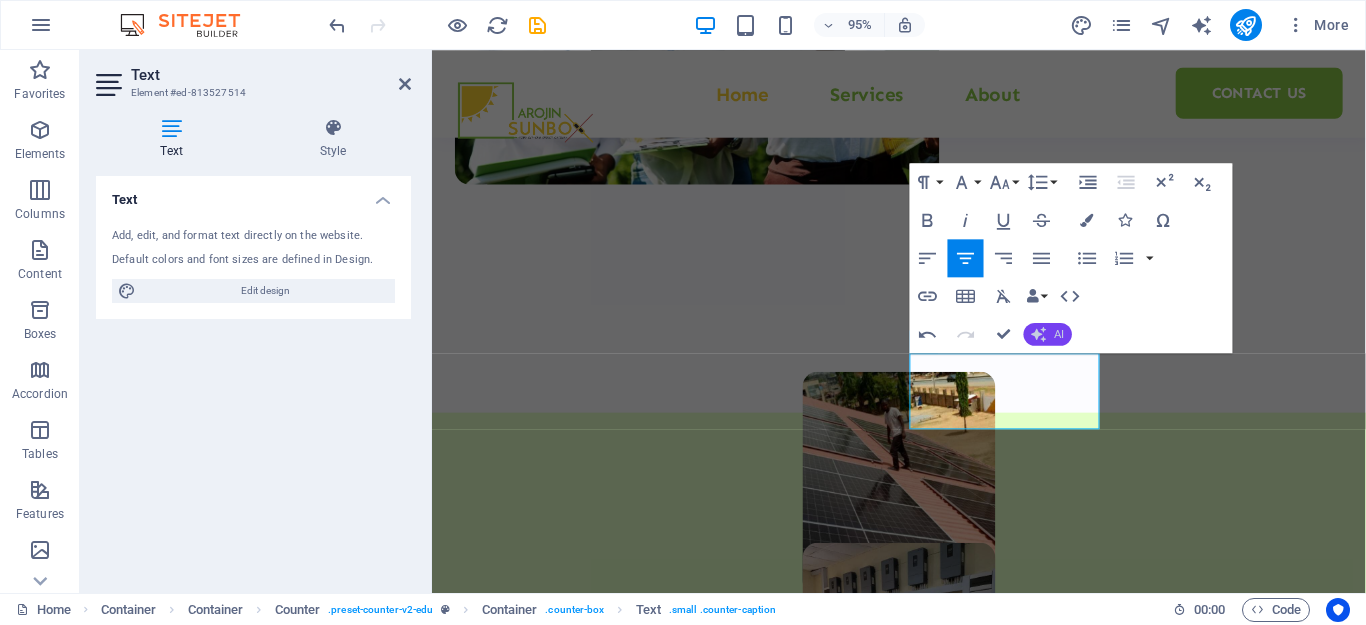 click 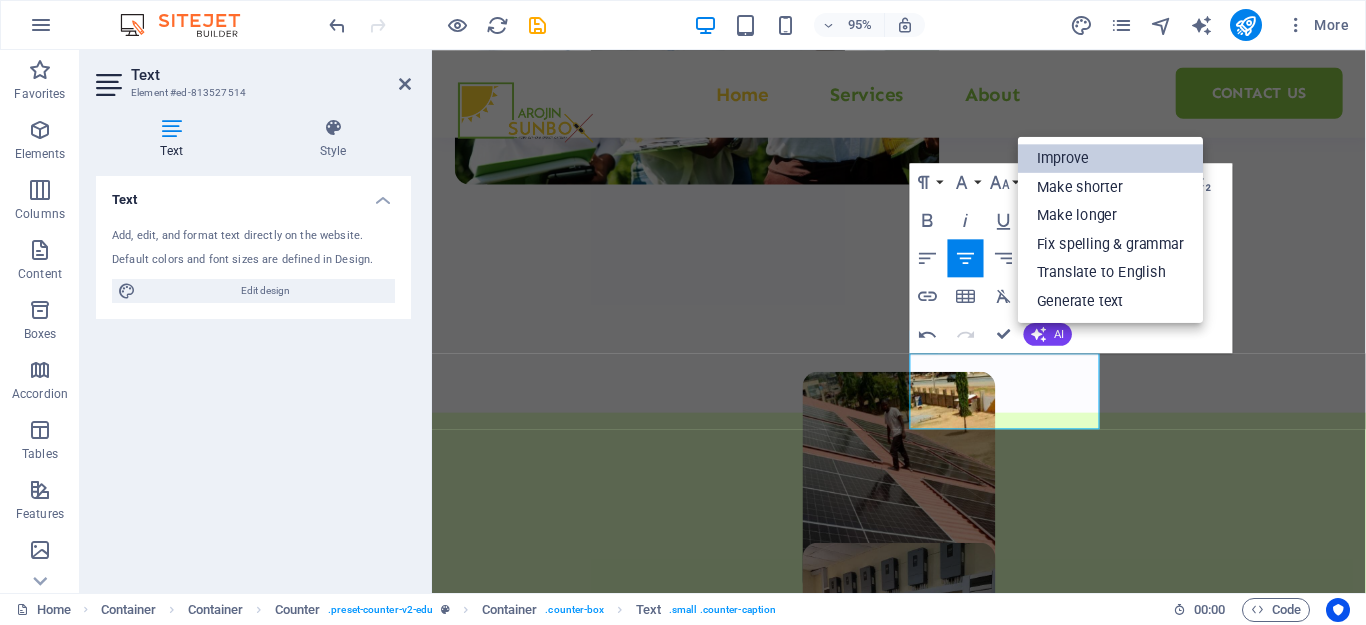 click on "Improve" at bounding box center (1110, 158) 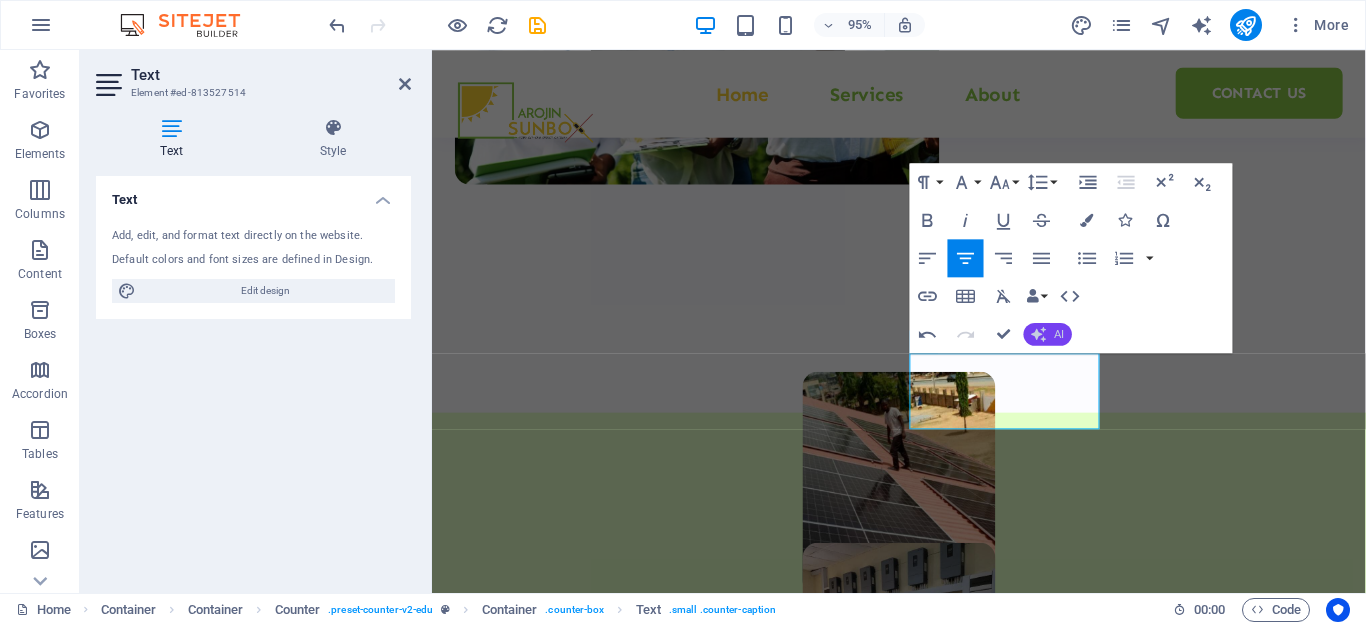 click on "AI" at bounding box center (1059, 333) 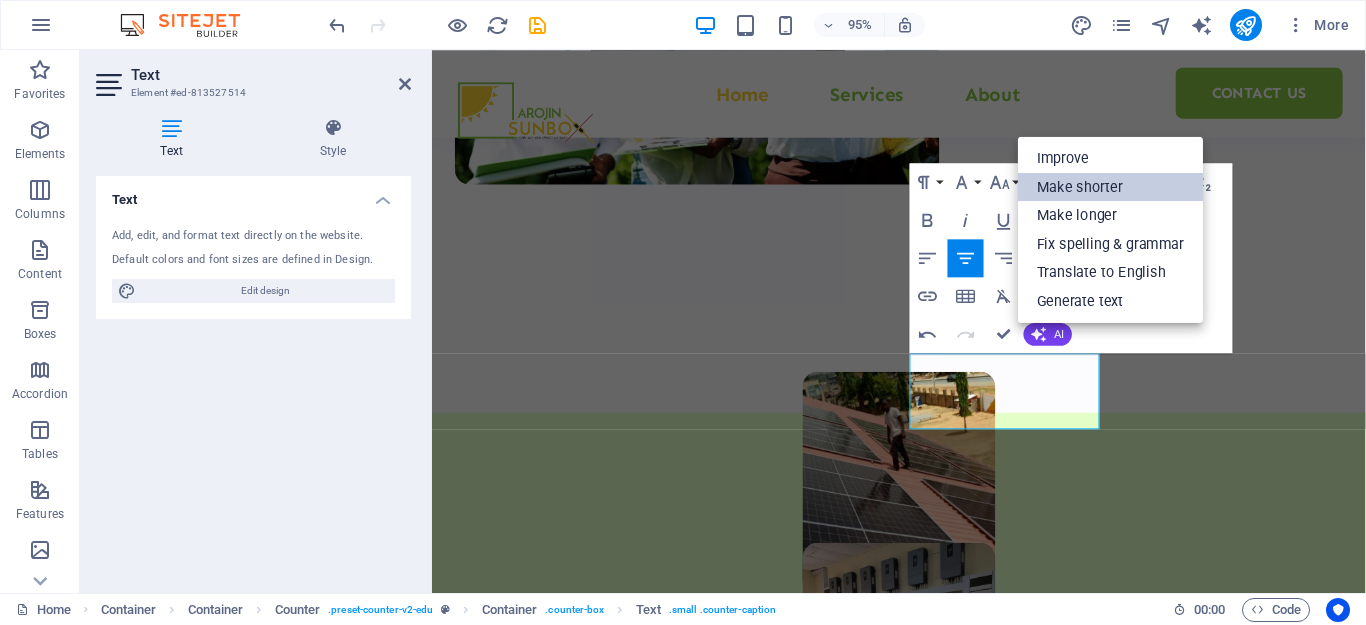 click on "Make shorter" at bounding box center [1110, 187] 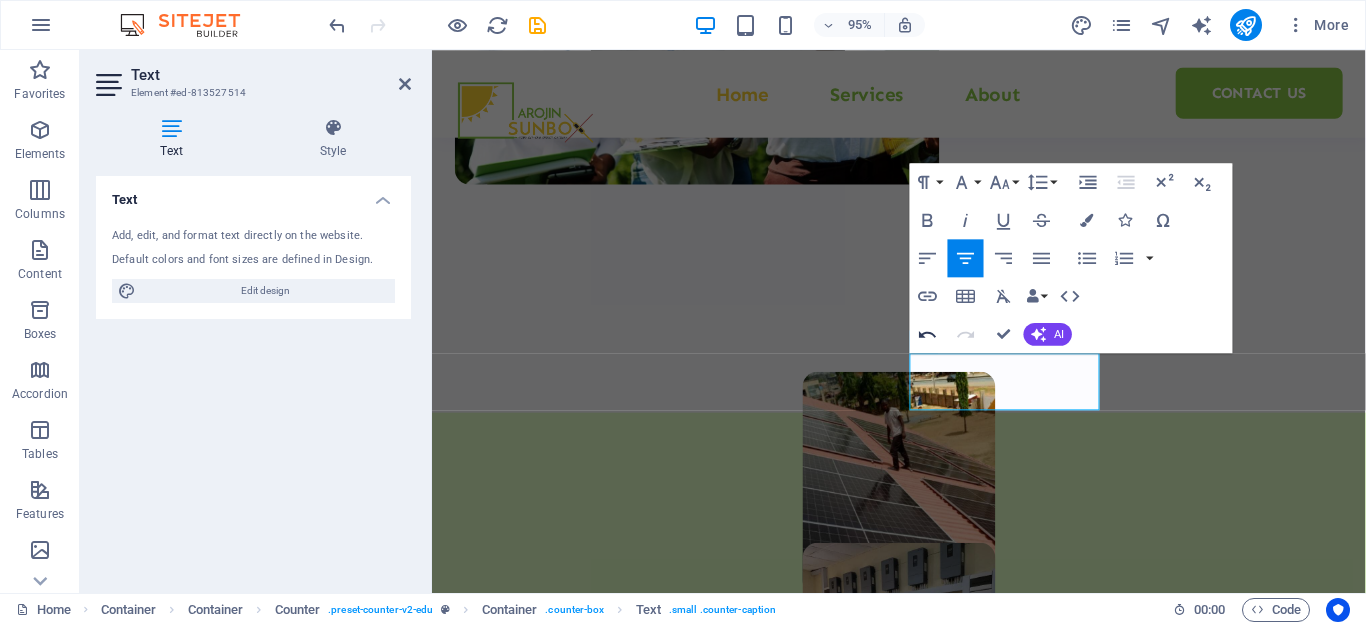 click 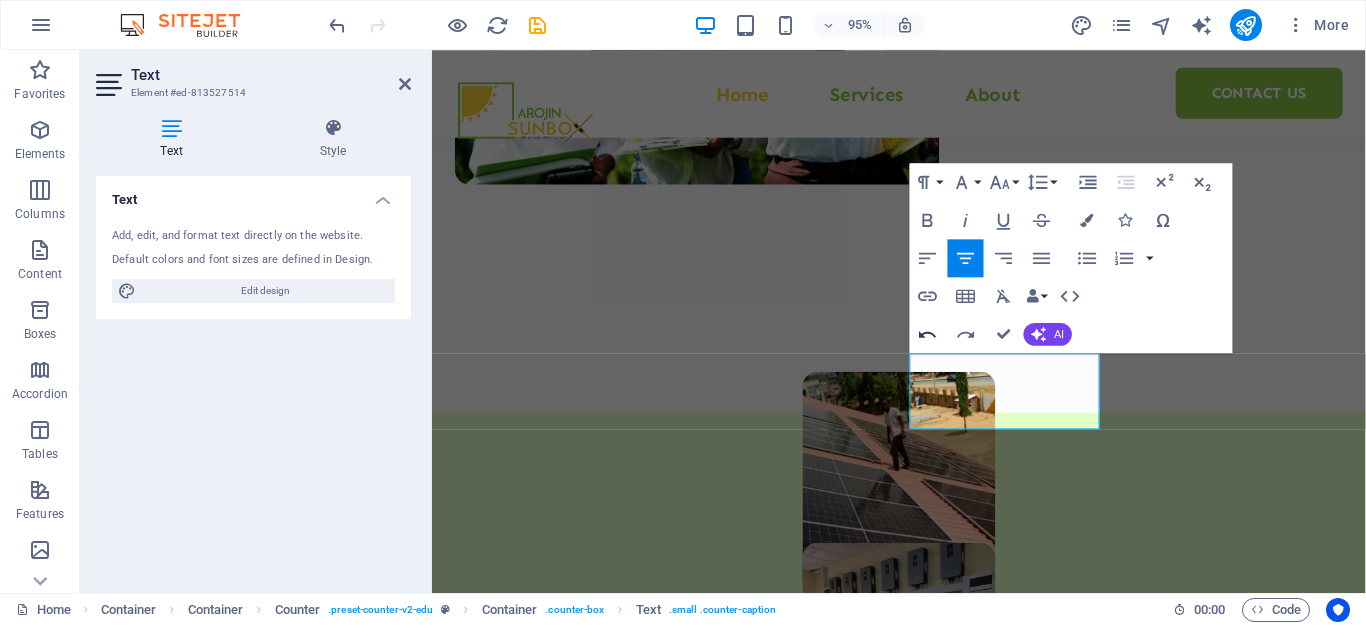 click 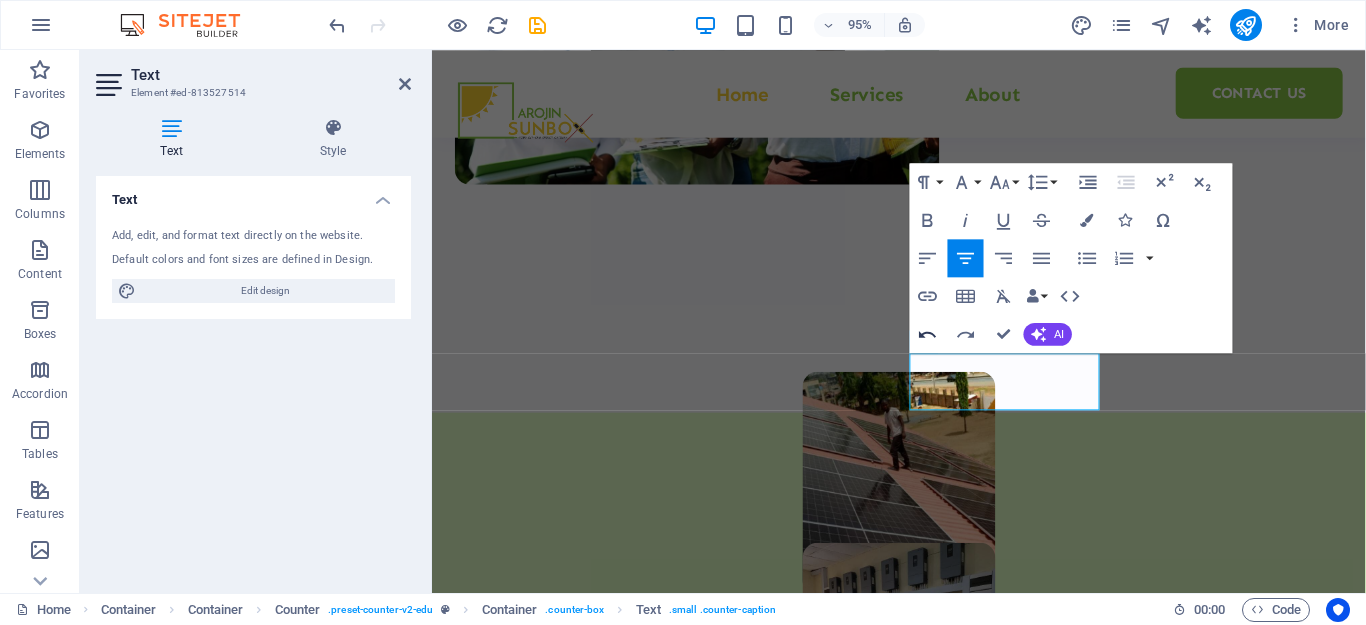 click 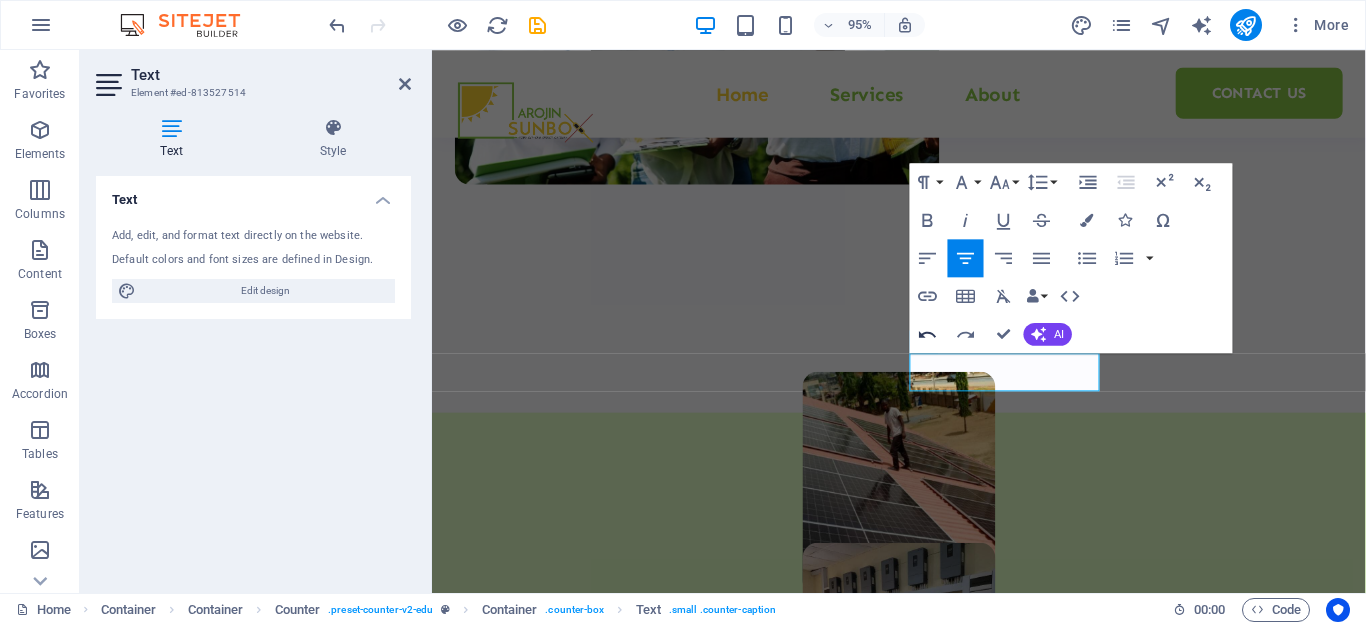 click 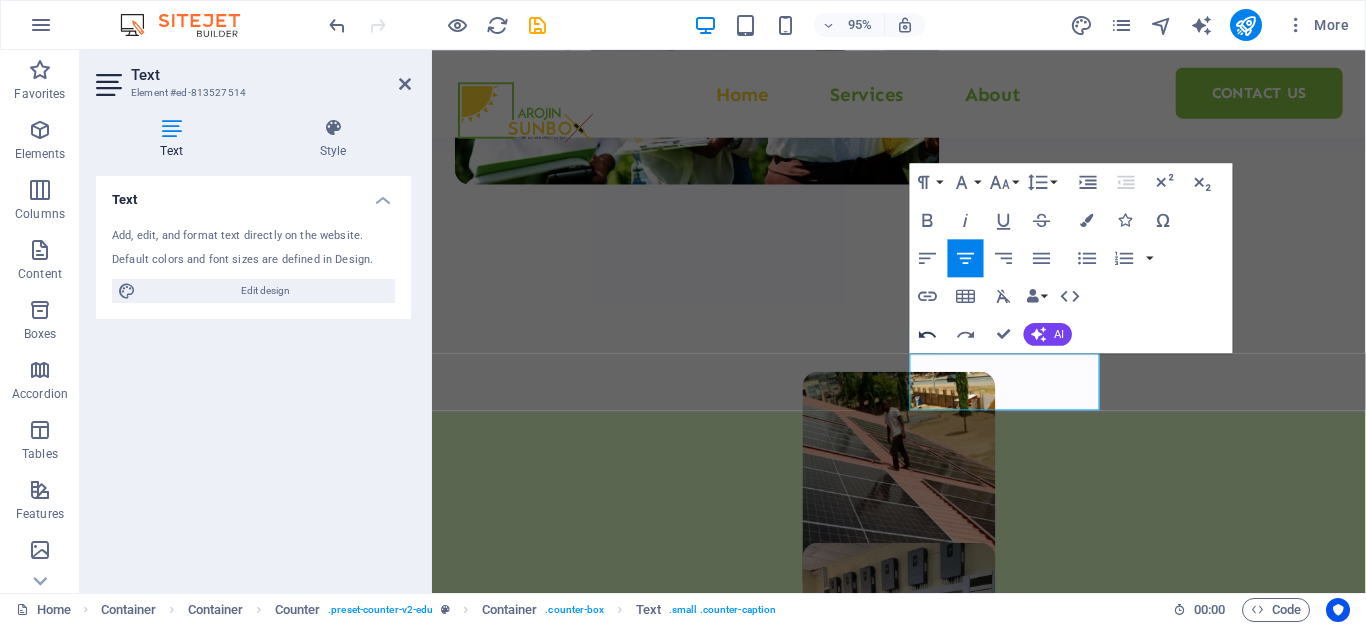 click 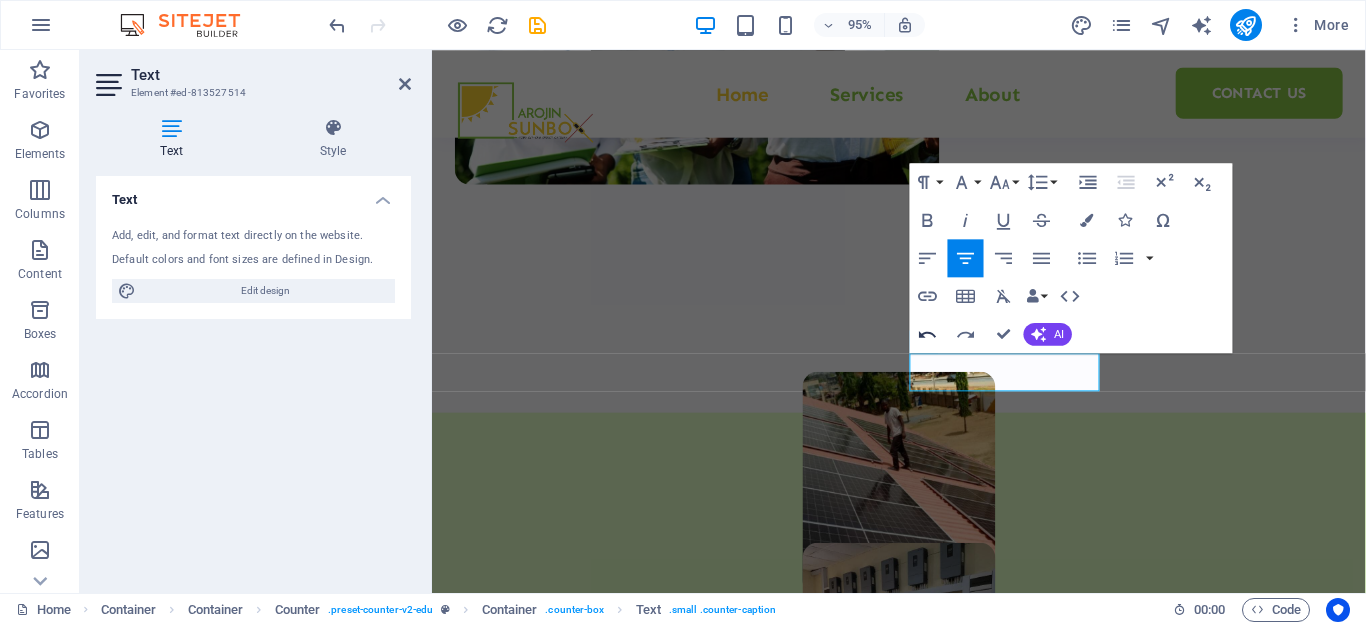 click 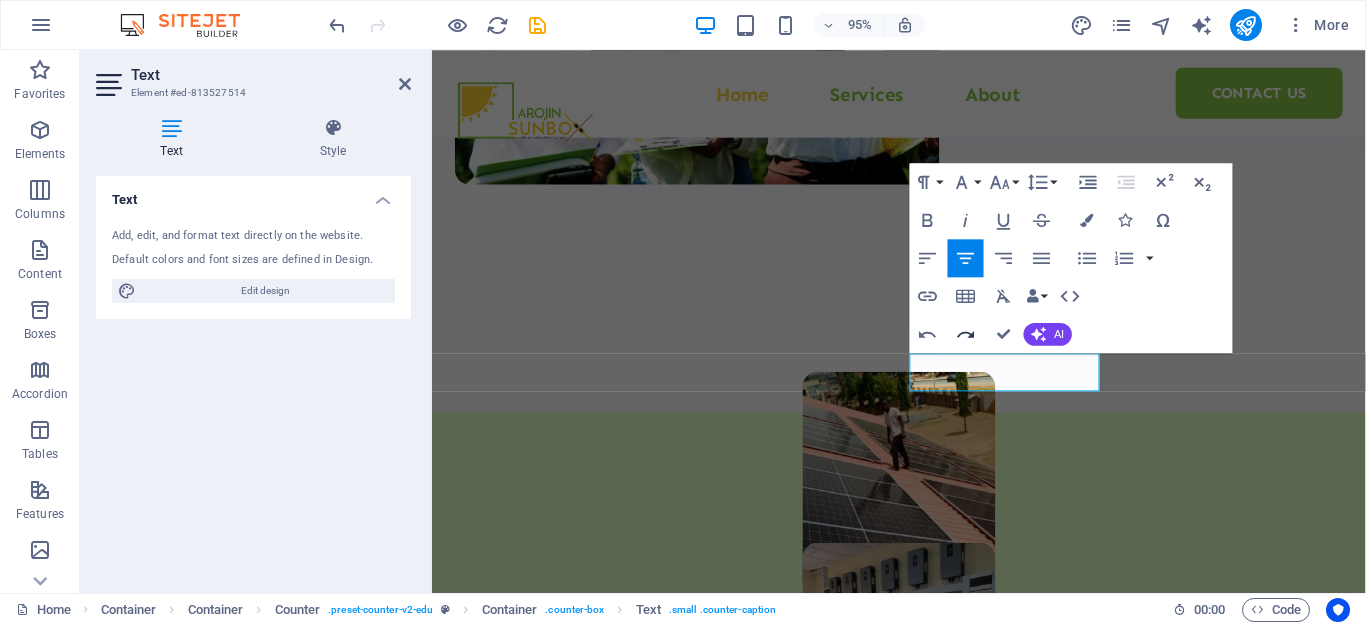 click 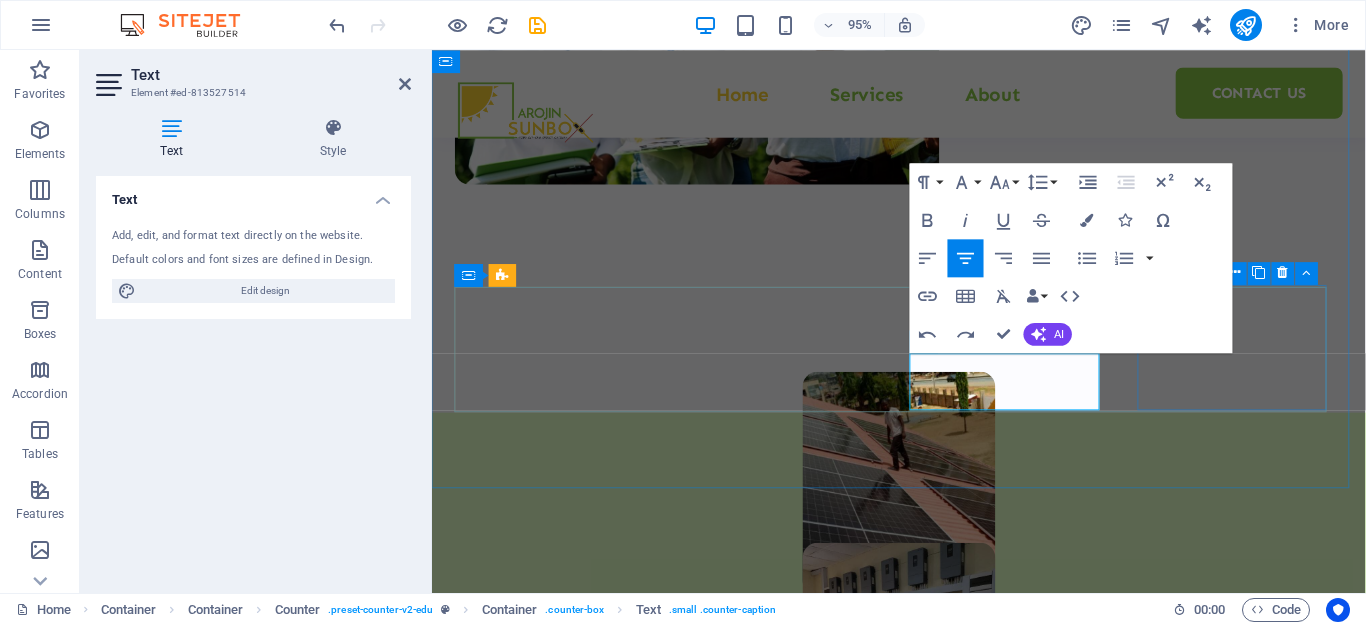 click on "20 STAFFS" at bounding box center (558, 1890) 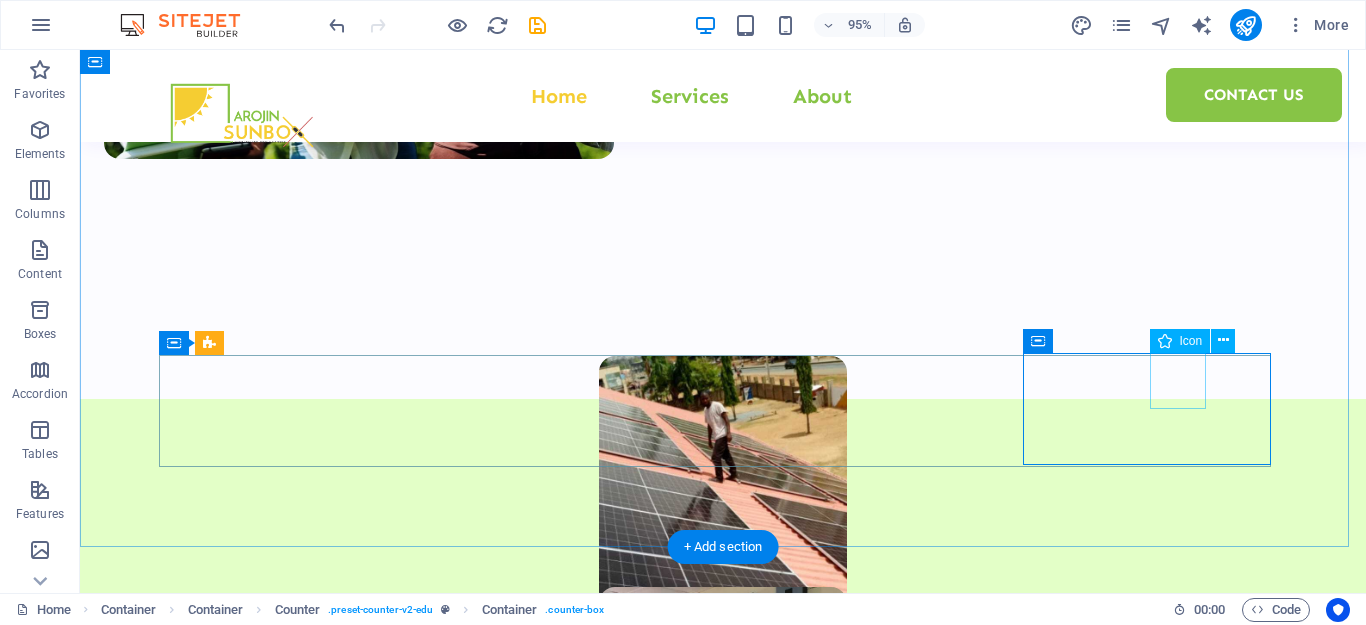 scroll, scrollTop: 910, scrollLeft: 0, axis: vertical 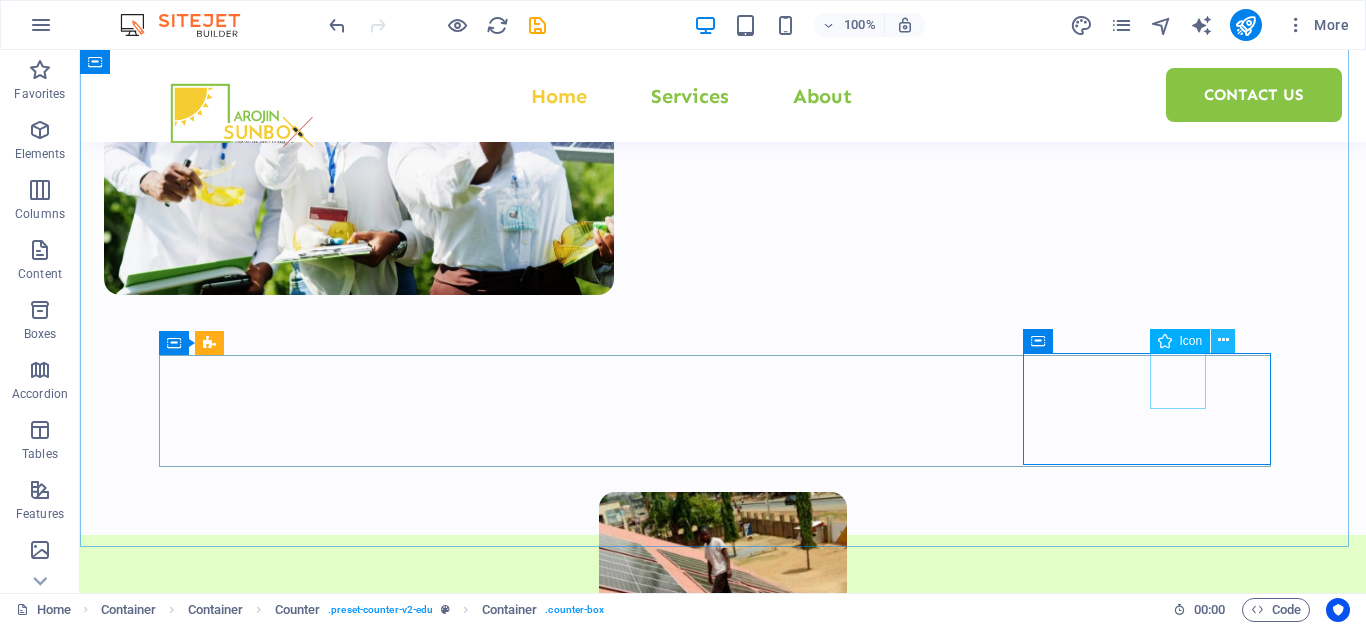 click at bounding box center (1223, 340) 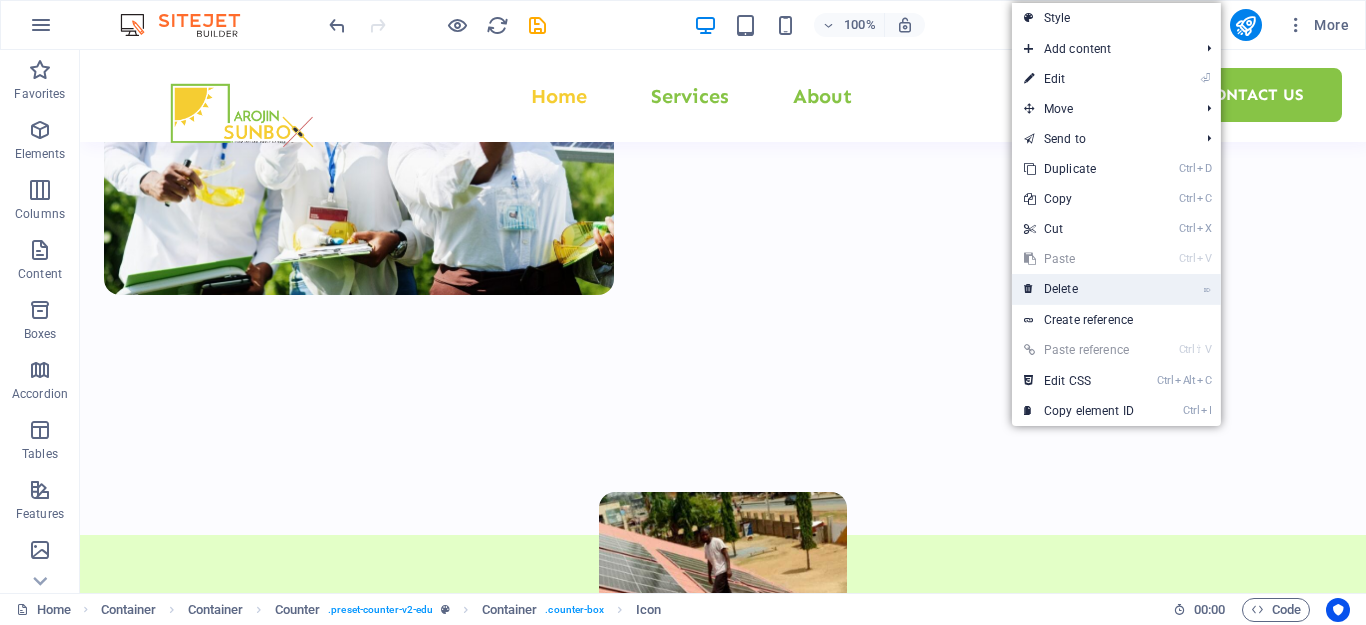 click on "⌦  Delete" at bounding box center [1079, 289] 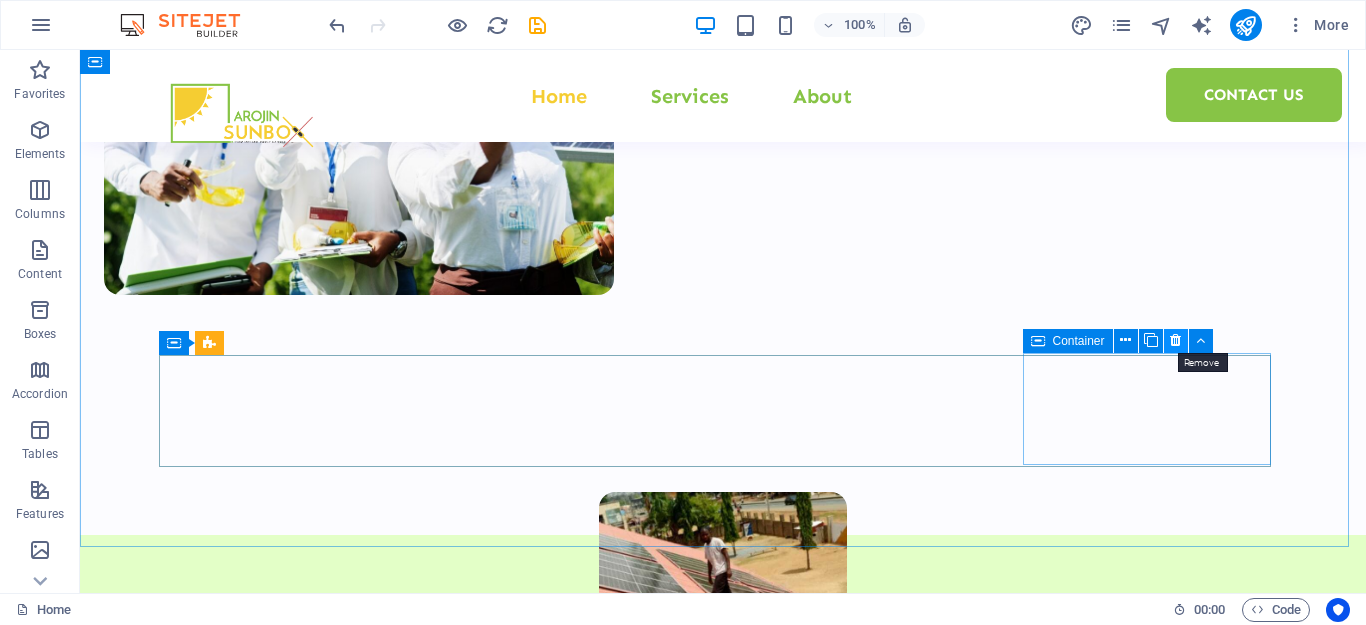 click at bounding box center [1175, 340] 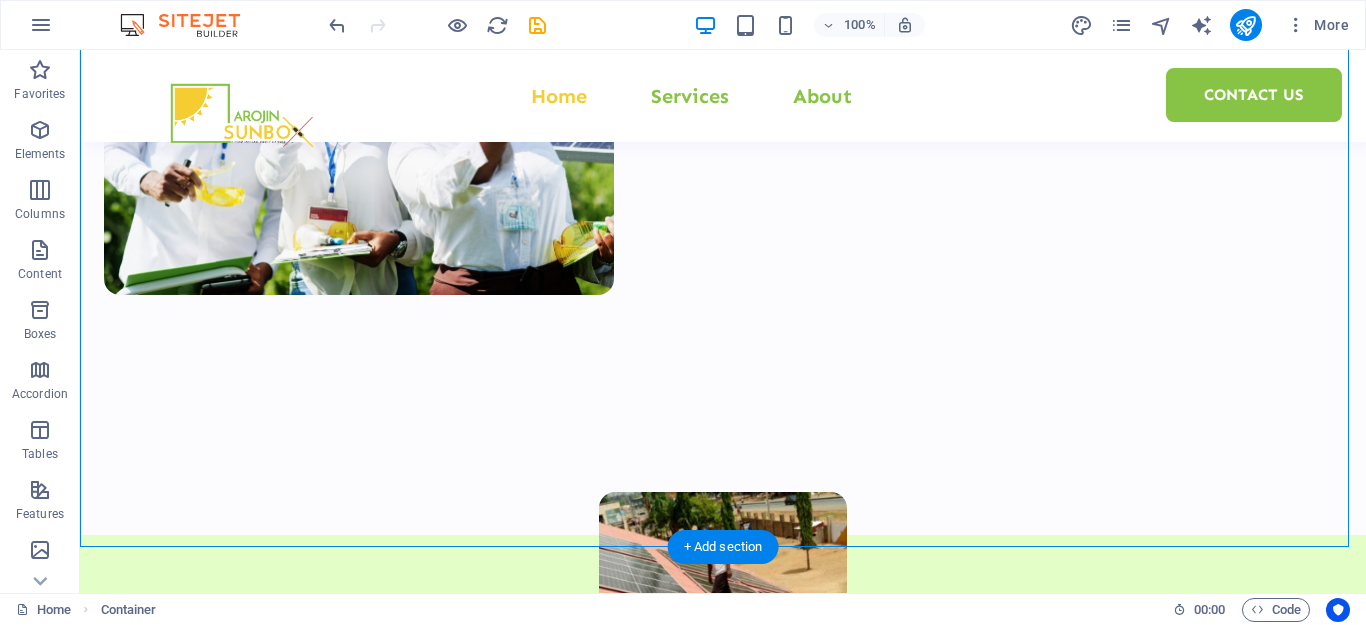 drag, startPoint x: 827, startPoint y: 394, endPoint x: 993, endPoint y: 397, distance: 166.0271 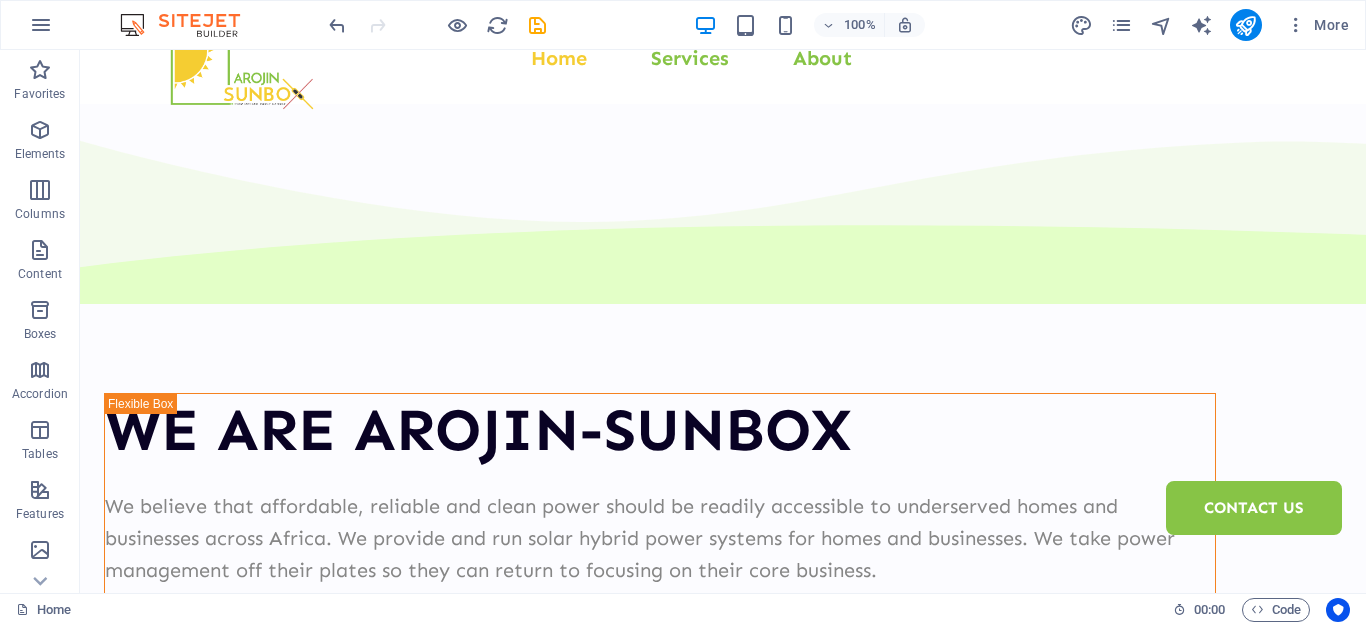 scroll, scrollTop: 19, scrollLeft: 0, axis: vertical 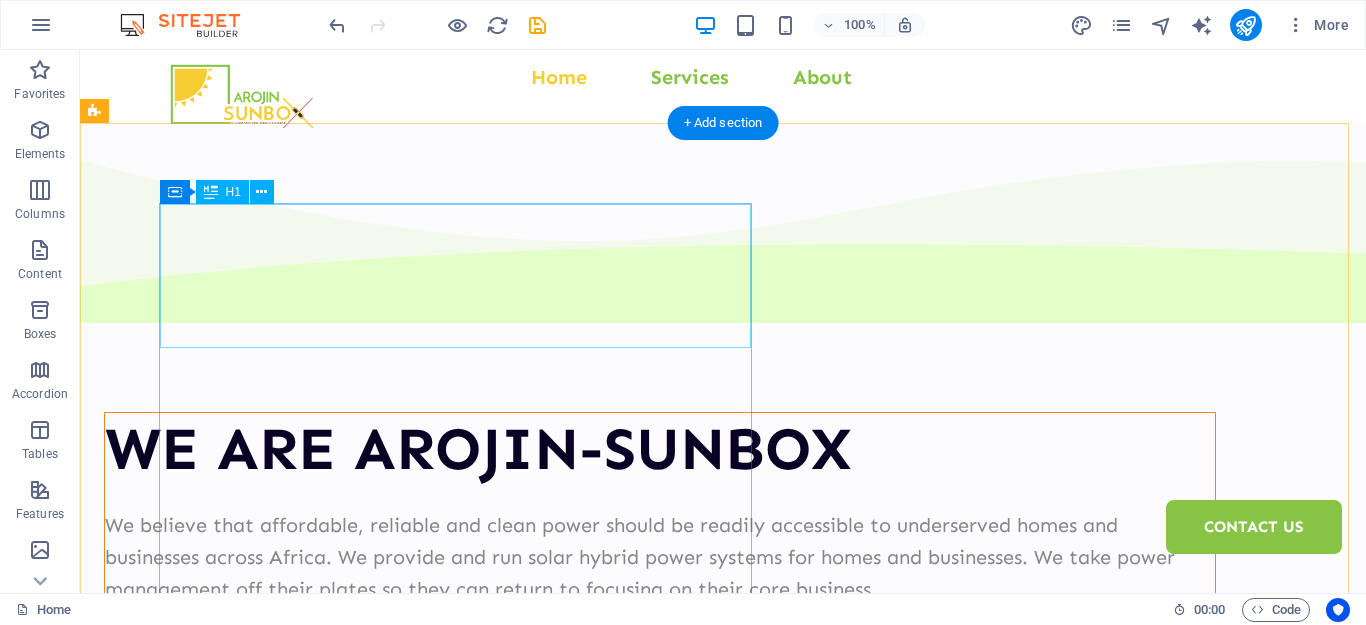 click on "WE ARE AROJIN-SUNBOX" at bounding box center [660, 449] 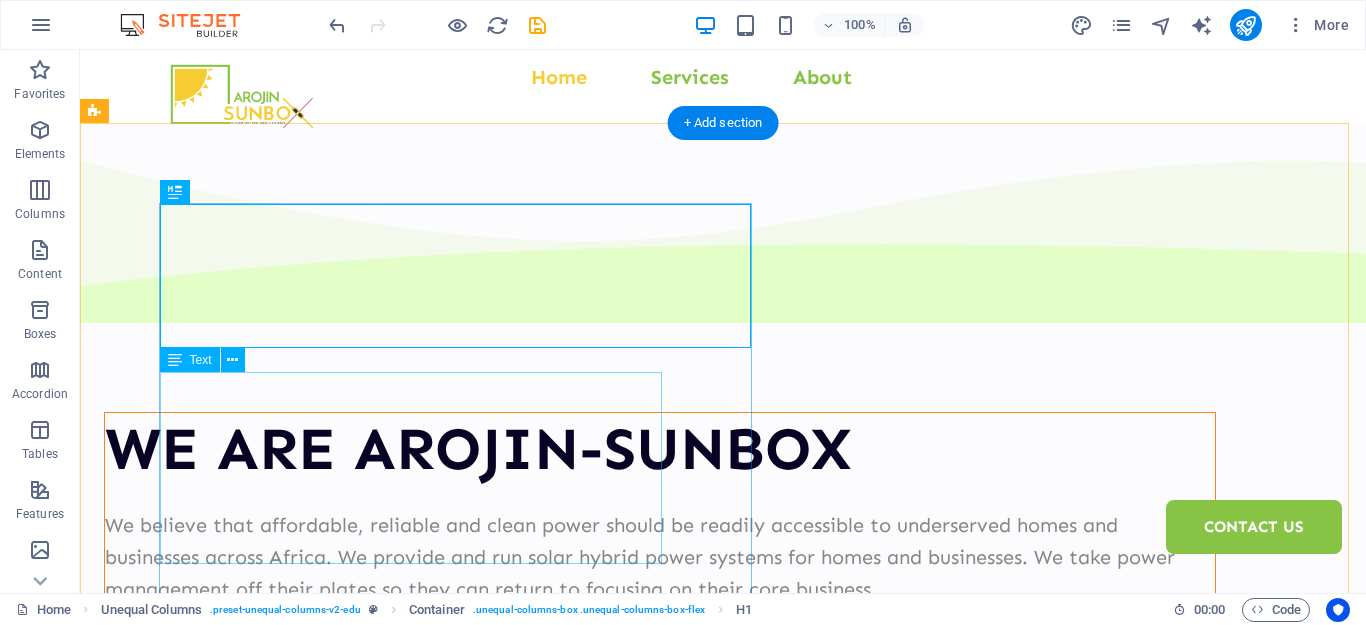 click on "We believe that affordable, reliable and clean power should be readily accessible to underserved homes and businesses across Africa. We provide and run solar hybrid power systems for homes and businesses. We take power management off their plates so they can return to focusing on their core business." at bounding box center [660, 557] 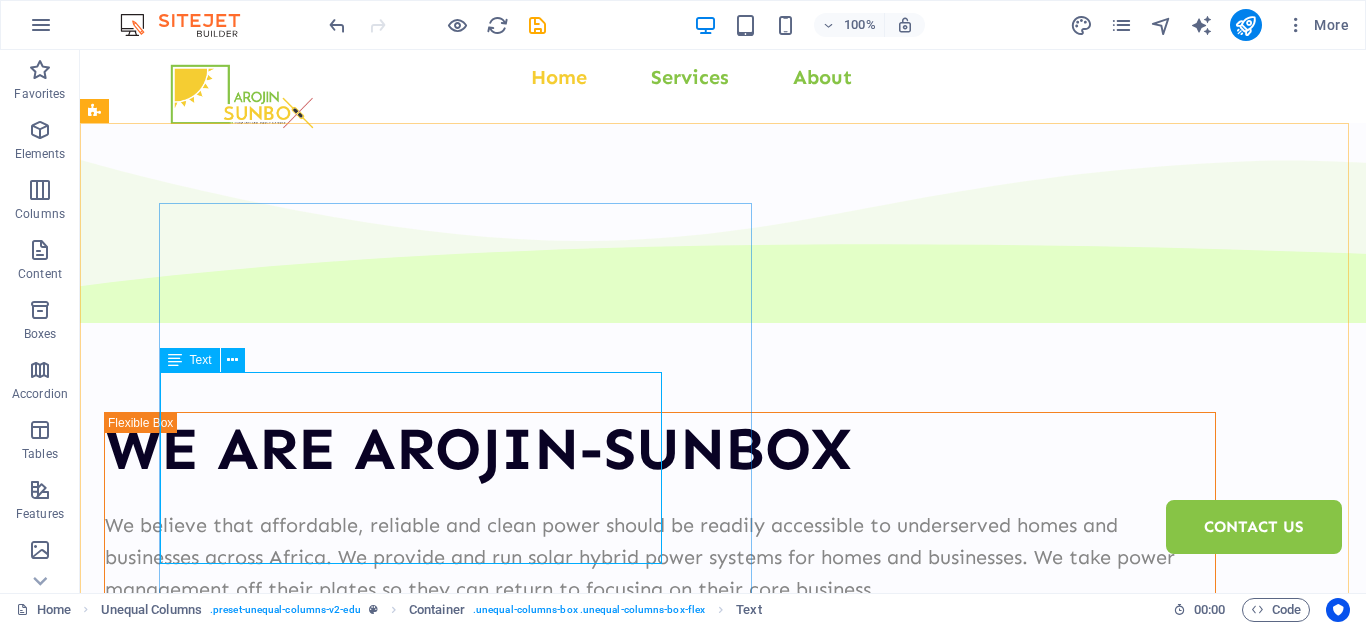 click on "Text" at bounding box center [190, 360] 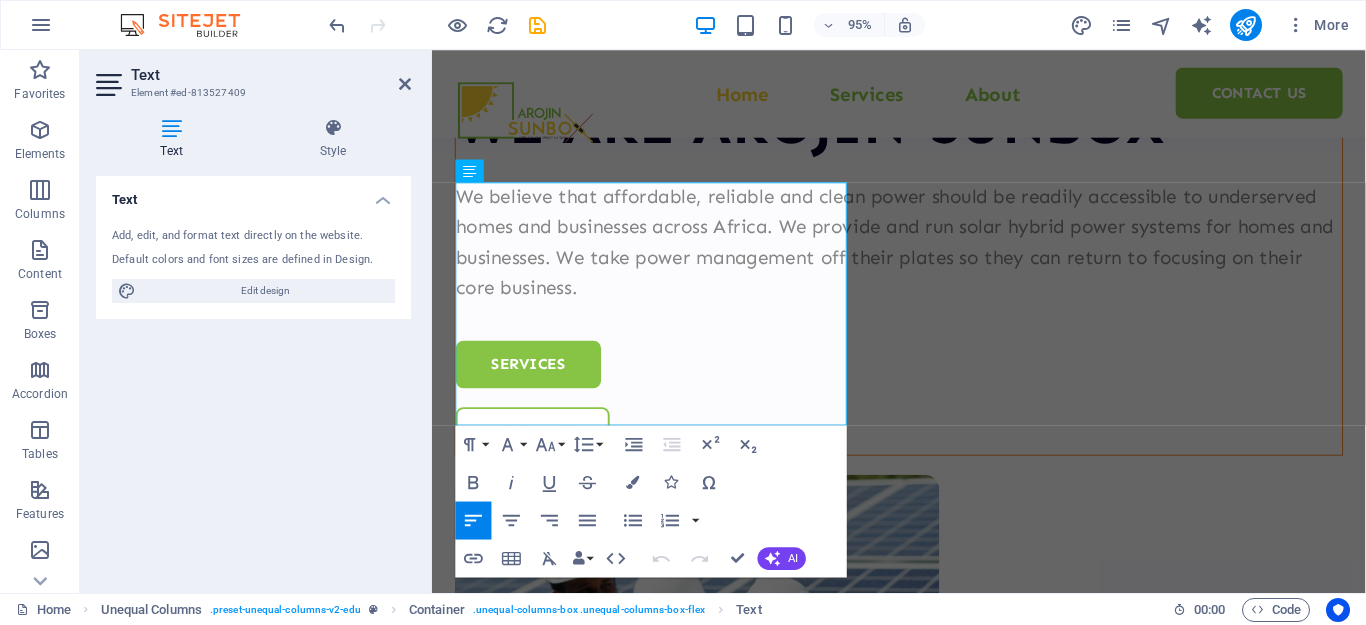 scroll, scrollTop: 274, scrollLeft: 0, axis: vertical 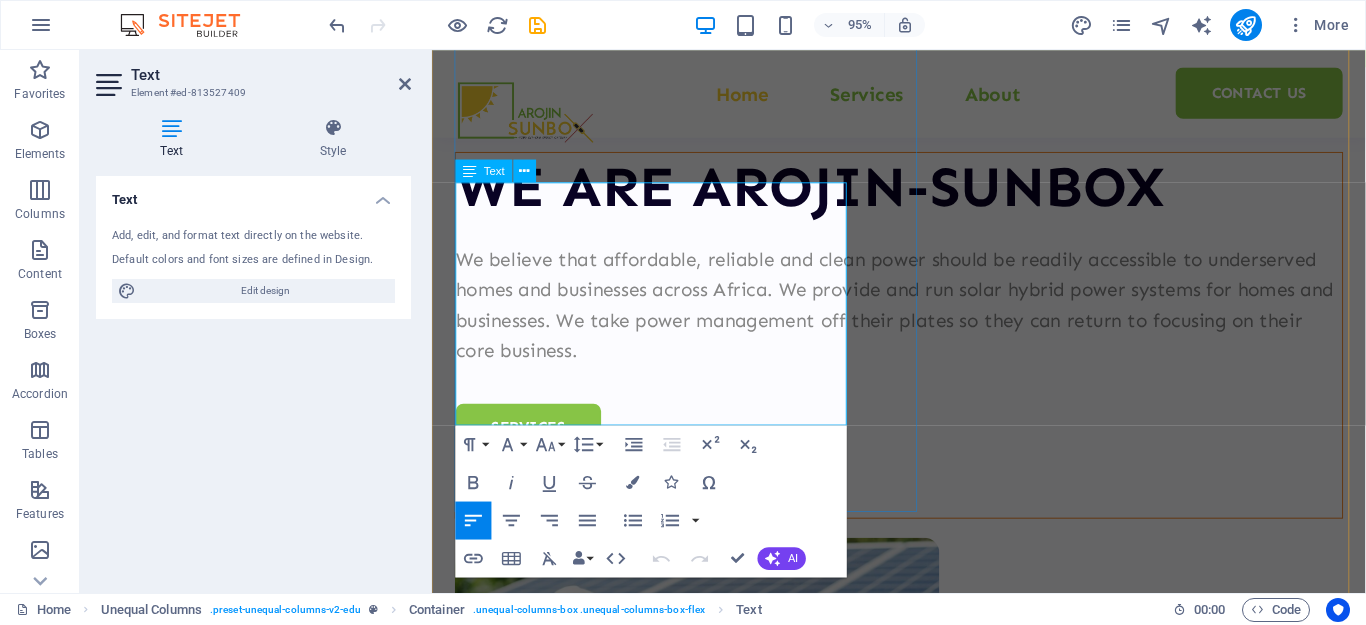 click on "We believe that affordable, reliable and clean power should be readily accessible to underserved homes and businesses across Africa. We provide and run solar hybrid power systems for homes and businesses. We take power management off their plates so they can return to focusing on their core business." at bounding box center (923, 318) 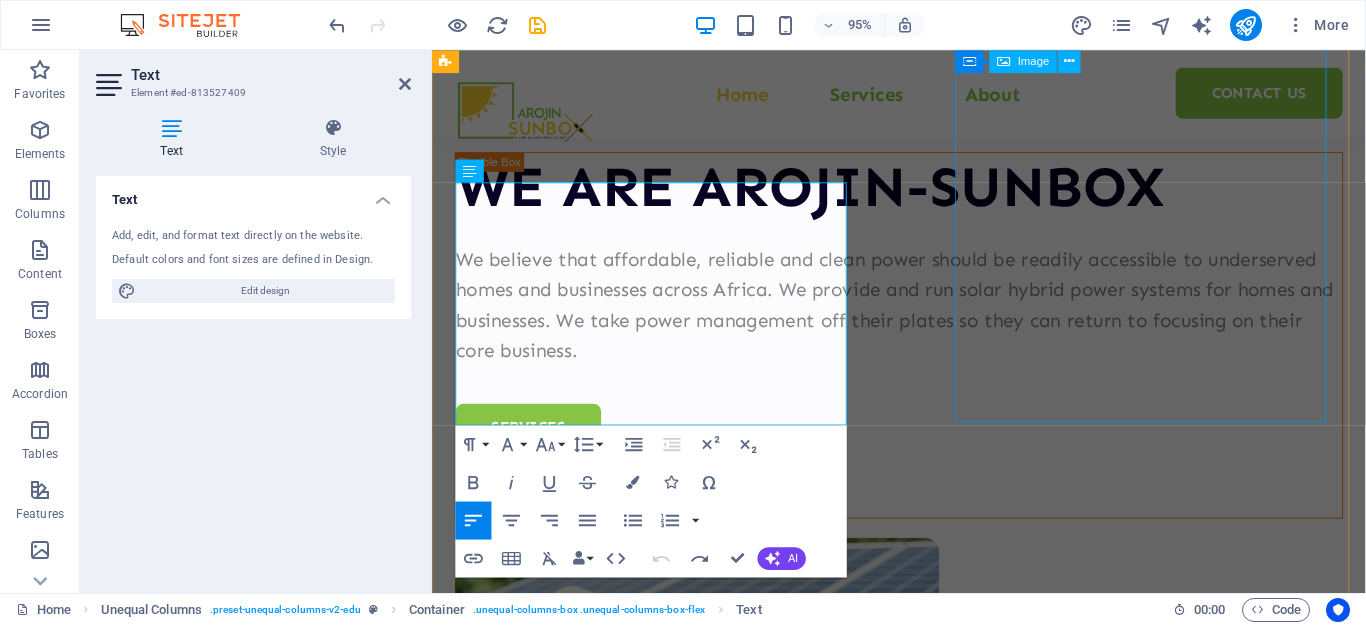 click at bounding box center (923, 763) 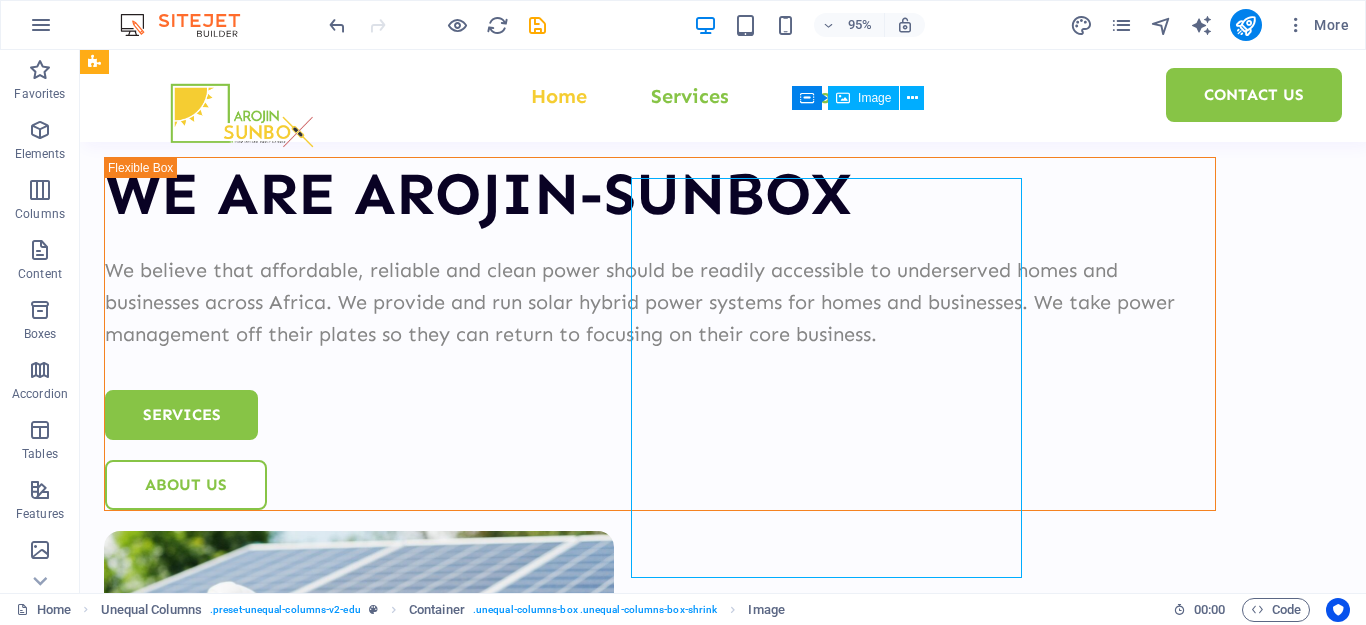 scroll, scrollTop: 138, scrollLeft: 0, axis: vertical 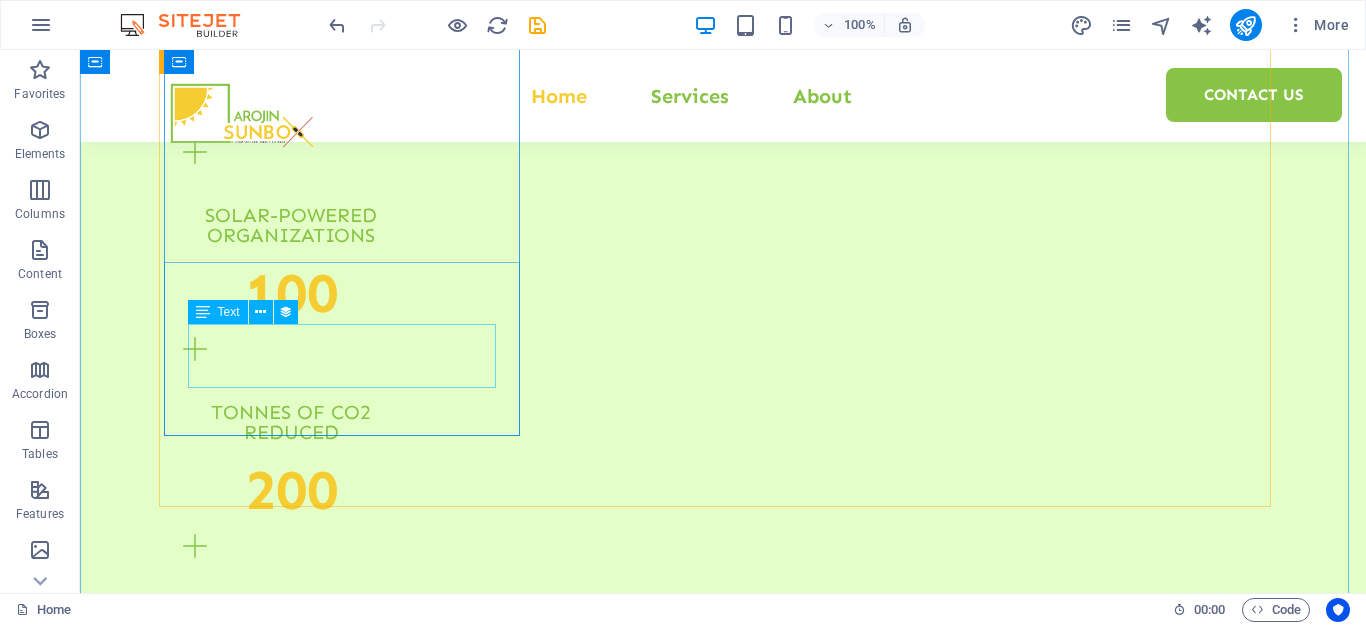 click on "Generate cleaner energy with solar" at bounding box center (723, 3281) 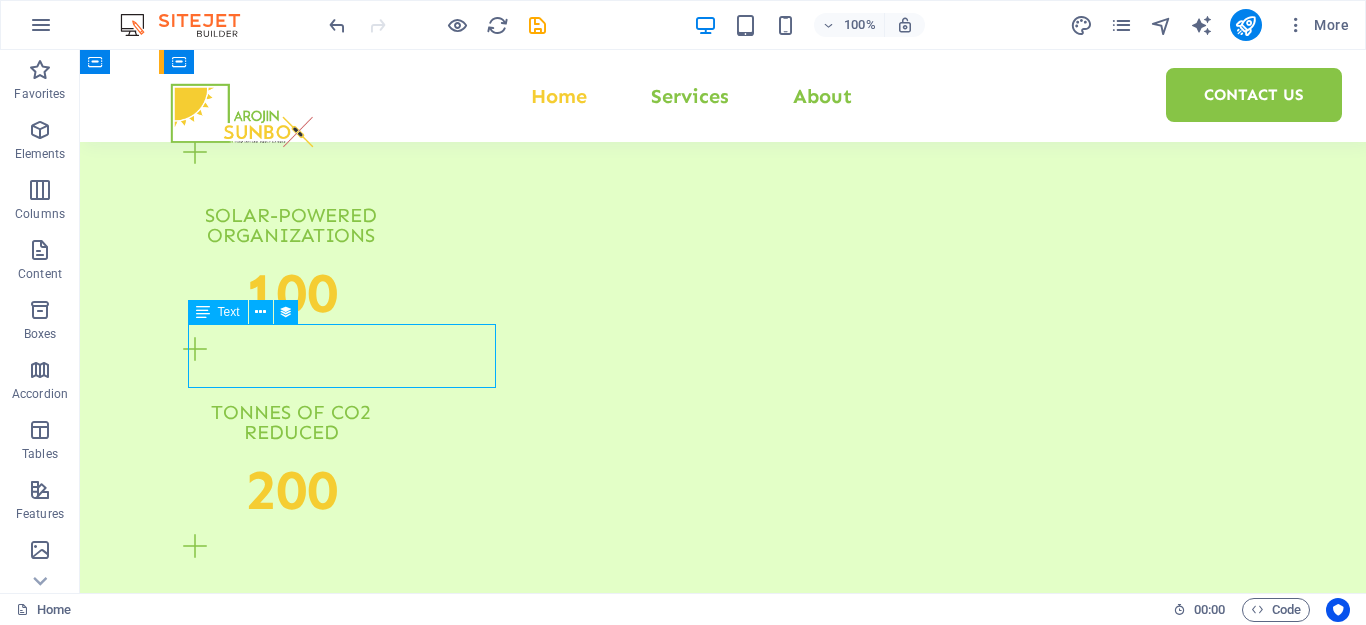 click on "Generate cleaner energy with solar" at bounding box center [723, 3281] 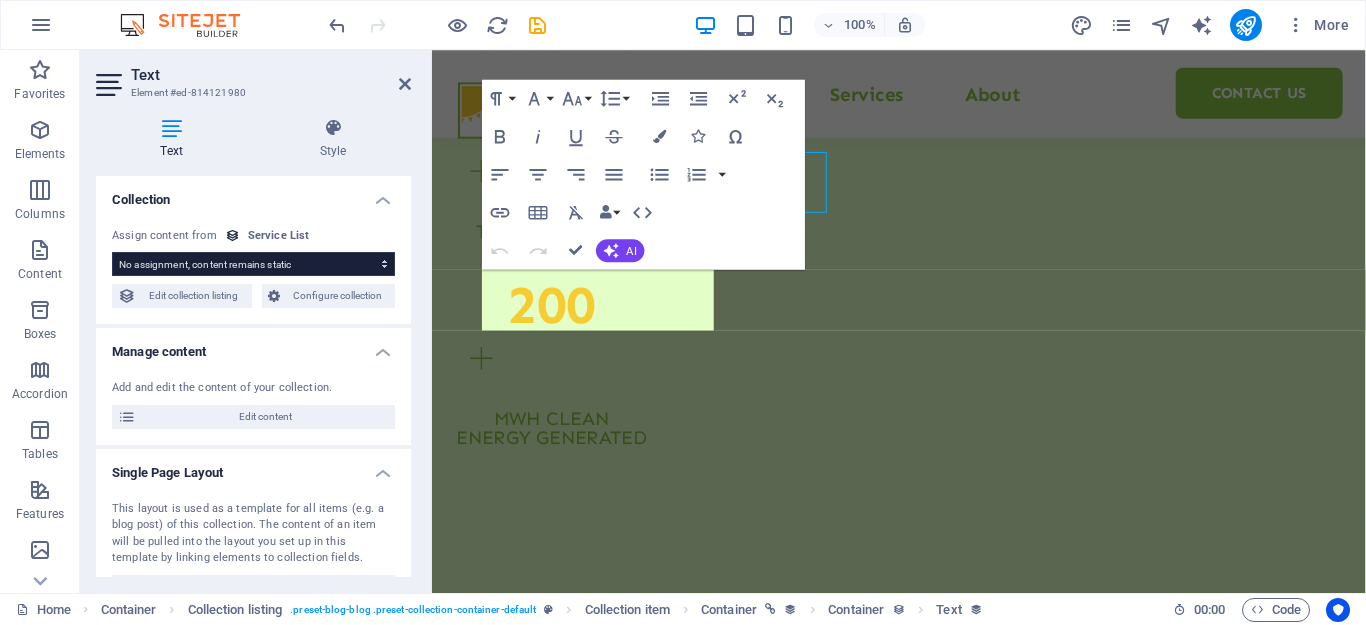 scroll, scrollTop: 2538, scrollLeft: 0, axis: vertical 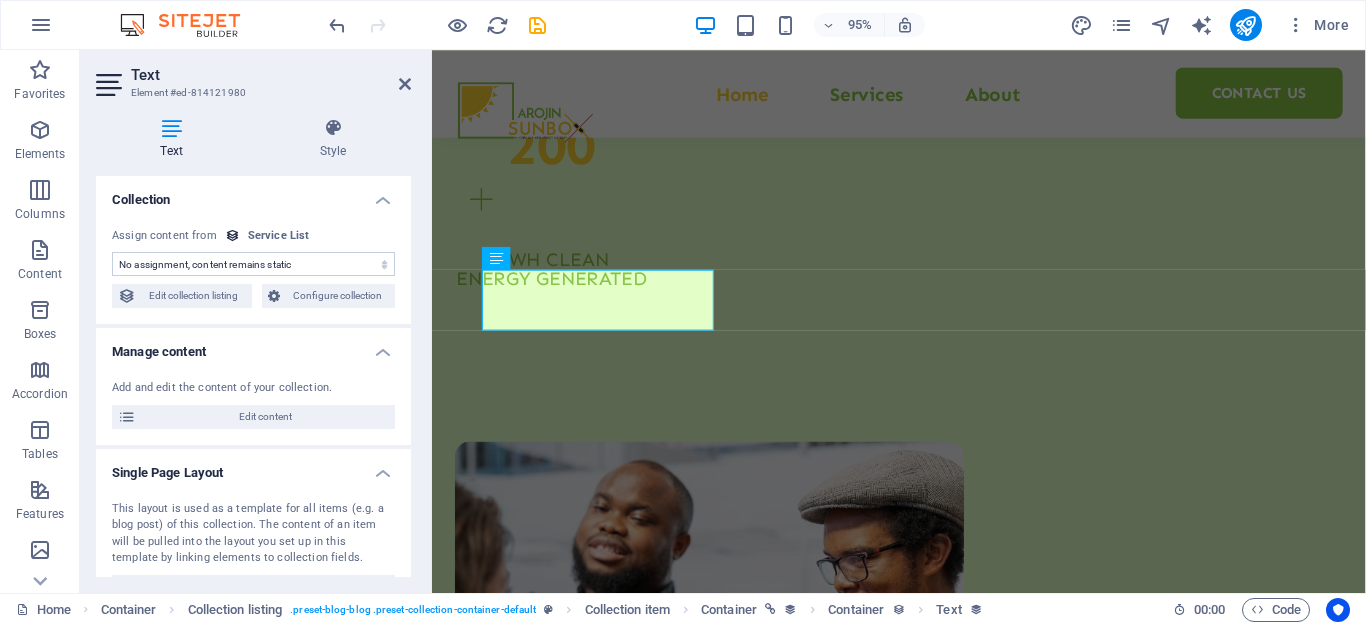 select on "teacher-short-bio" 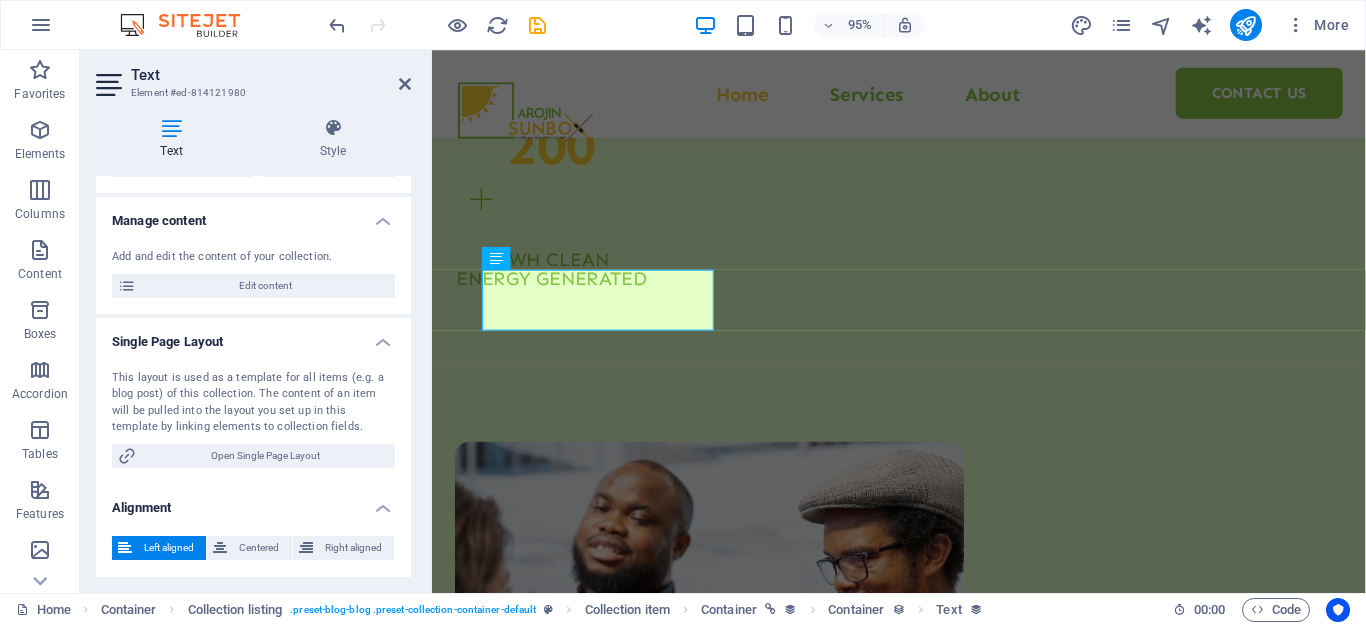 scroll, scrollTop: 0, scrollLeft: 0, axis: both 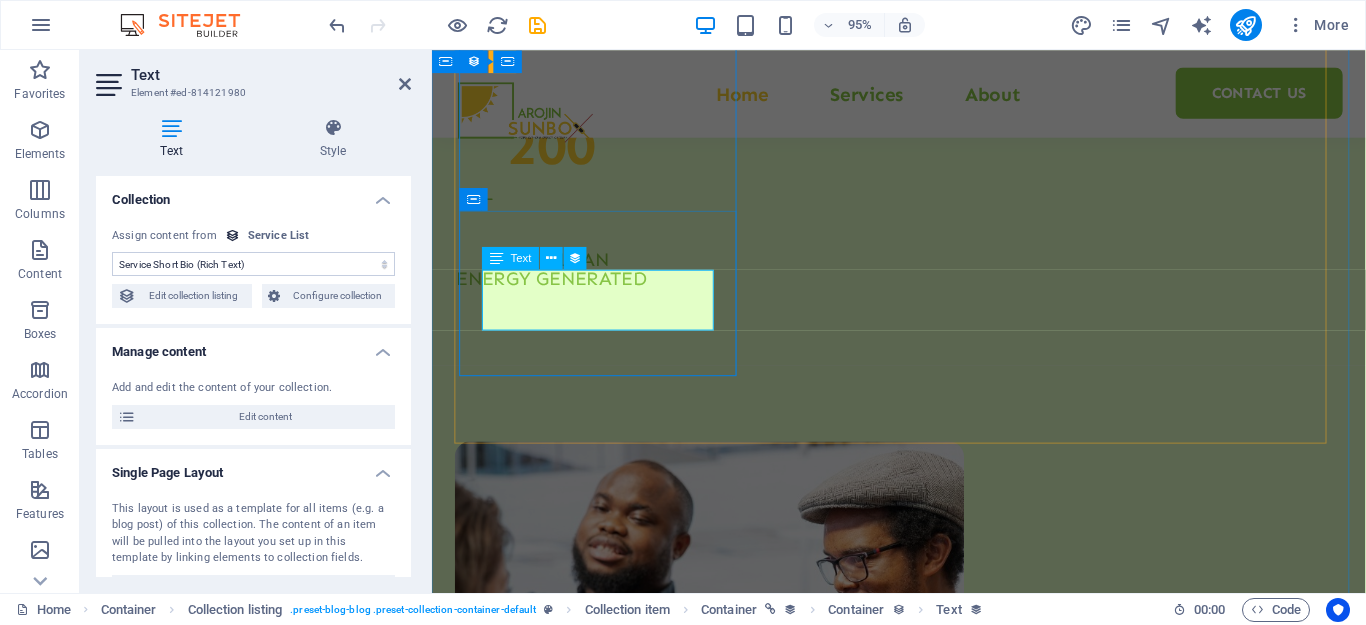 click on "Generate cleaner energy with solar" at bounding box center [923, 2891] 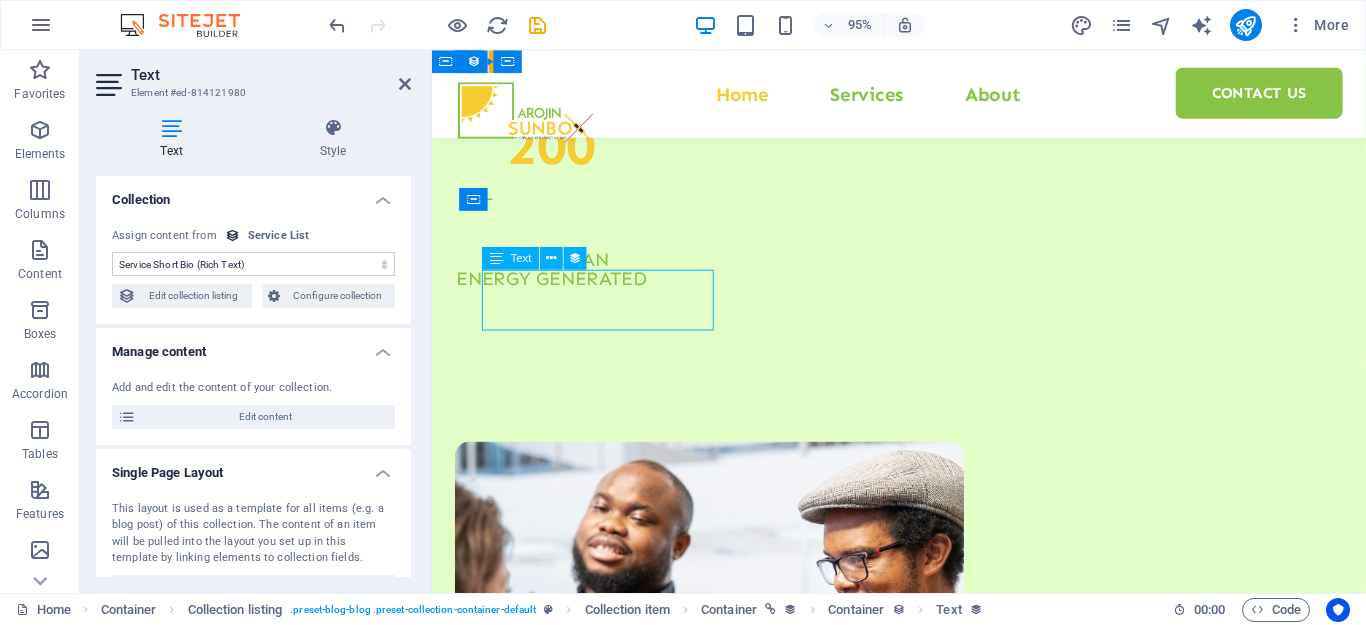 click on "Text" at bounding box center [521, 258] 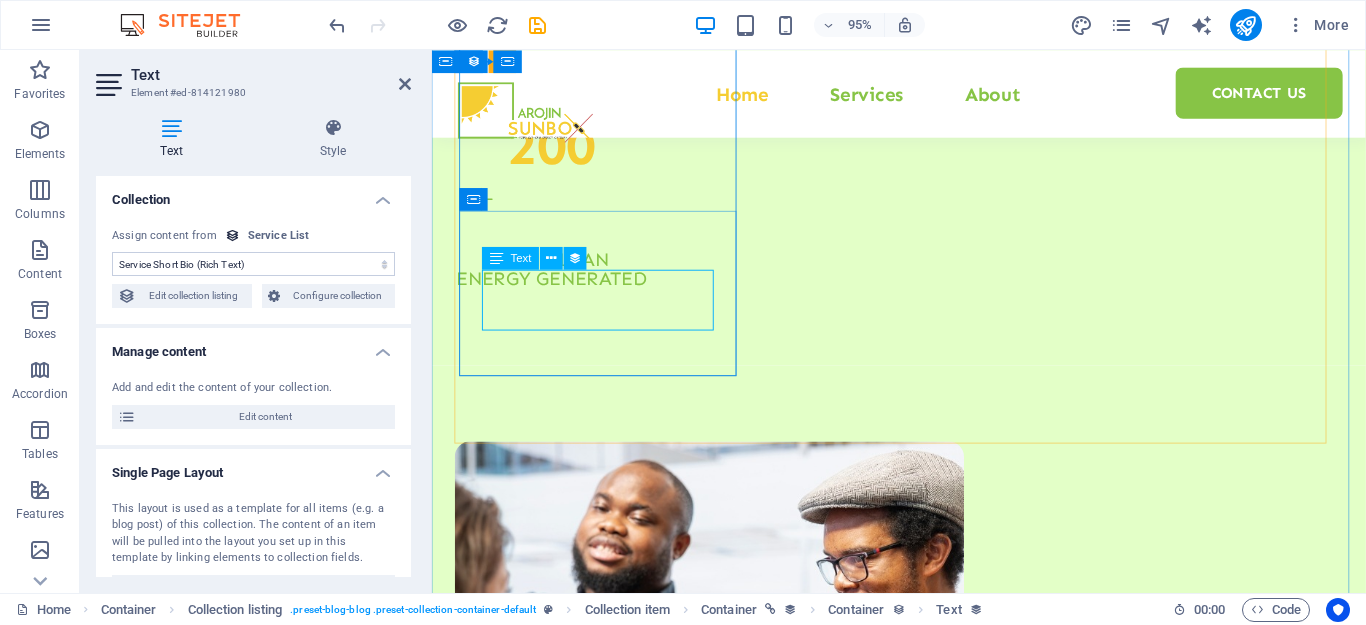 click on "Generate cleaner energy with solar" at bounding box center (923, 2891) 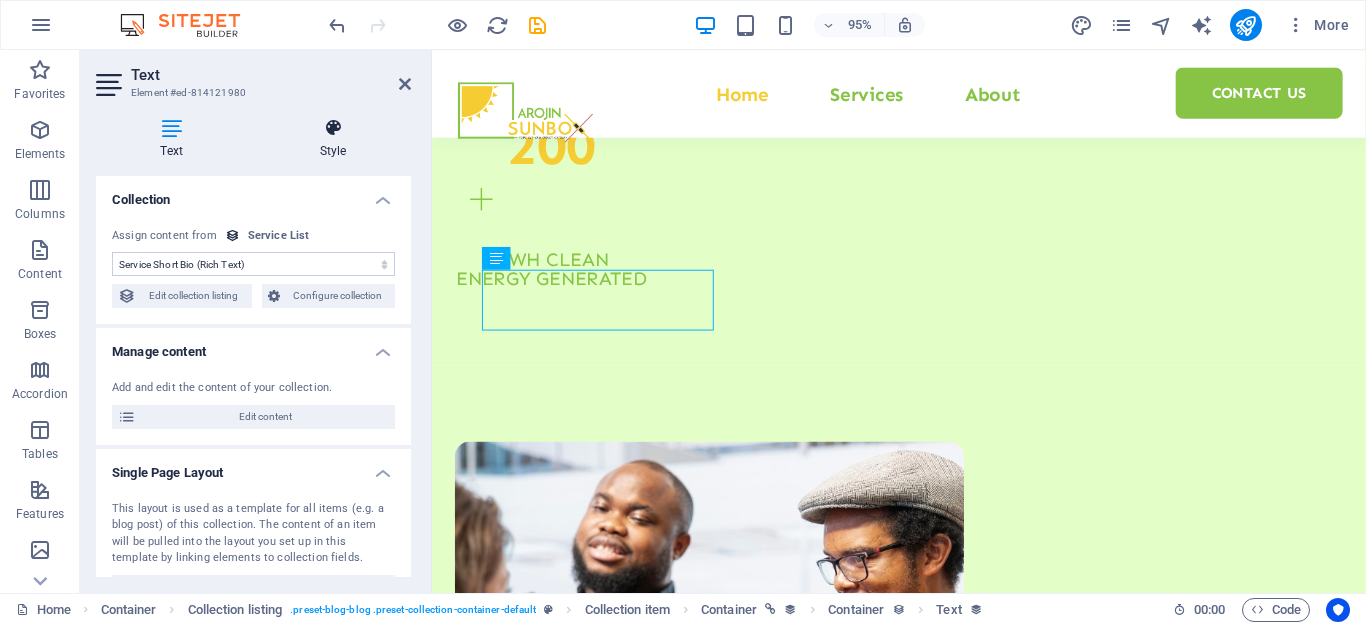click on "Style" at bounding box center [333, 139] 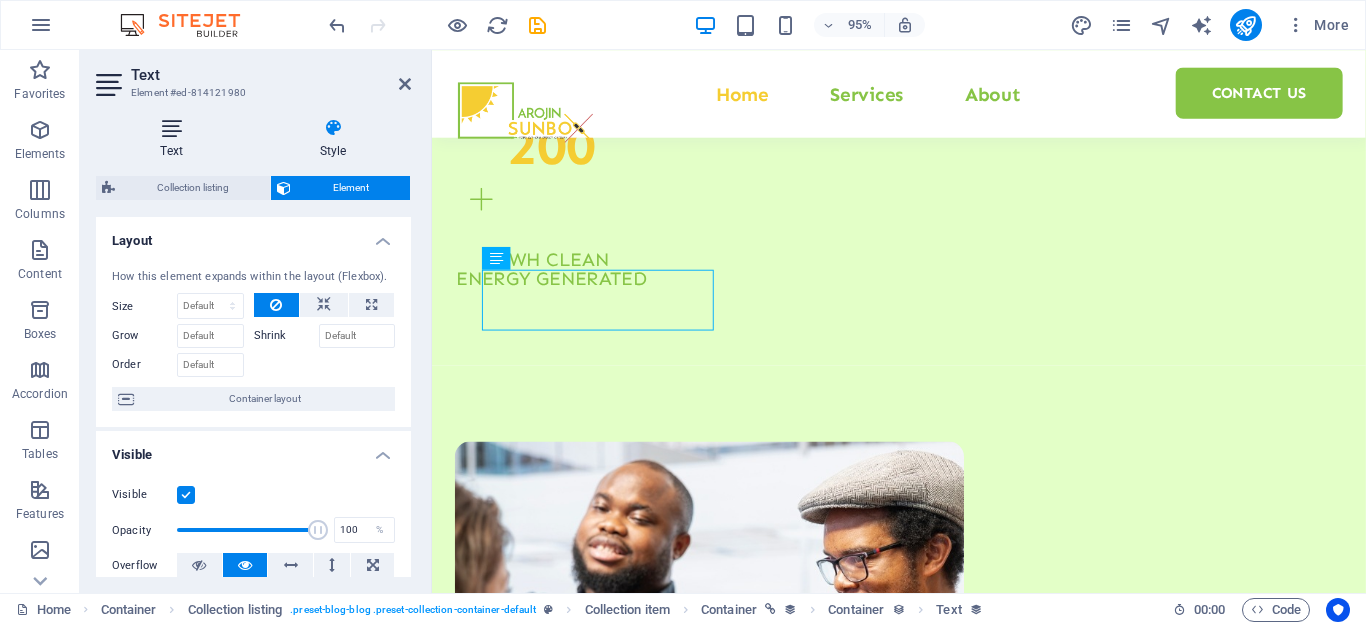 click on "Text" at bounding box center (175, 139) 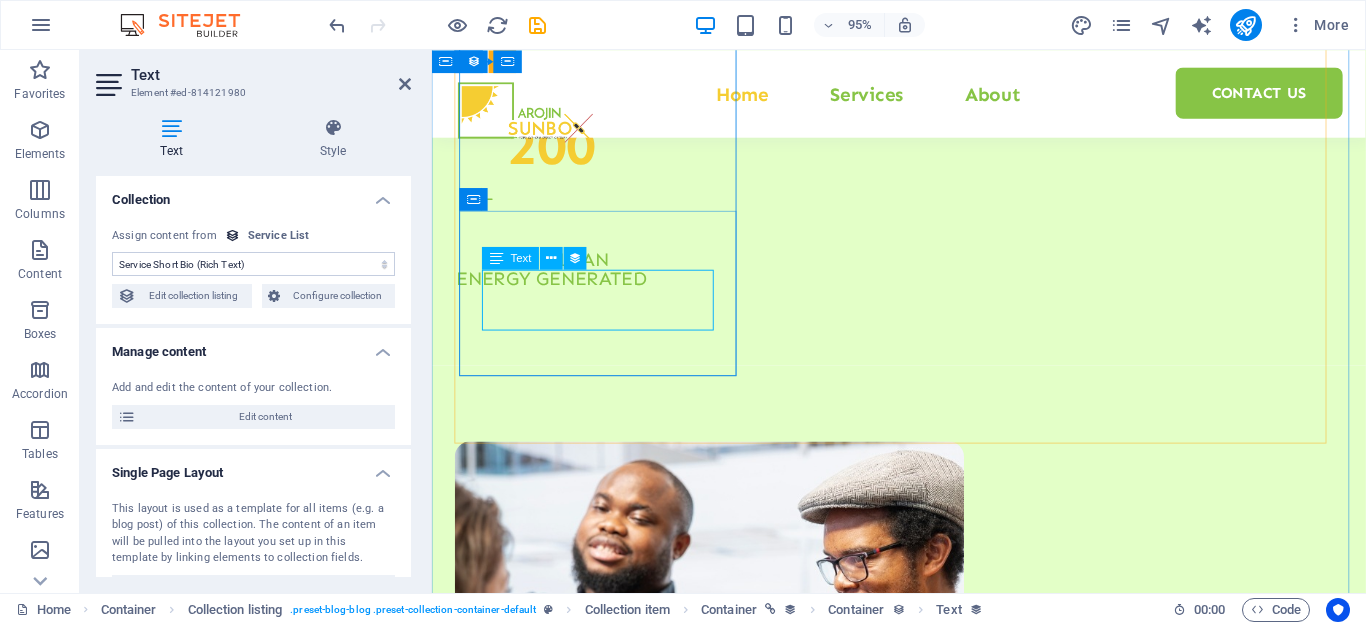 click on "Text" at bounding box center [521, 258] 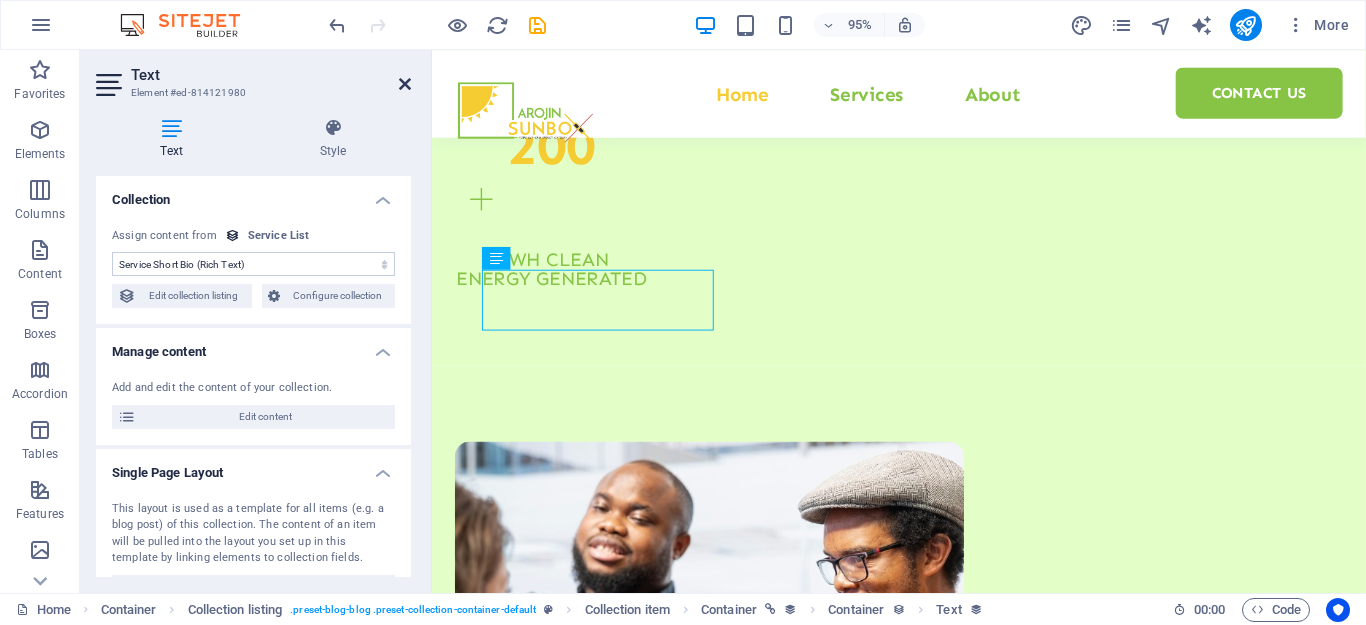 click at bounding box center [405, 84] 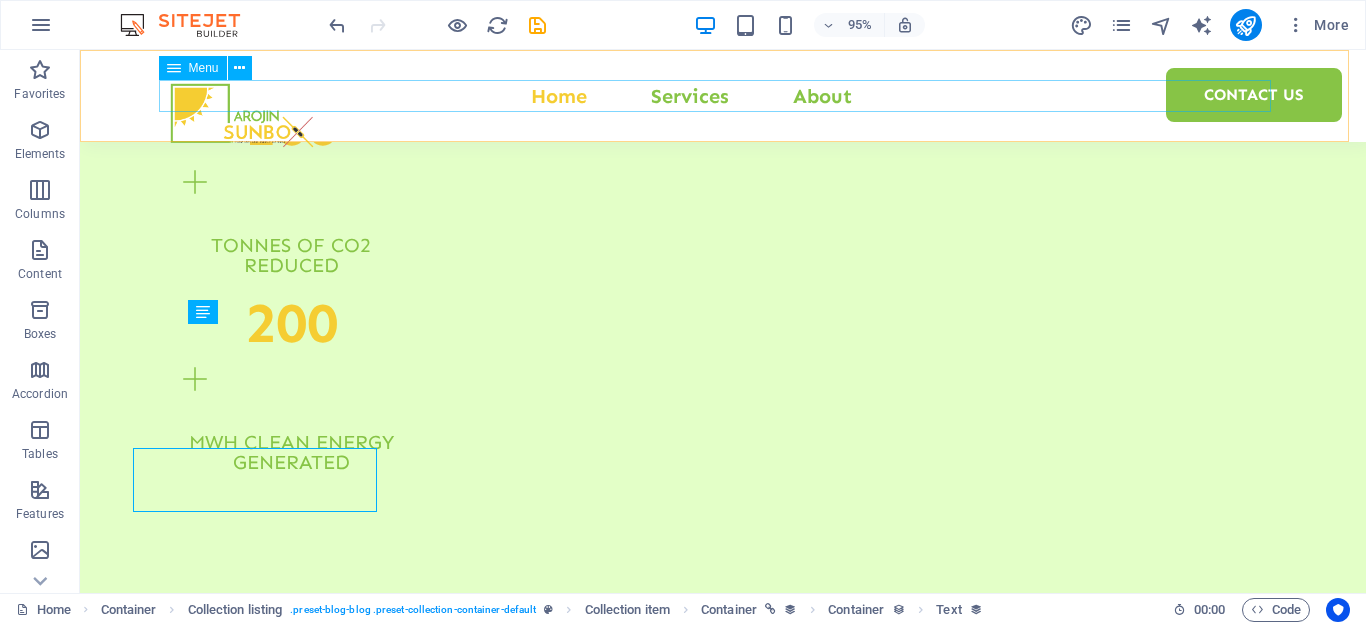 scroll, scrollTop: 2371, scrollLeft: 0, axis: vertical 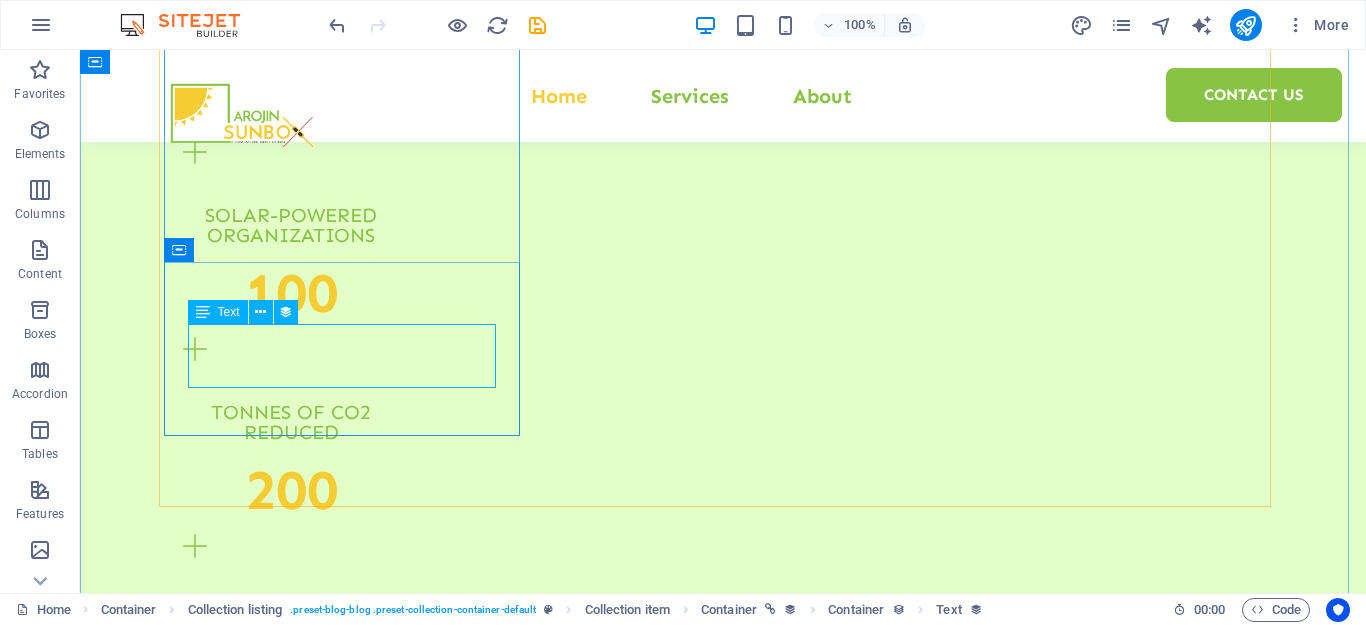 click on "Generate cleaner energy with solar" at bounding box center [723, 3281] 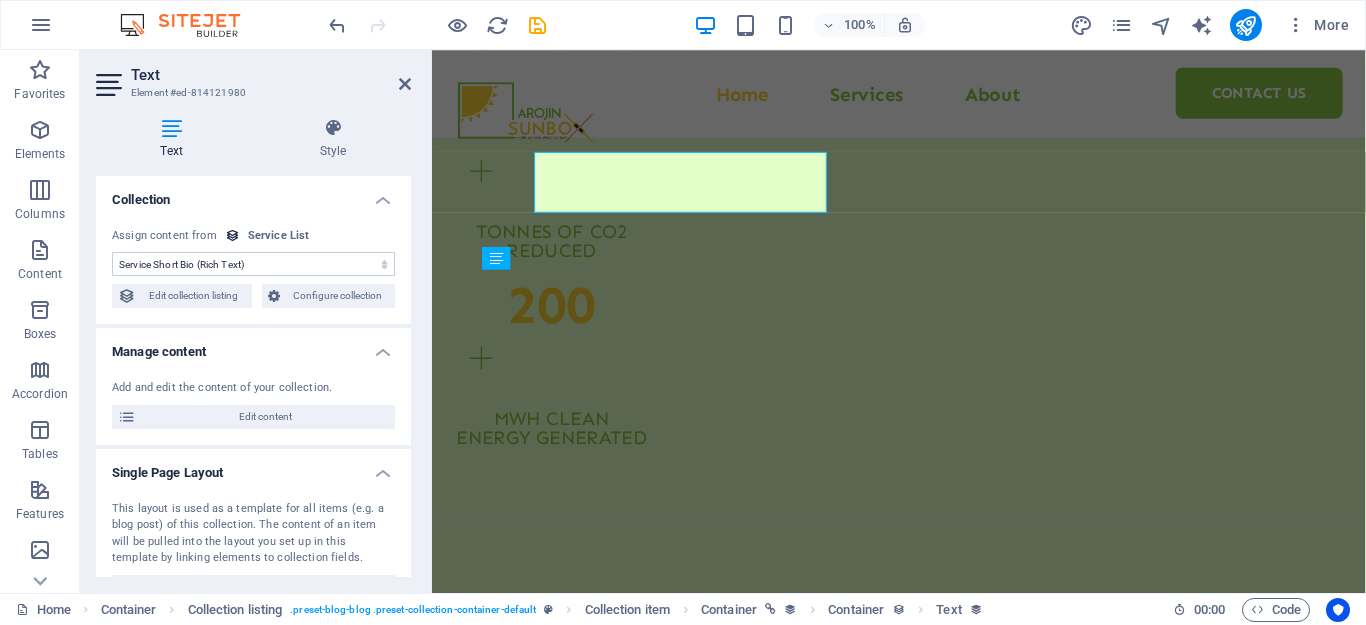 scroll, scrollTop: 2538, scrollLeft: 0, axis: vertical 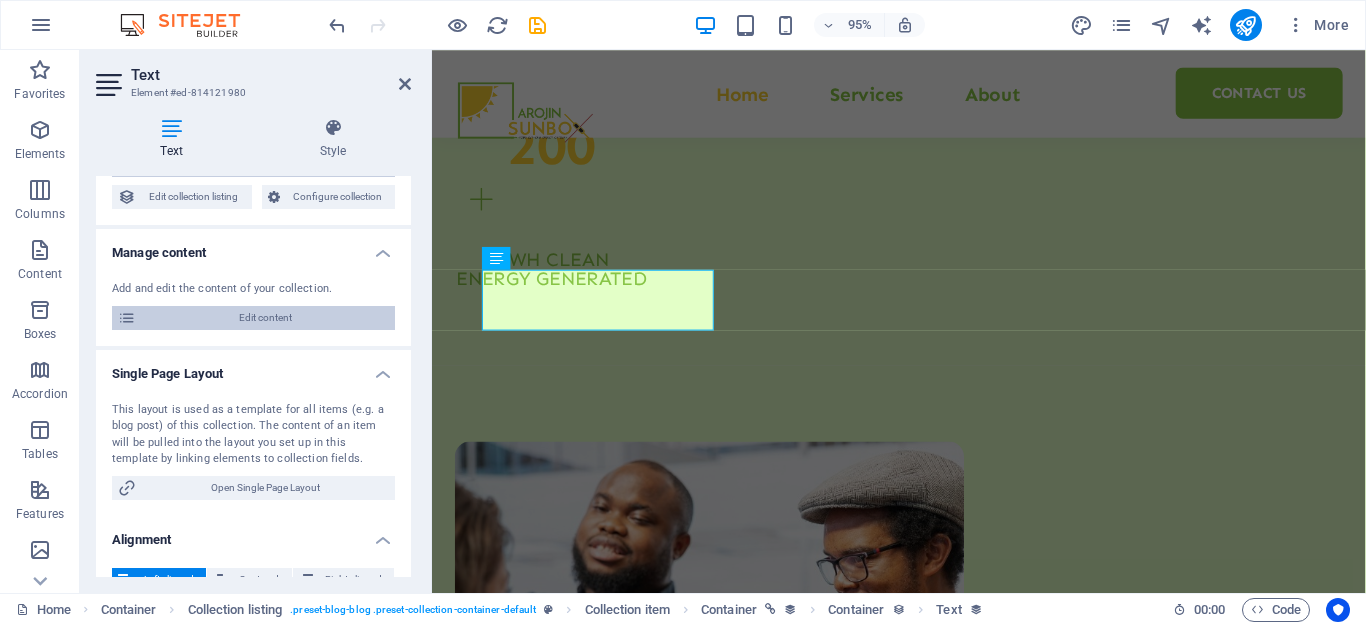 click on "Edit content" at bounding box center (265, 318) 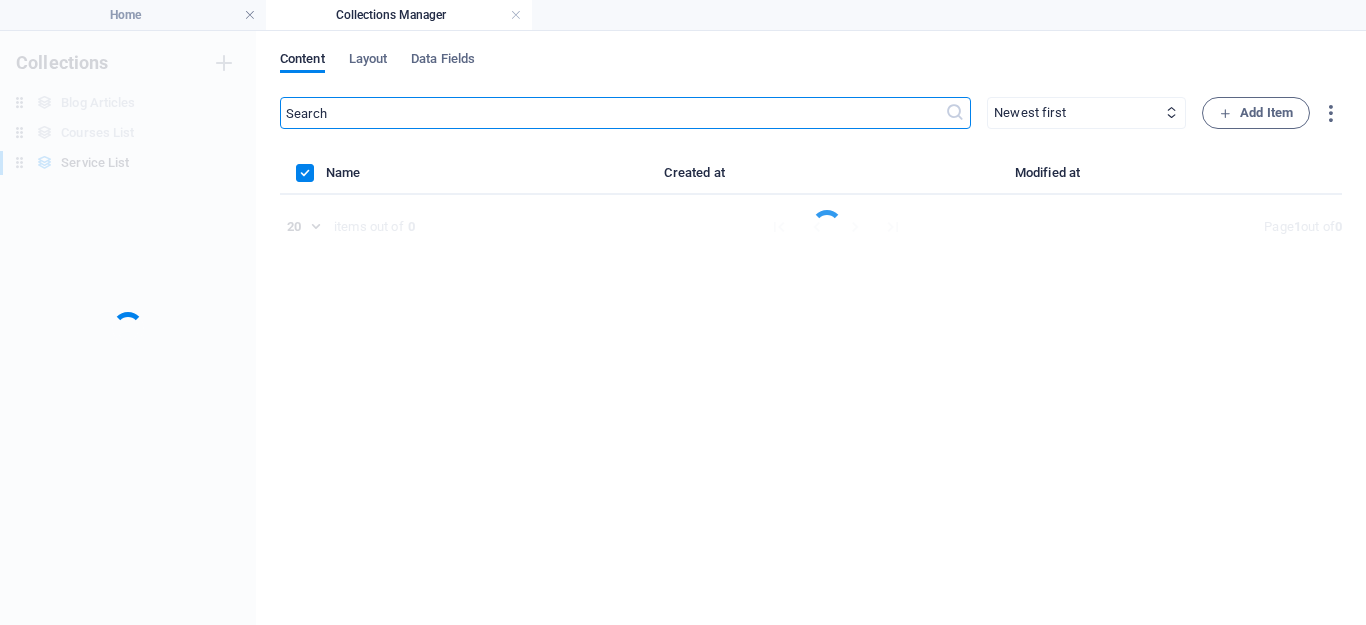 scroll, scrollTop: 0, scrollLeft: 0, axis: both 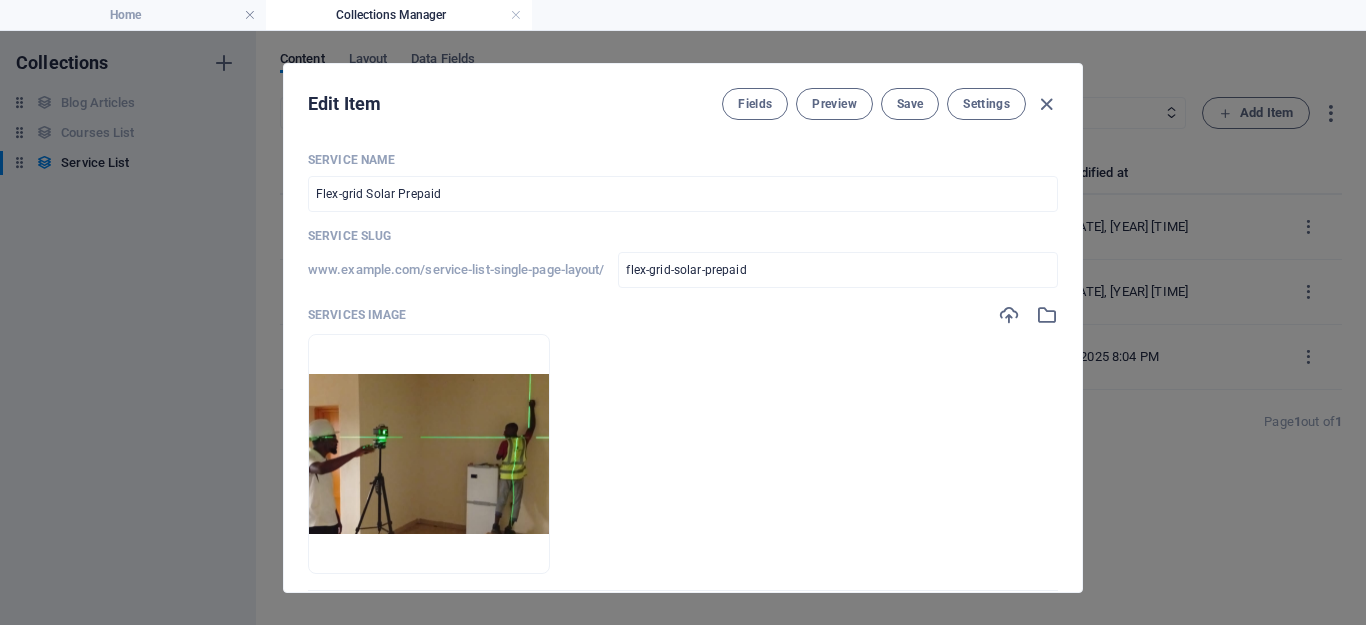 click on "Drop files here to upload them instantly" 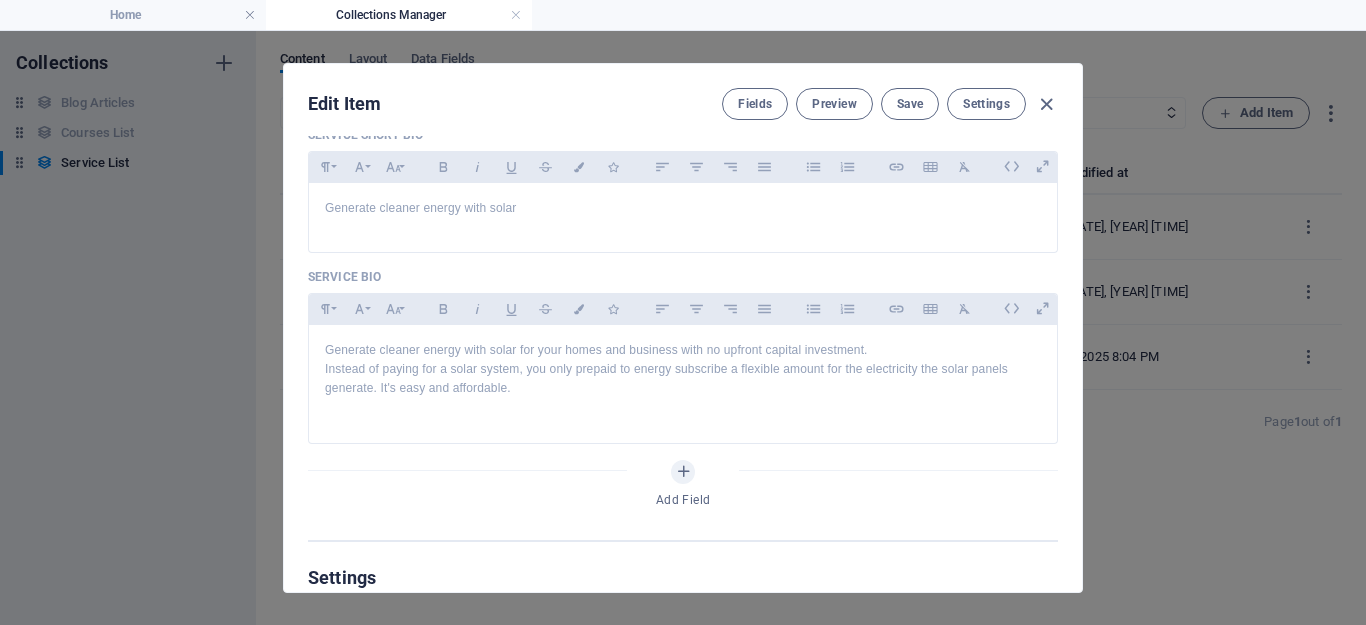 scroll, scrollTop: 471, scrollLeft: 0, axis: vertical 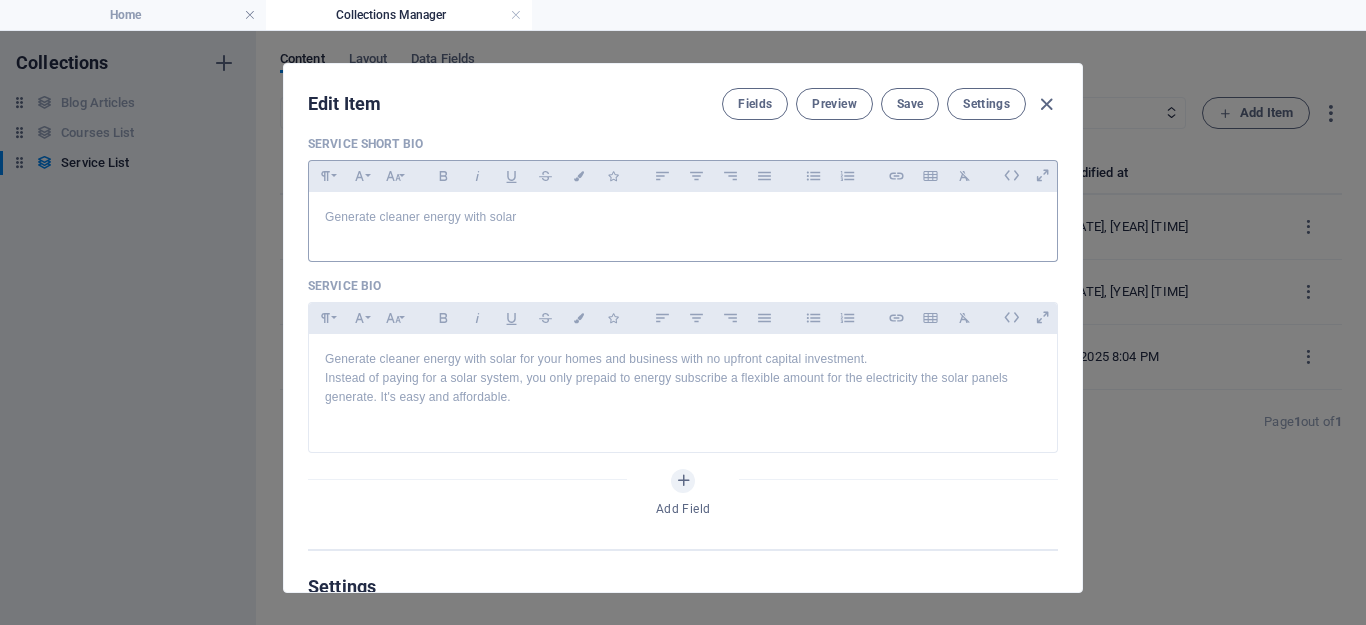 click on "Generate cleaner energy with solar" at bounding box center (683, 222) 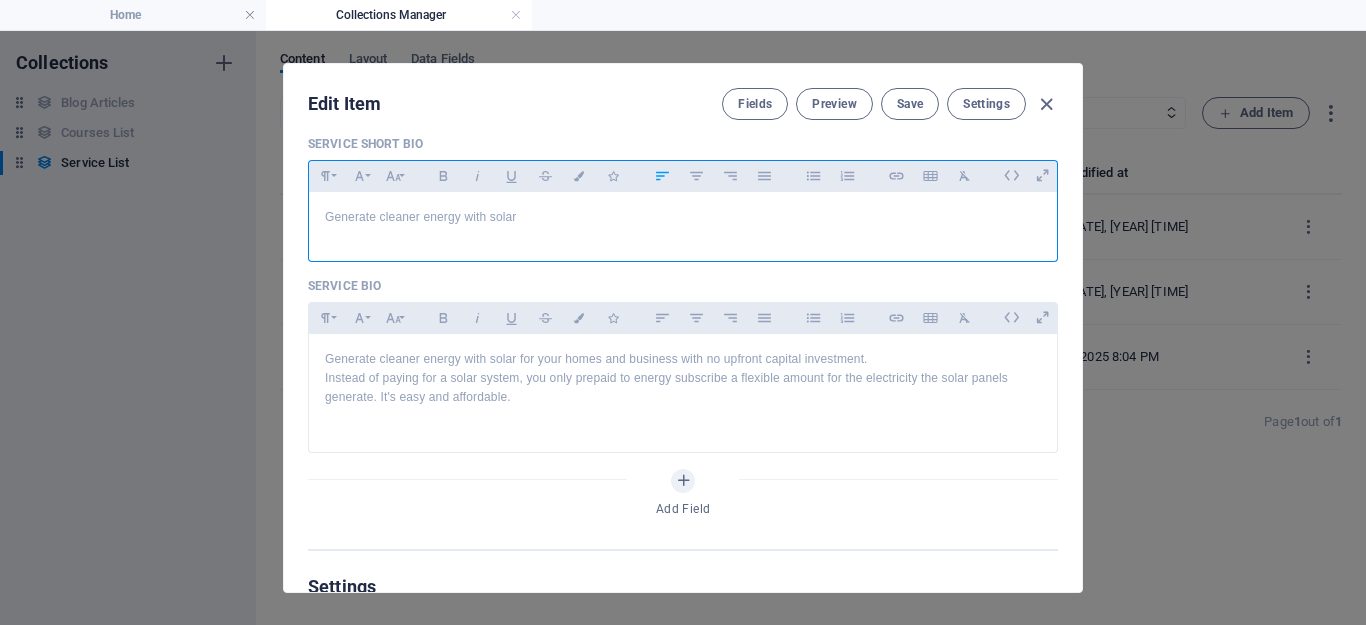 click on "Generate cleaner energy with solar" at bounding box center (683, 217) 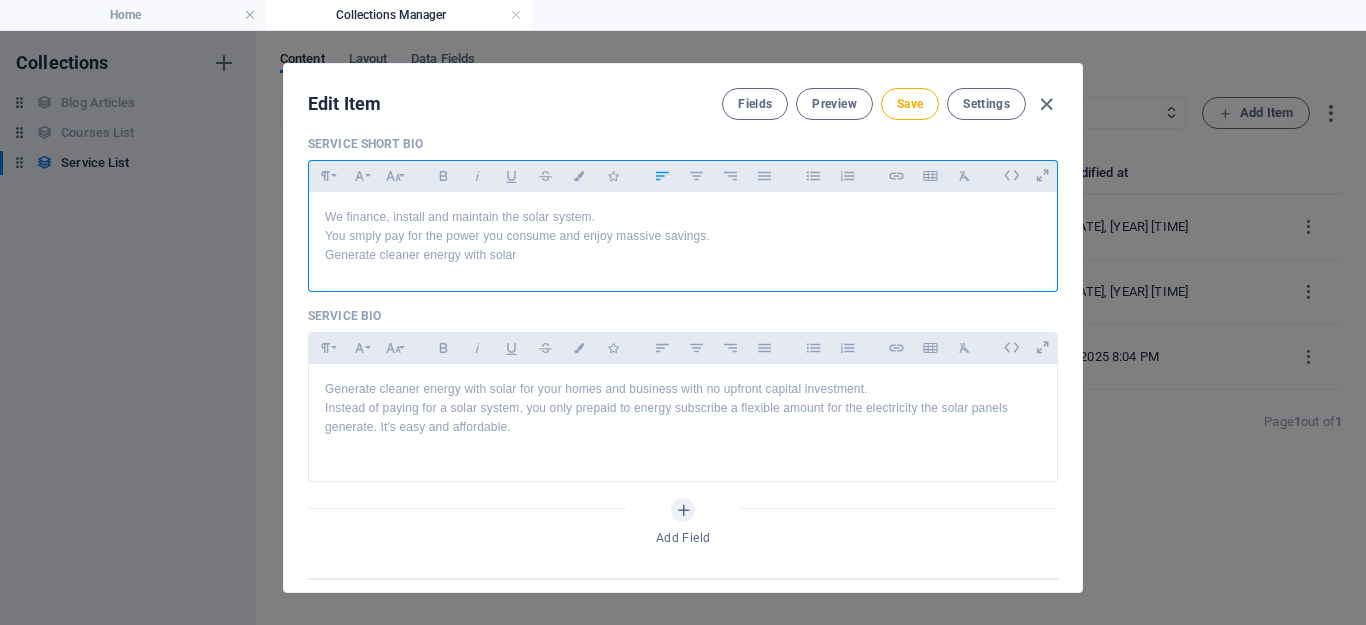 click on "You smply pay for the power you consume and enjoy massive savings." at bounding box center [683, 236] 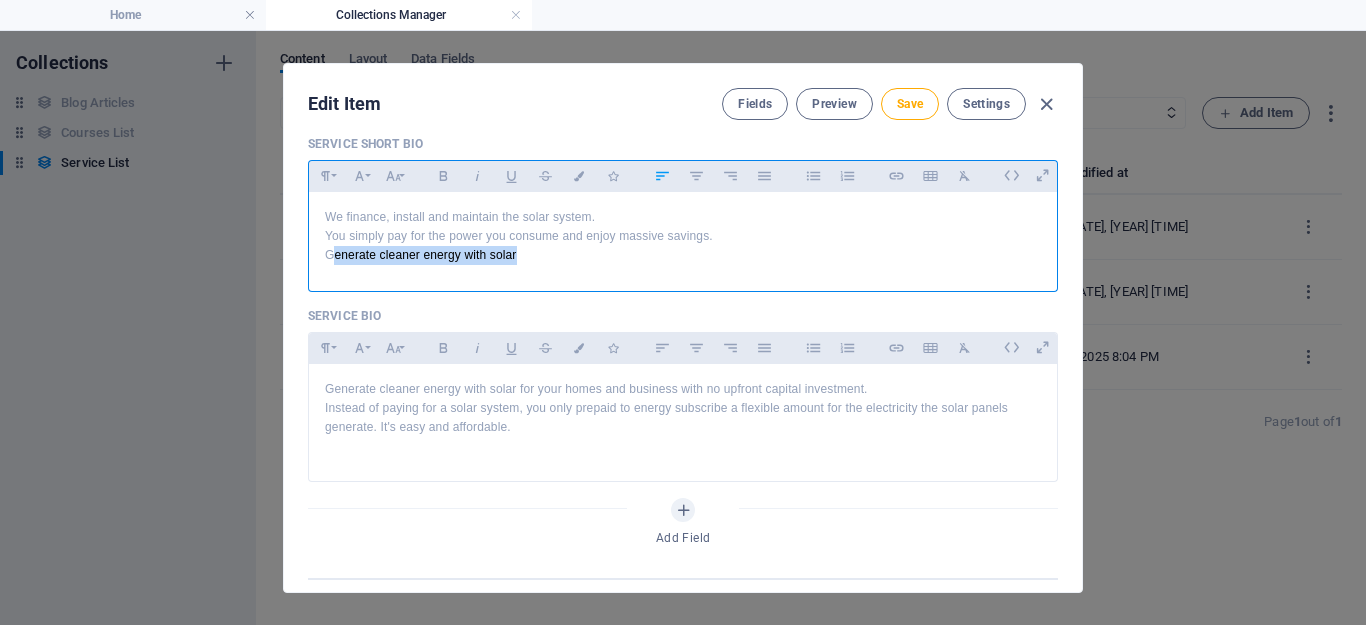 drag, startPoint x: 516, startPoint y: 260, endPoint x: 330, endPoint y: 257, distance: 186.02419 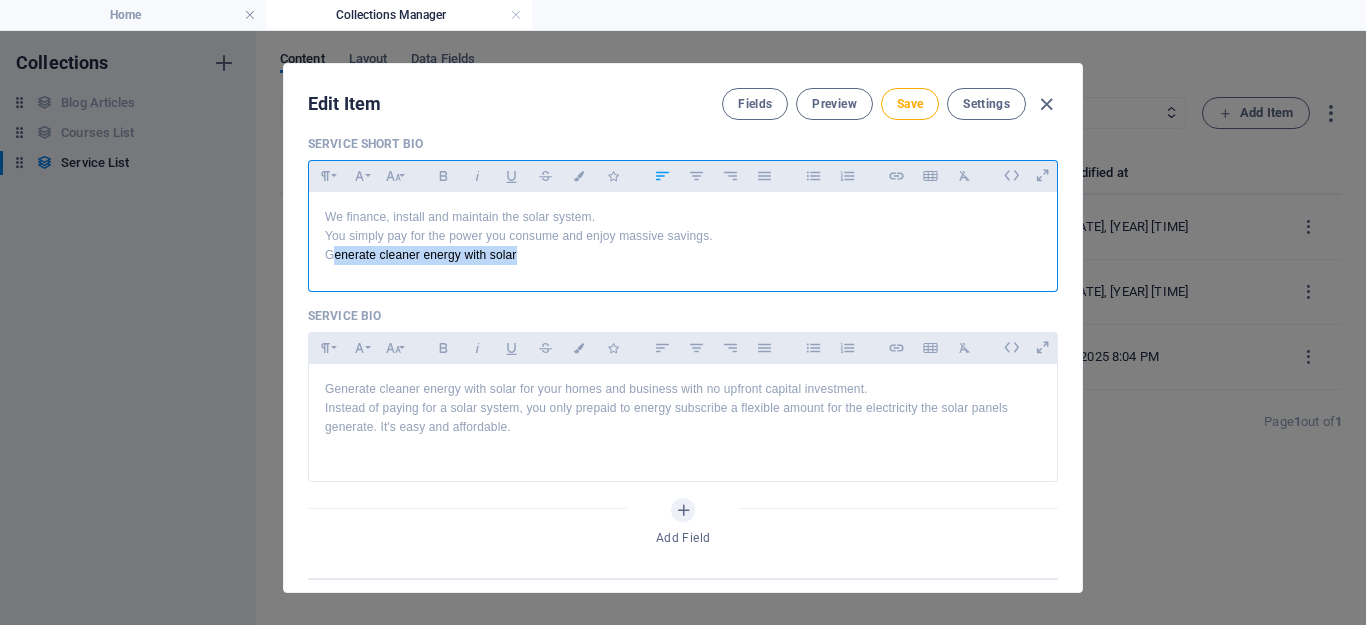 click on "Generate cleaner energy with solar" at bounding box center [683, 255] 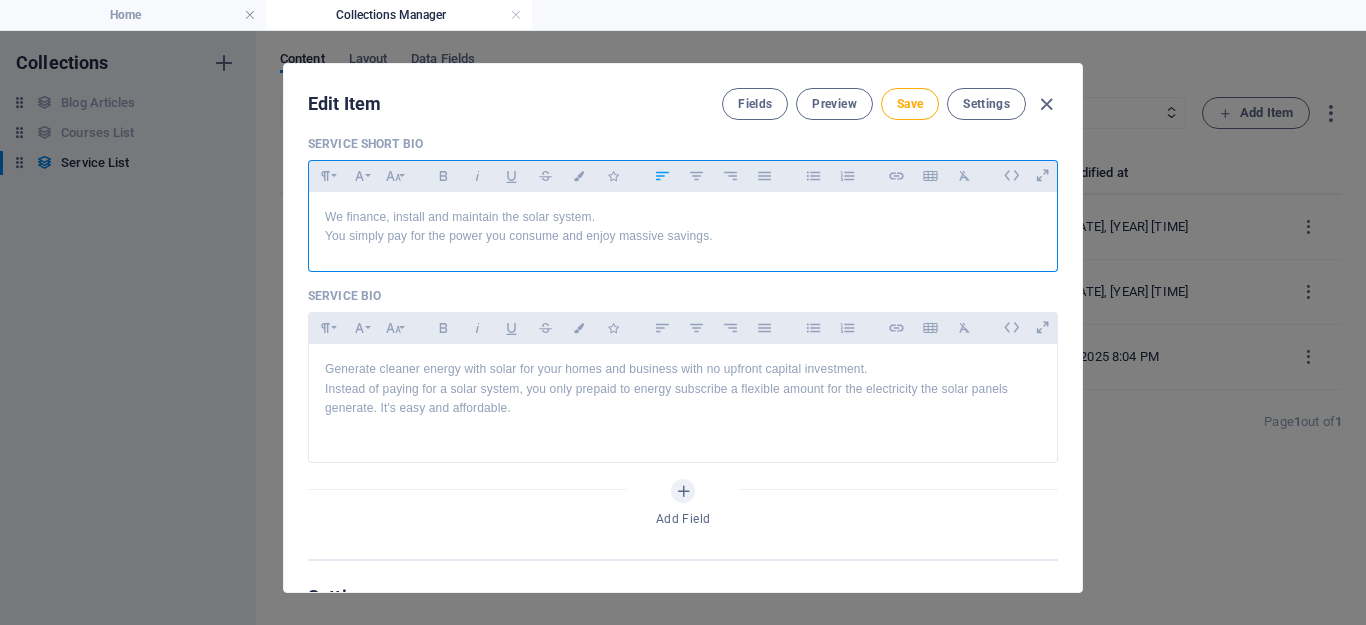 click on "We finance, install and maintain the solar system. You simply pay for the power you consume and enjoy massive savings." at bounding box center [683, 227] 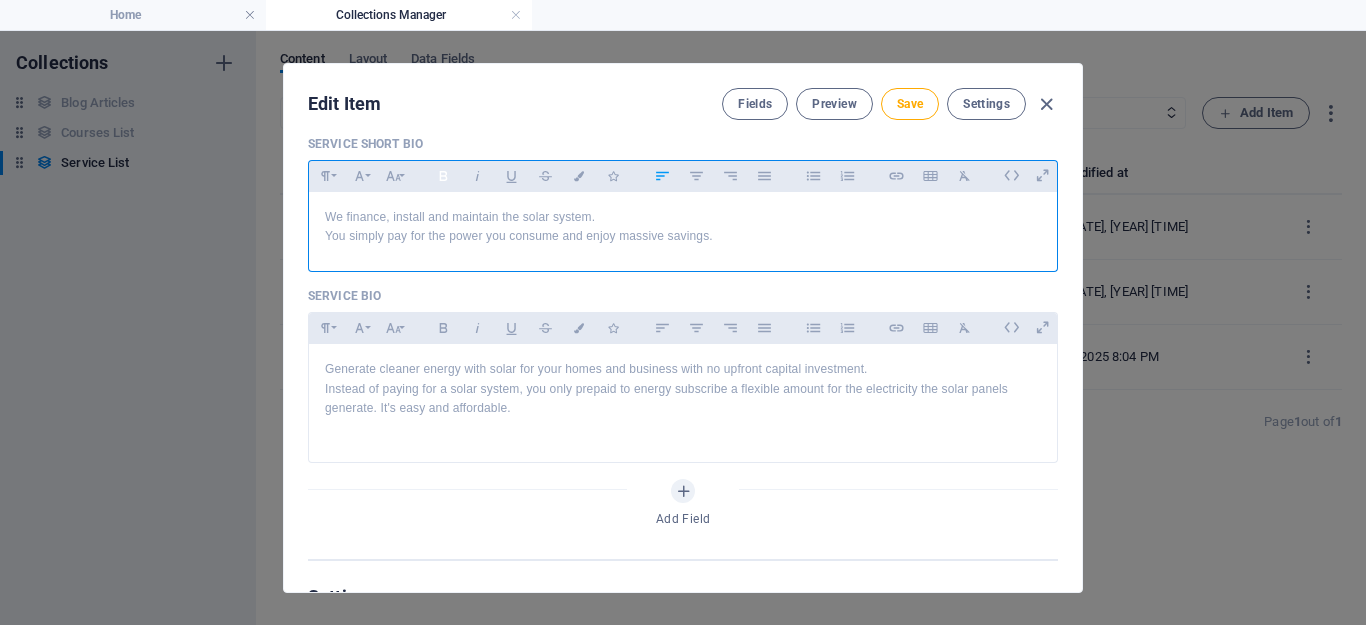 click 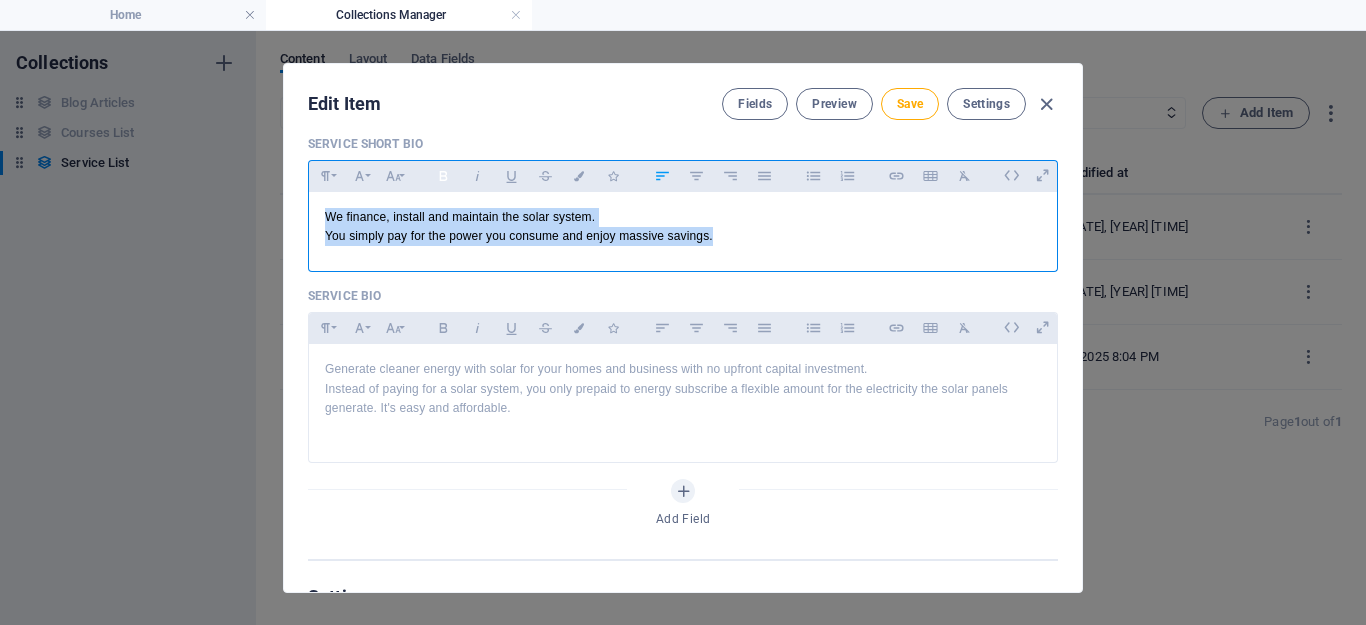 click 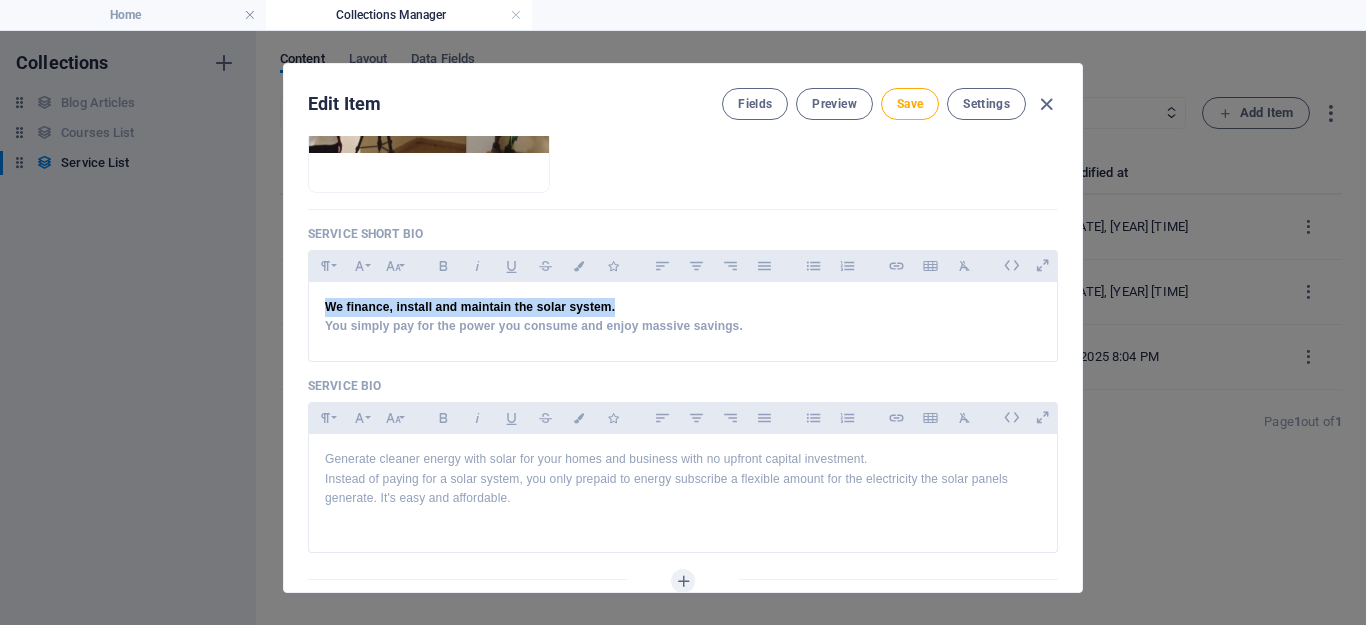 scroll, scrollTop: 399, scrollLeft: 0, axis: vertical 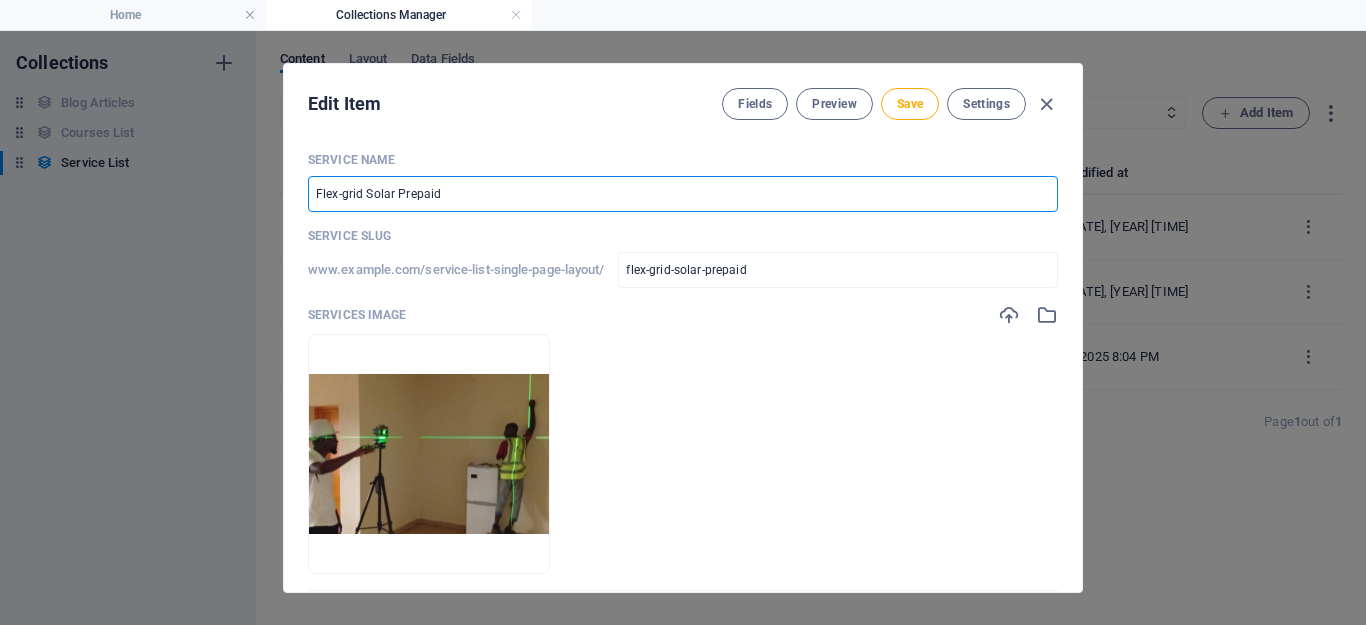 click on "Flex-grid Solar Prepaid" at bounding box center [683, 194] 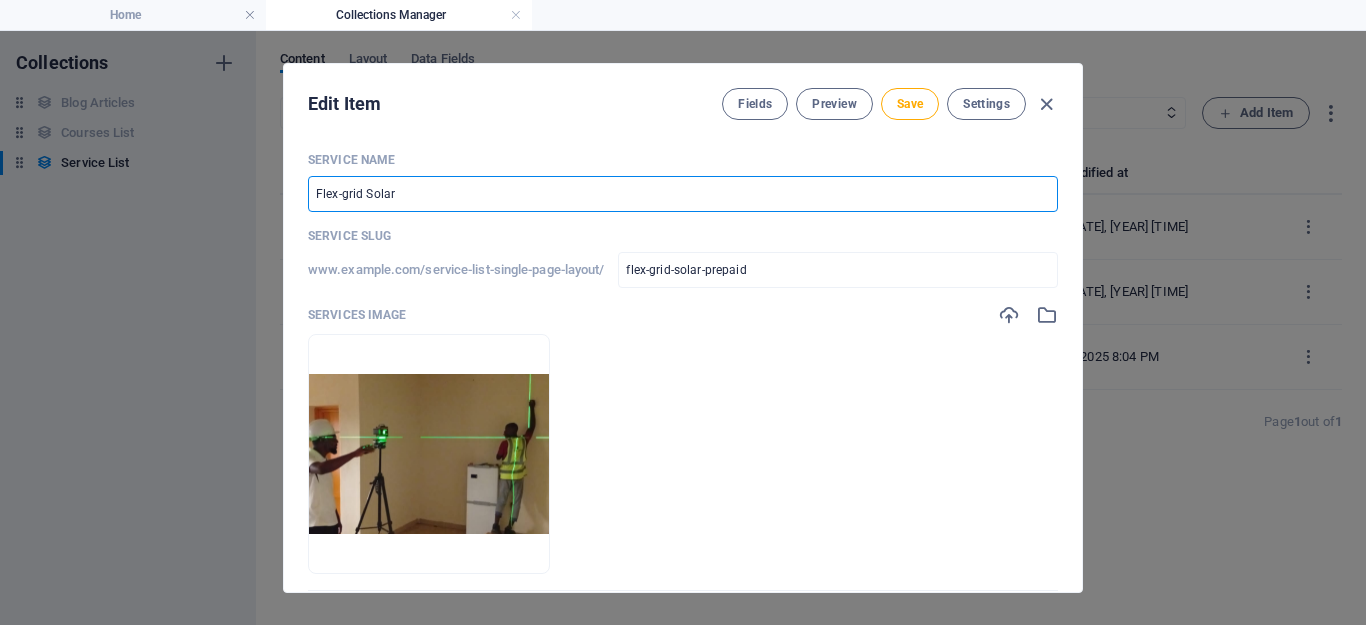 drag, startPoint x: 405, startPoint y: 195, endPoint x: 299, endPoint y: 196, distance: 106.004715 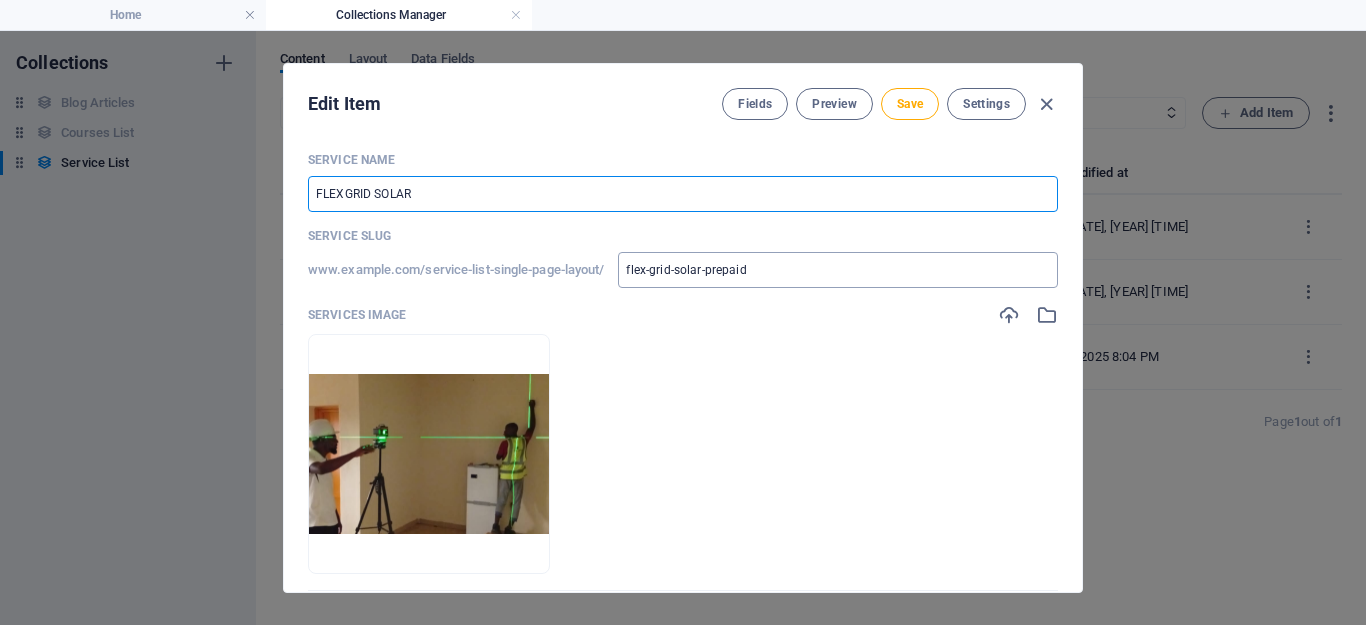 type on "FLEXGRID SOLAR" 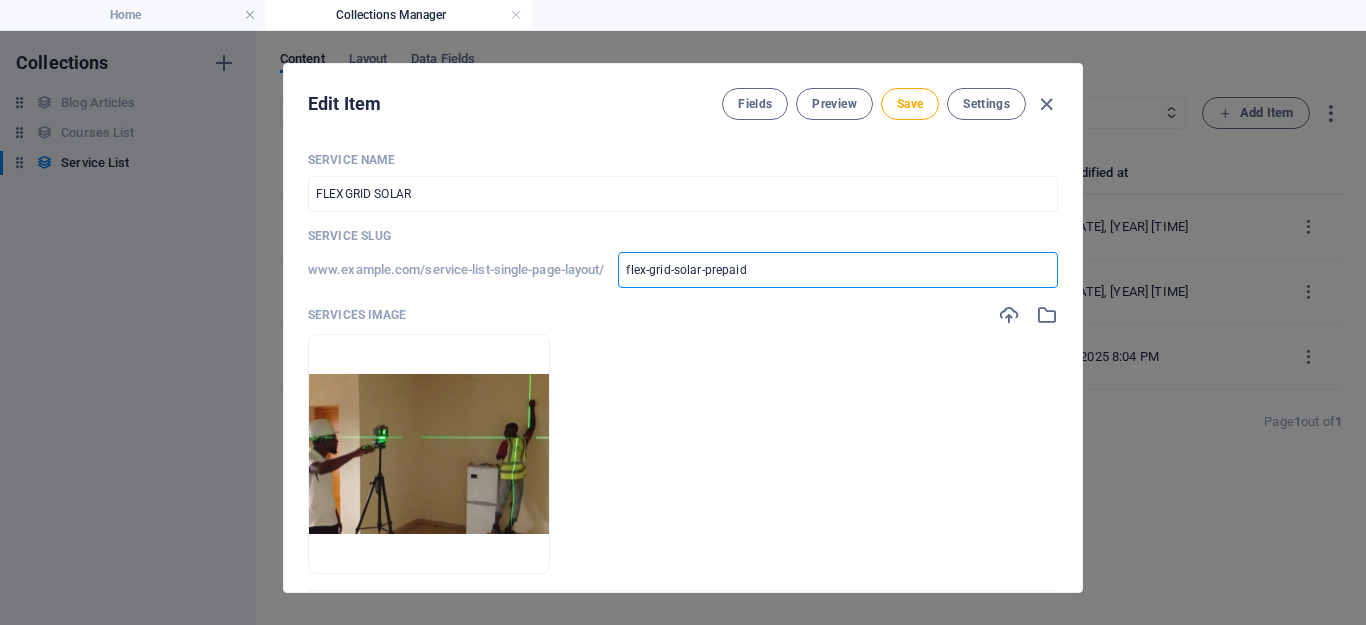 drag, startPoint x: 741, startPoint y: 268, endPoint x: 598, endPoint y: 264, distance: 143.05594 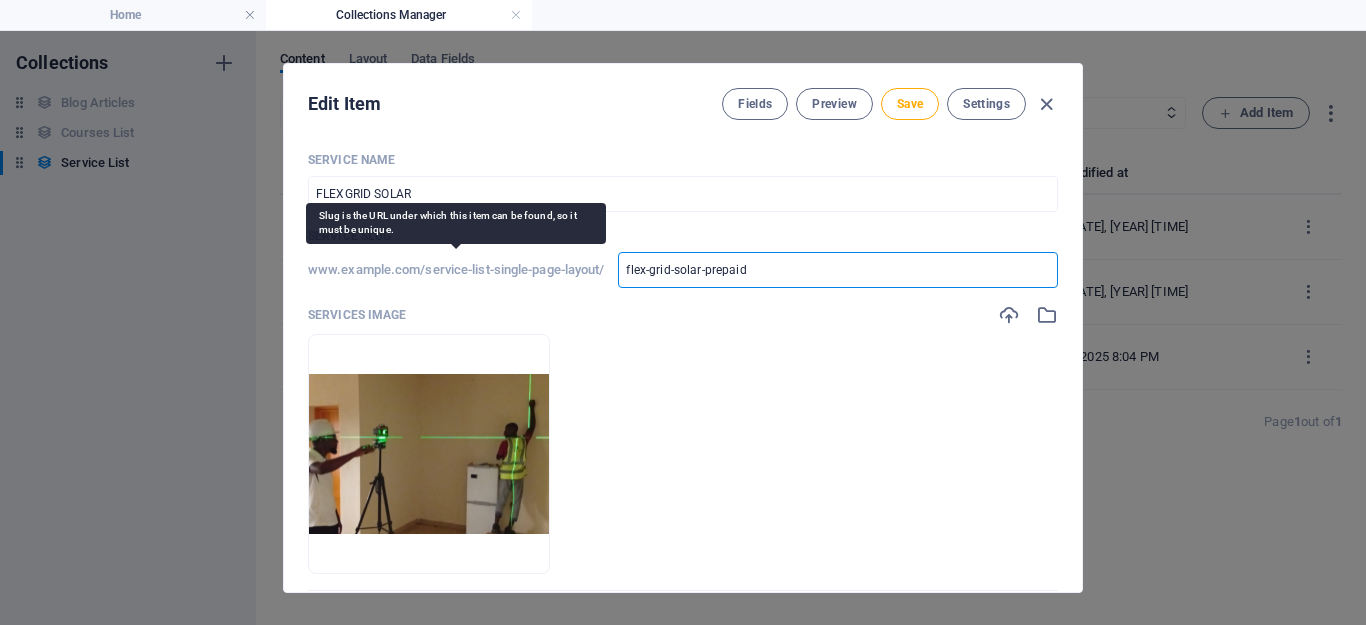 type on "f" 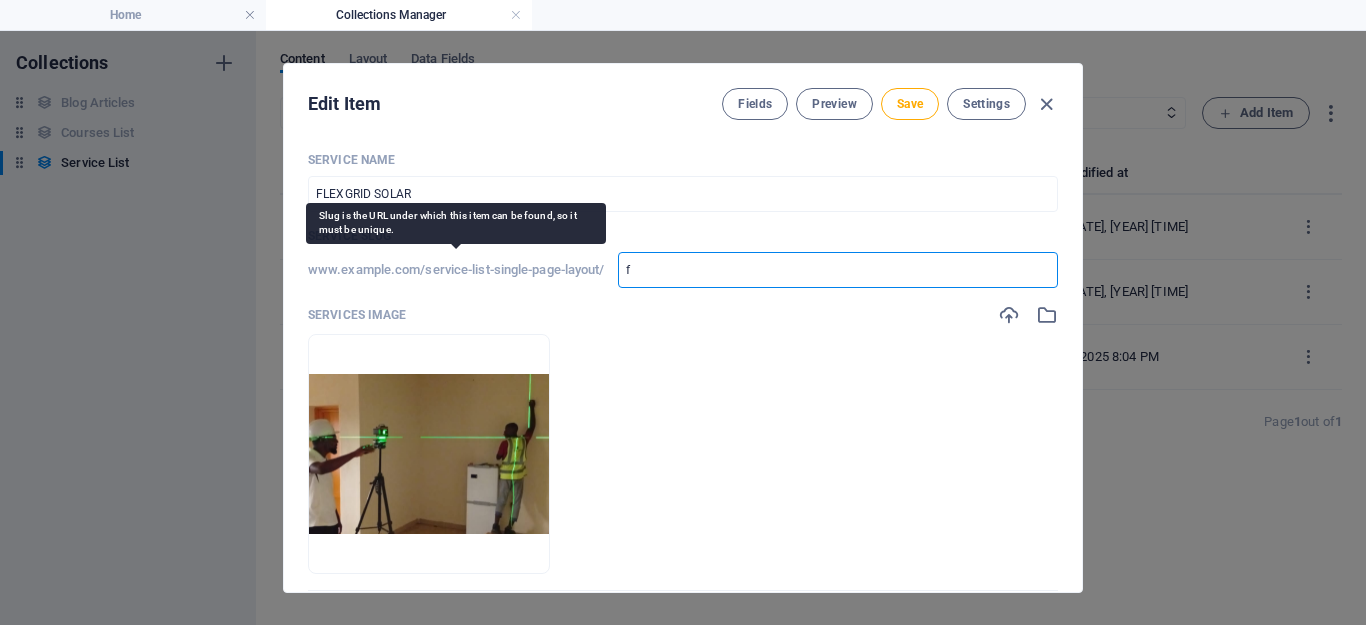 type on "f" 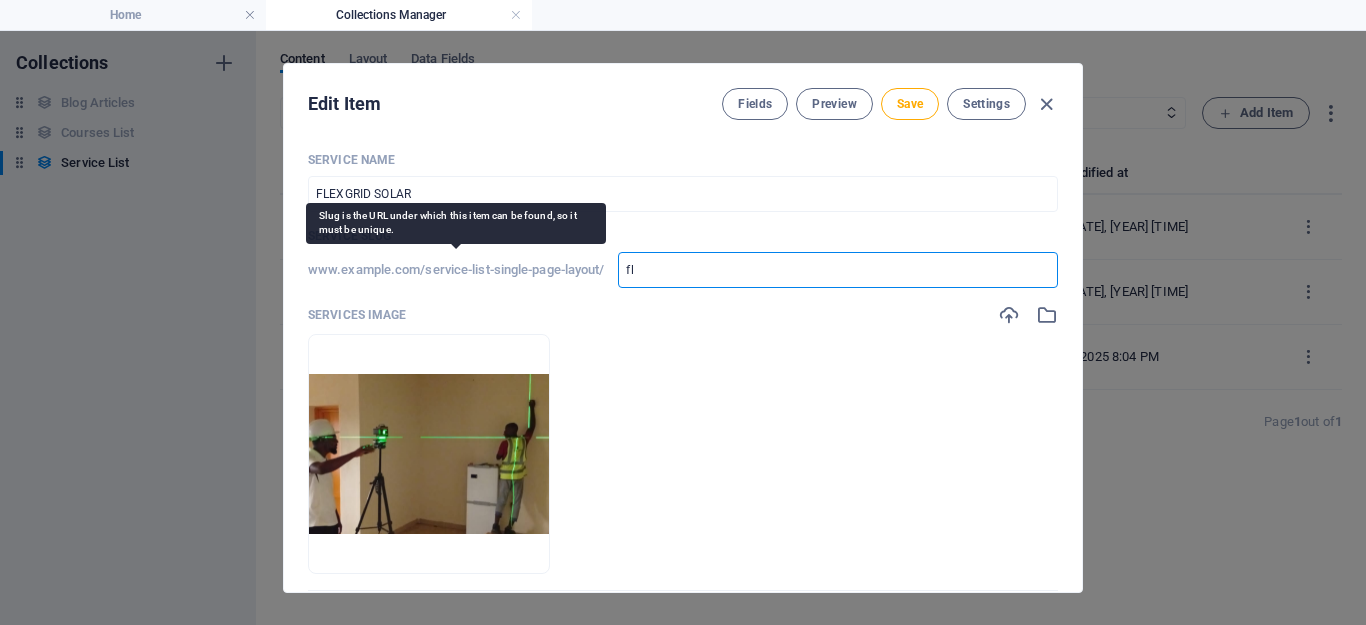 type on "fl" 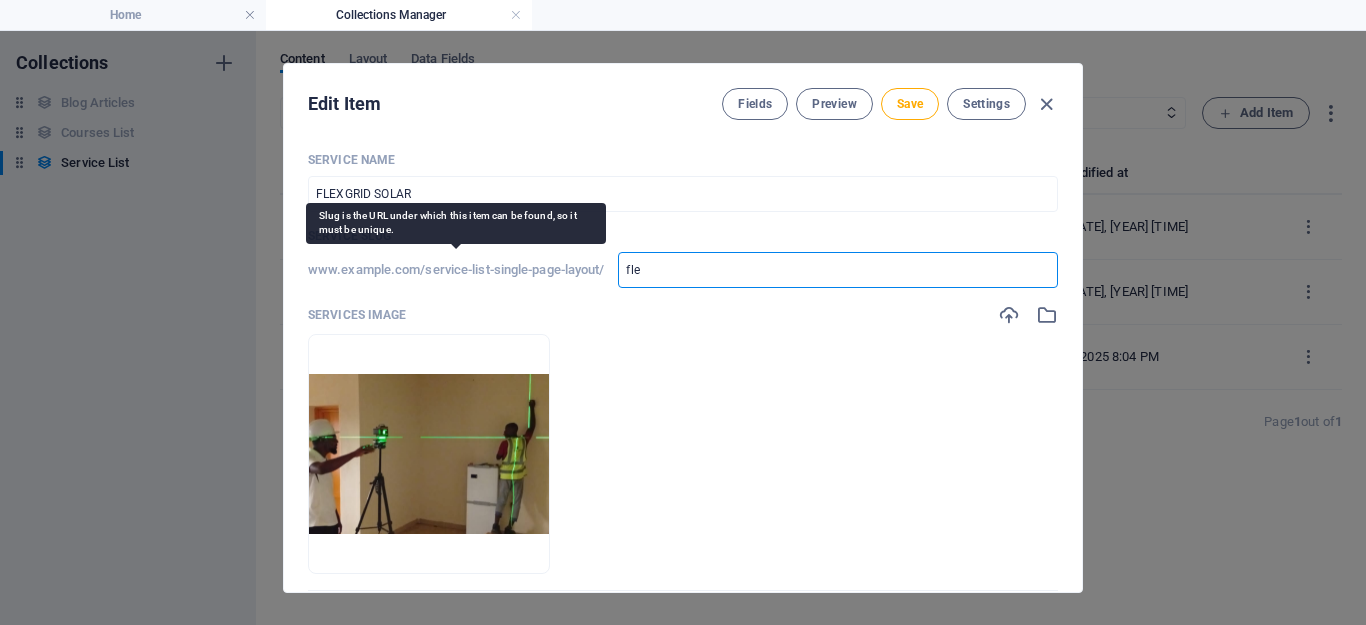 type on "fle" 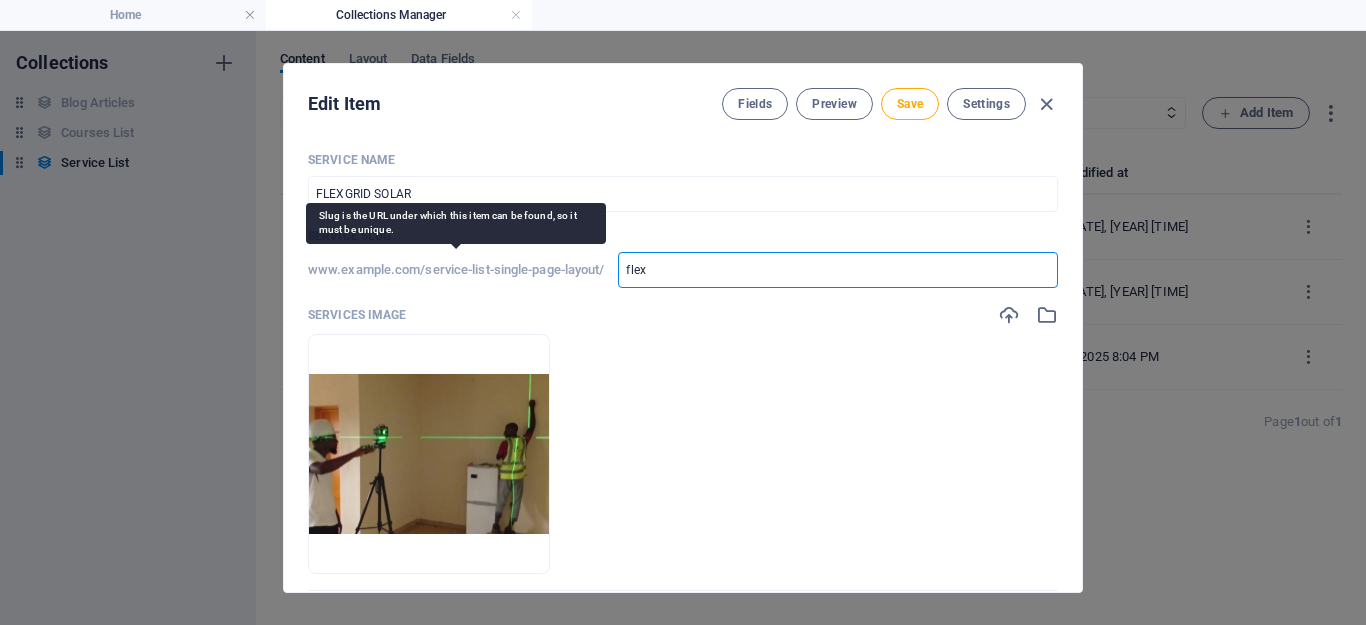 type on "flex" 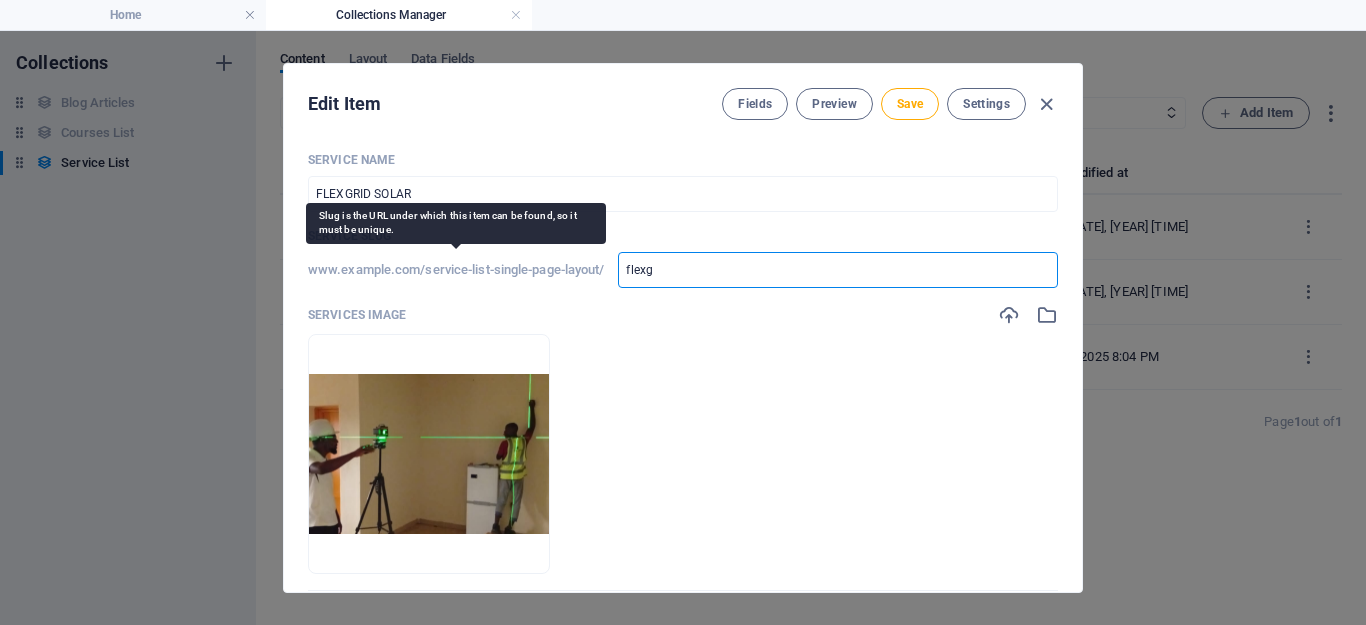type on "flexgr" 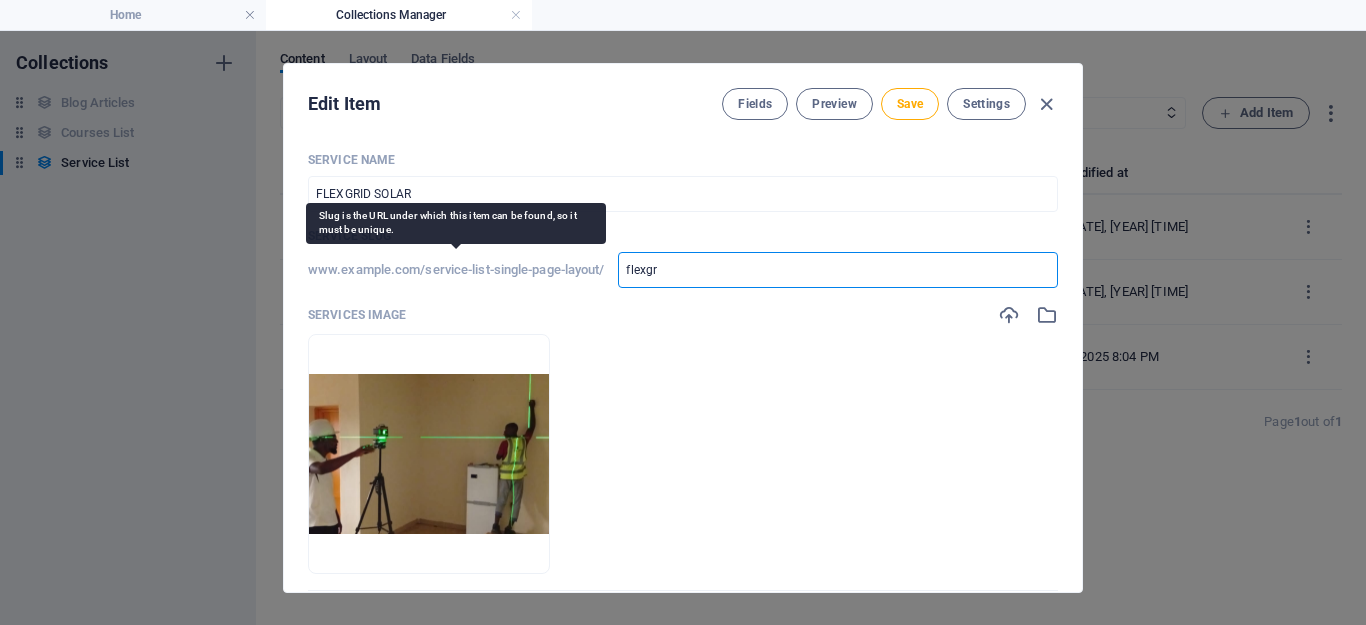 type on "flexgr" 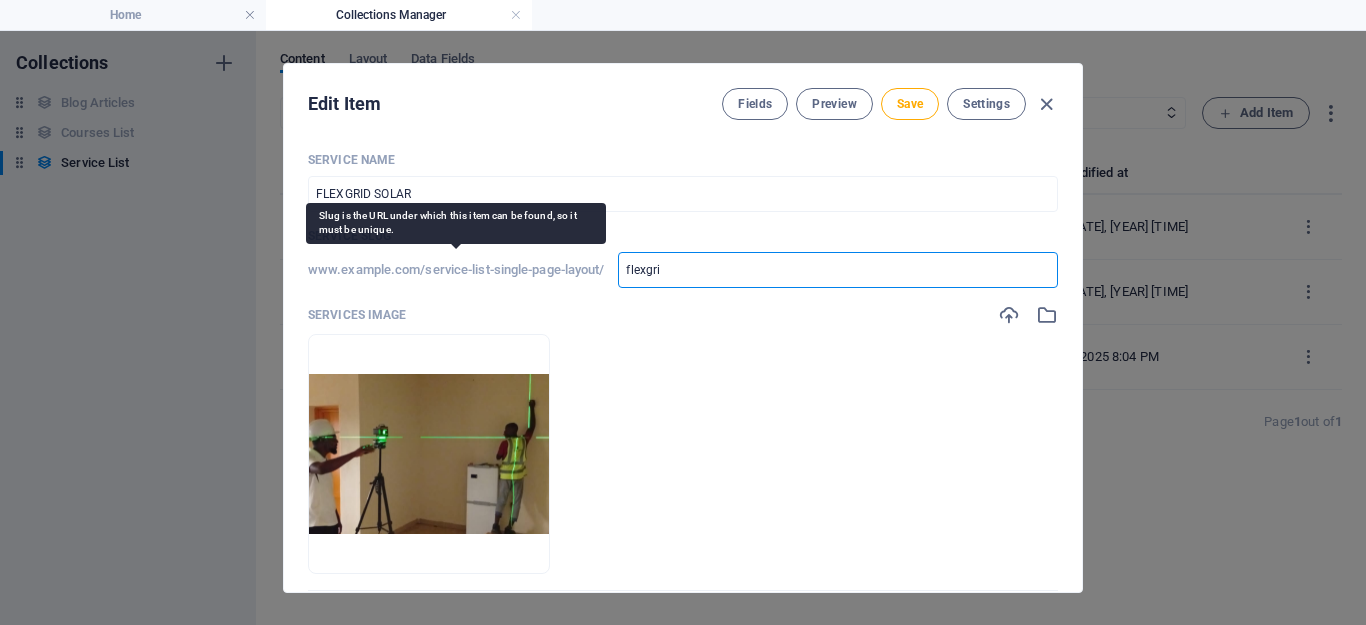 type on "flexgri" 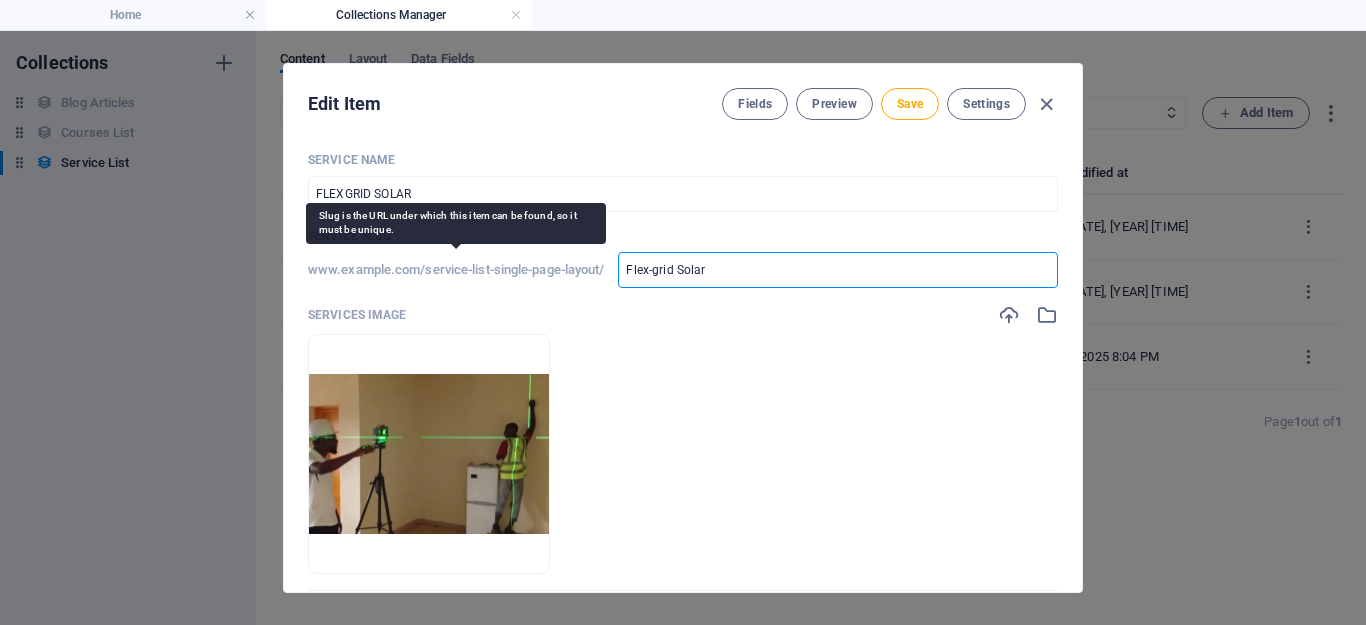 type on "flexgrid-" 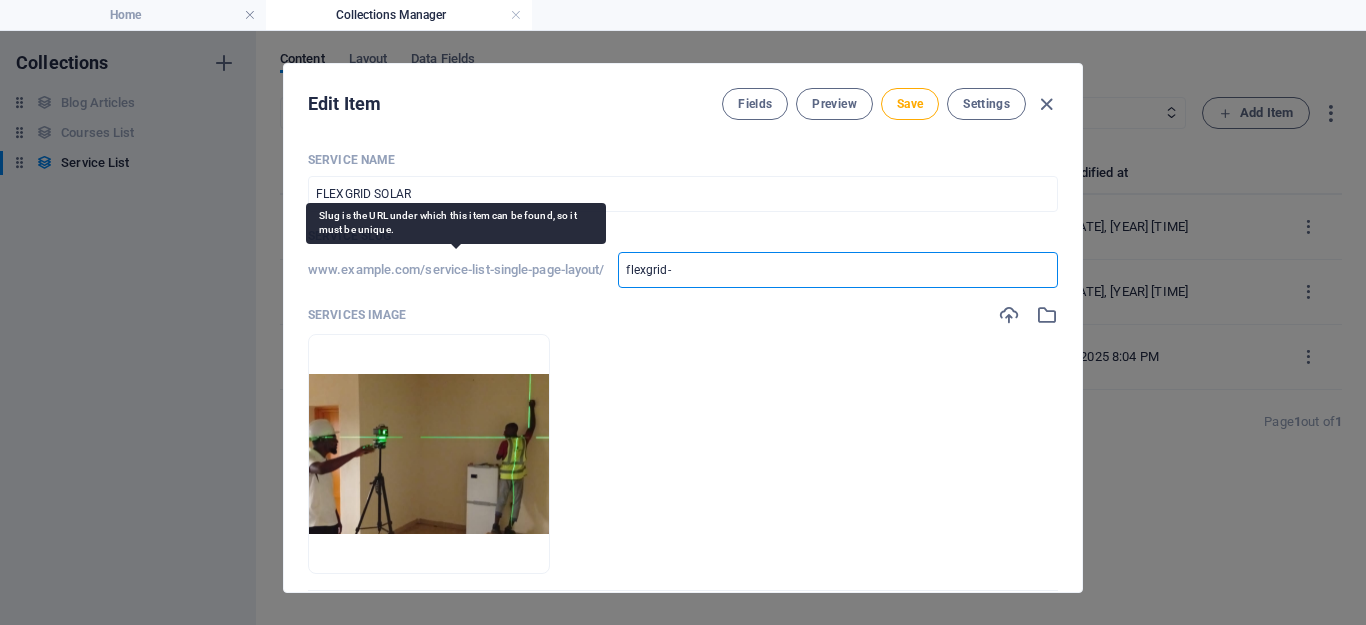 type on "flexgrid-" 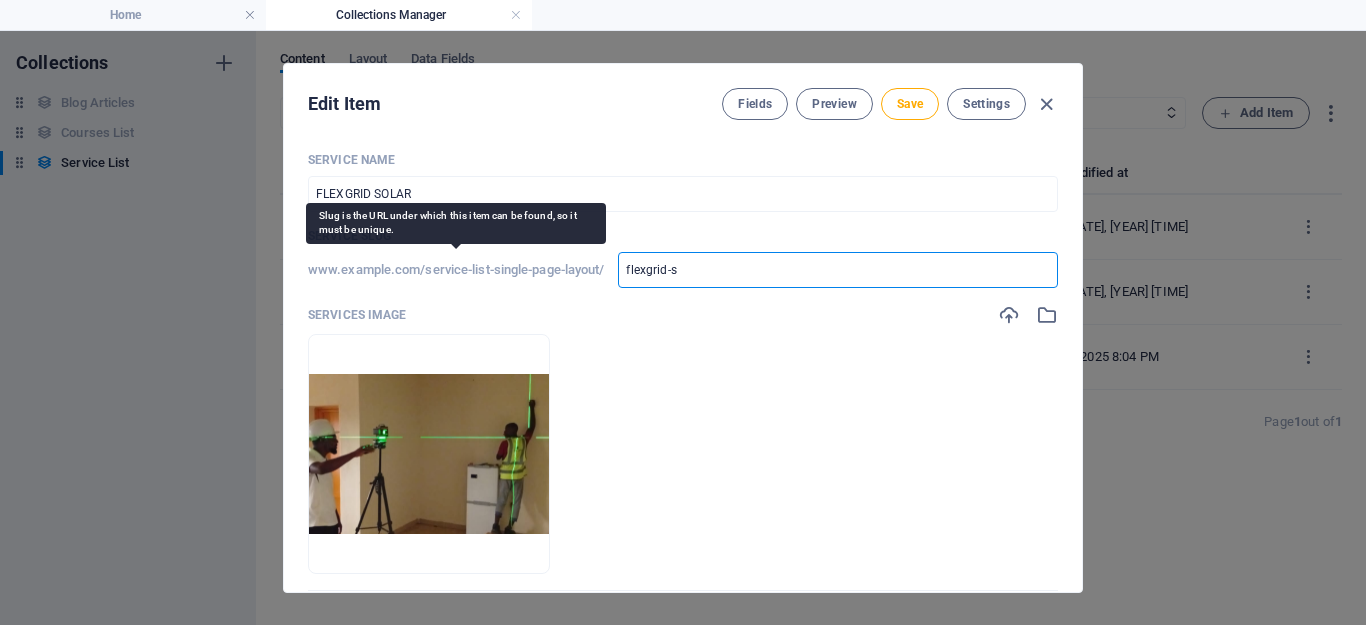 type on "flexgrid-s" 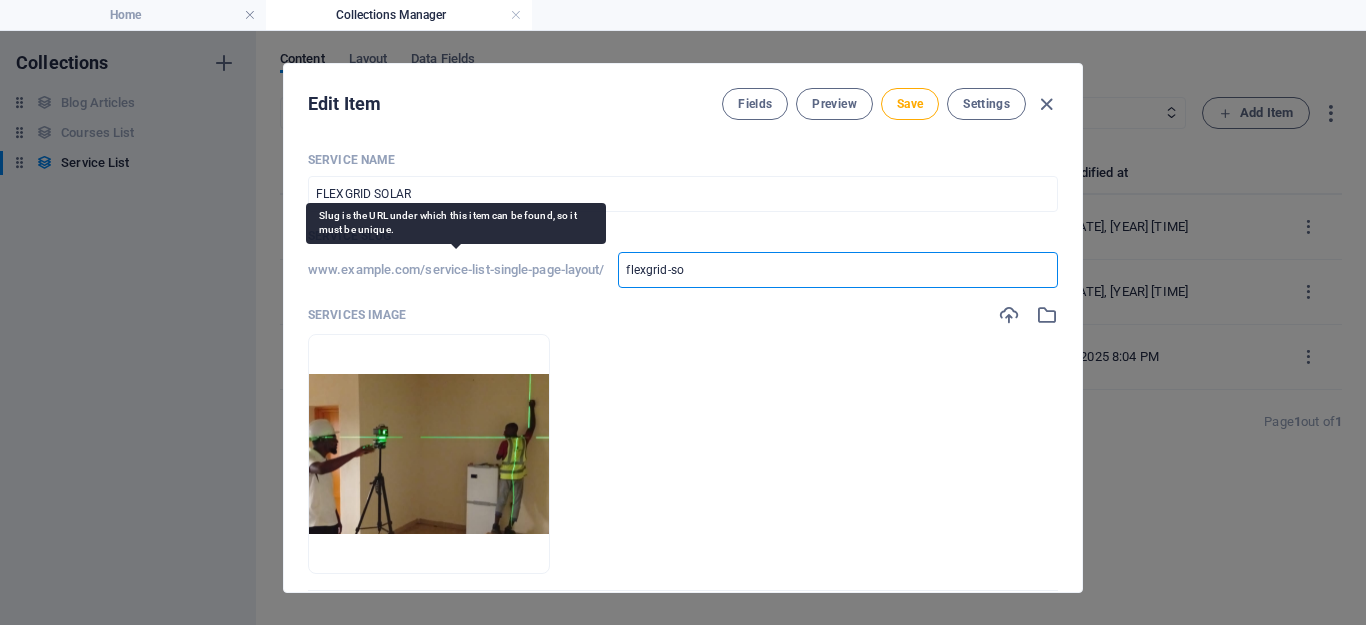 type on "flexgrid-so" 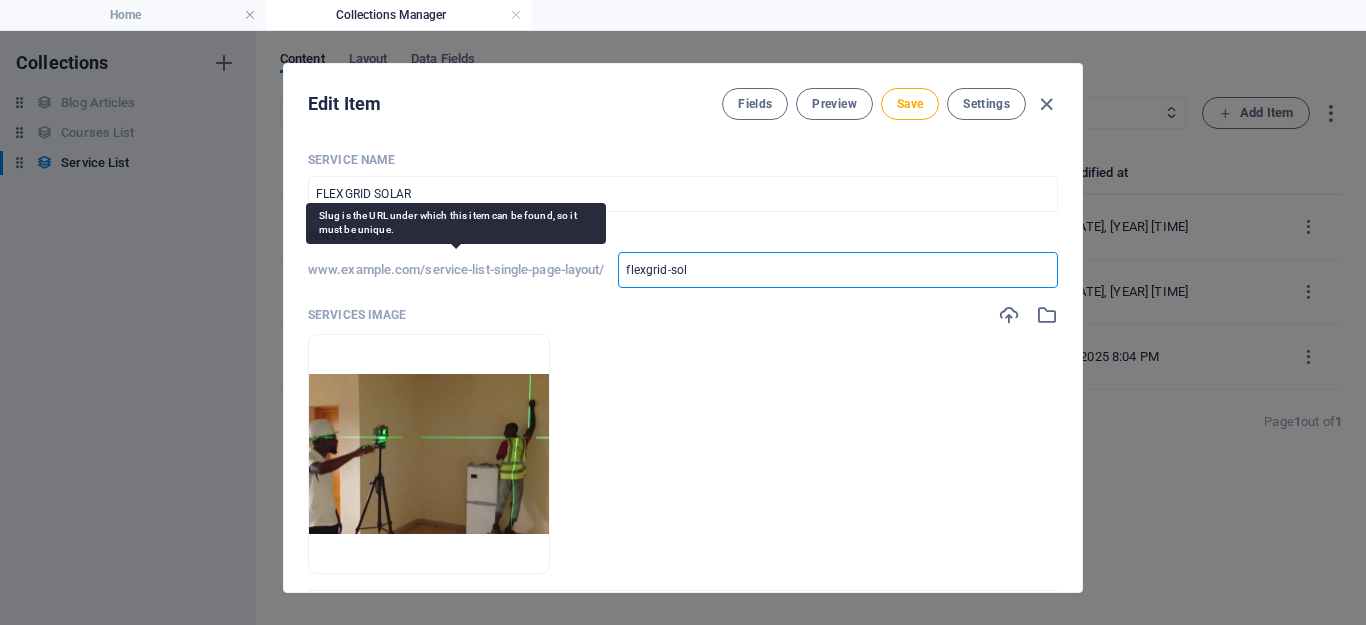 type on "flexgrid-sol" 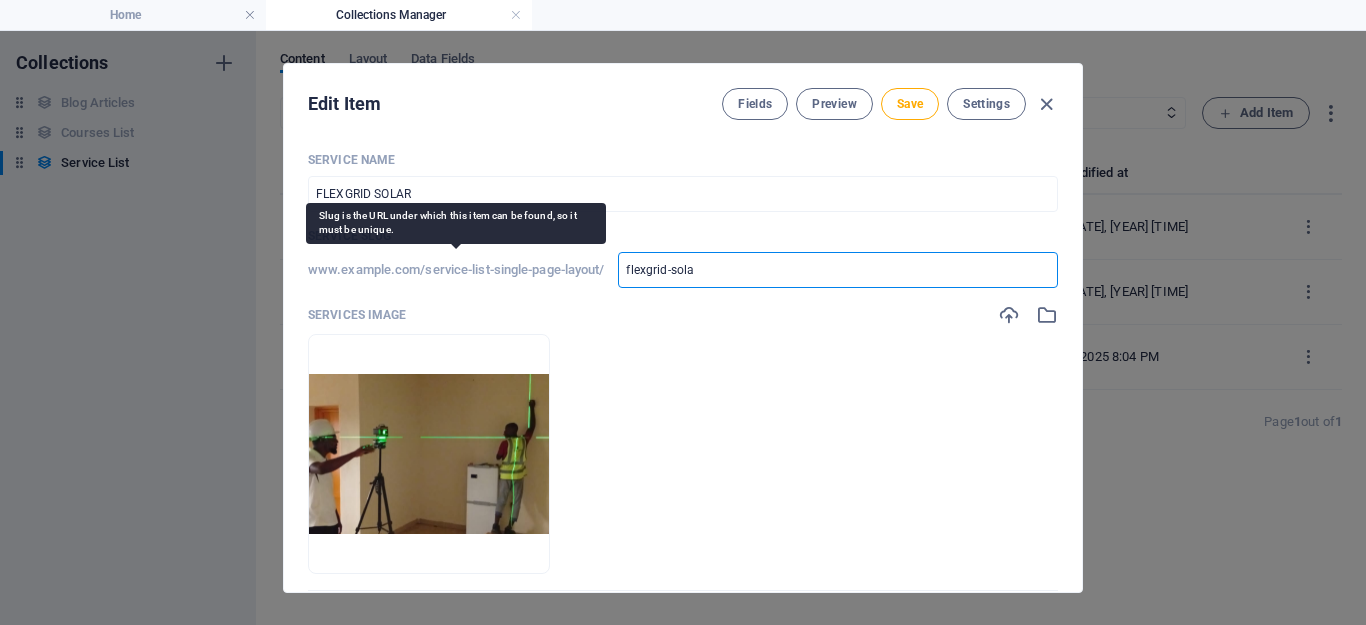 type on "flexgrid-sola" 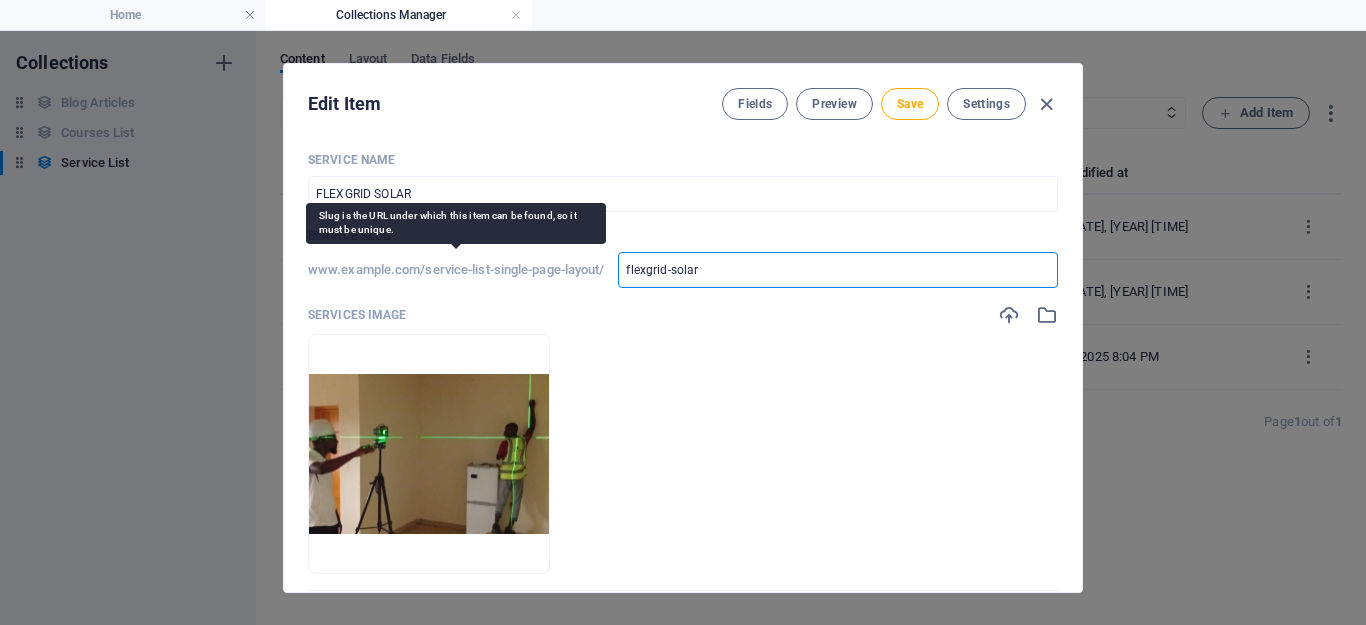 type on "flexgrid-solar" 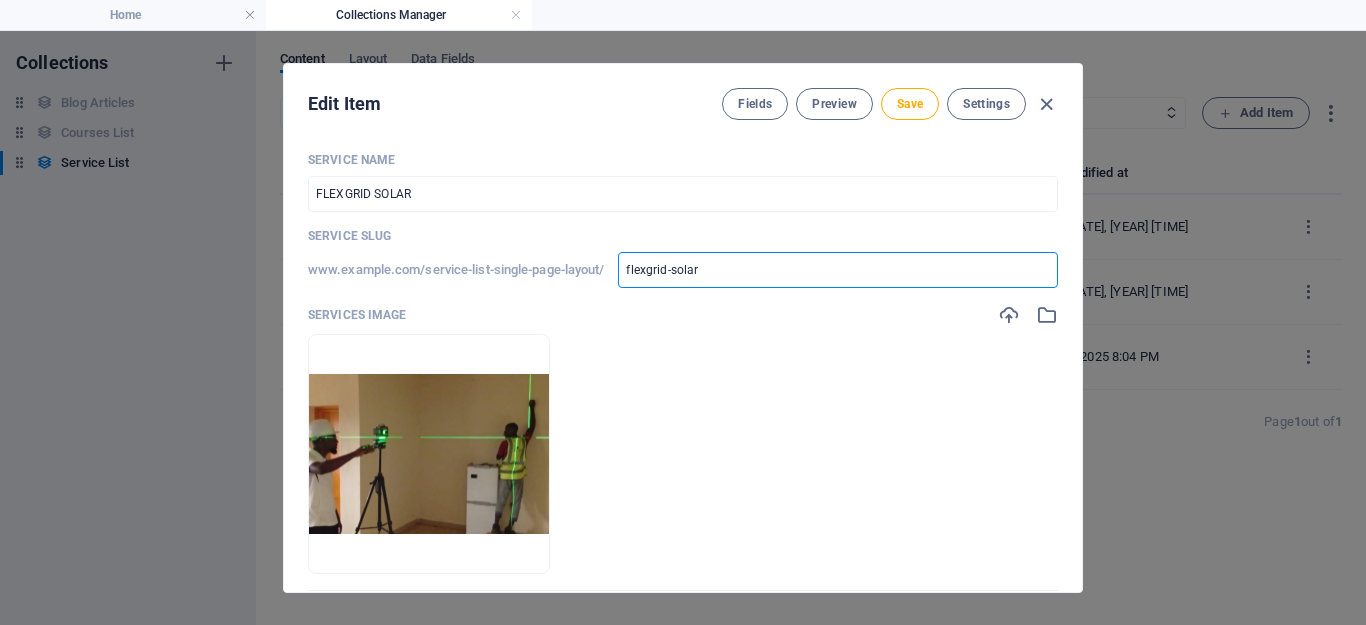 type on "flexgrid-solar" 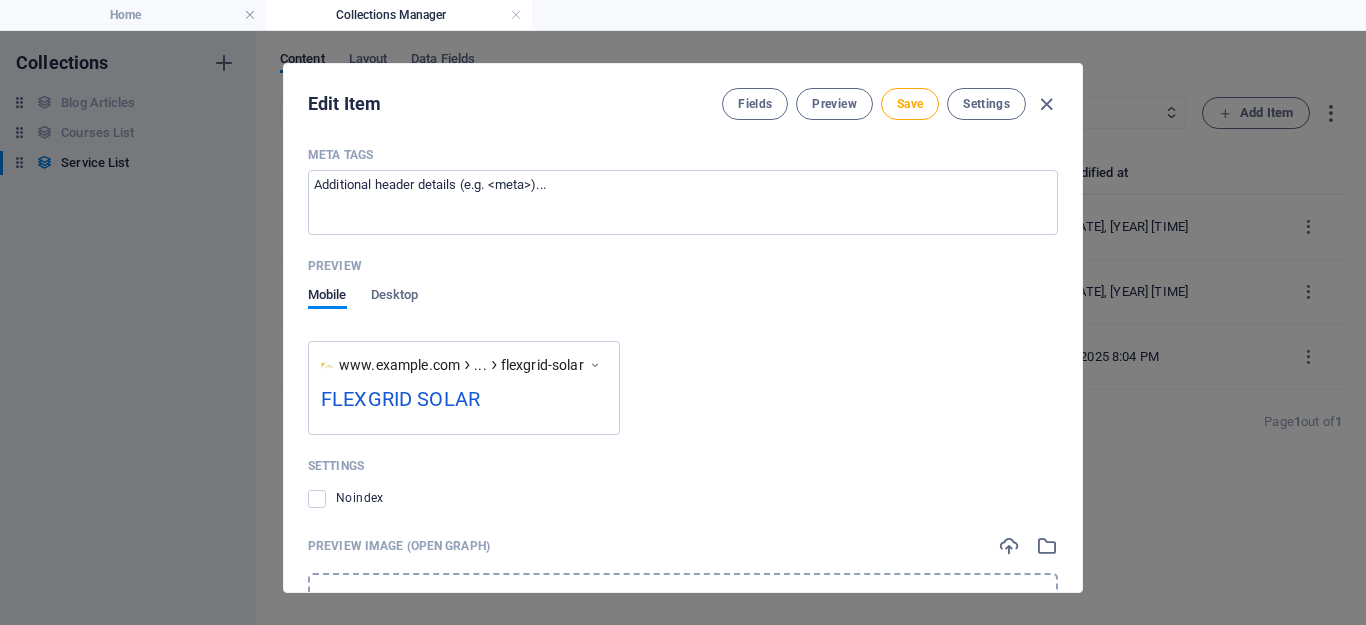 scroll, scrollTop: 1272, scrollLeft: 0, axis: vertical 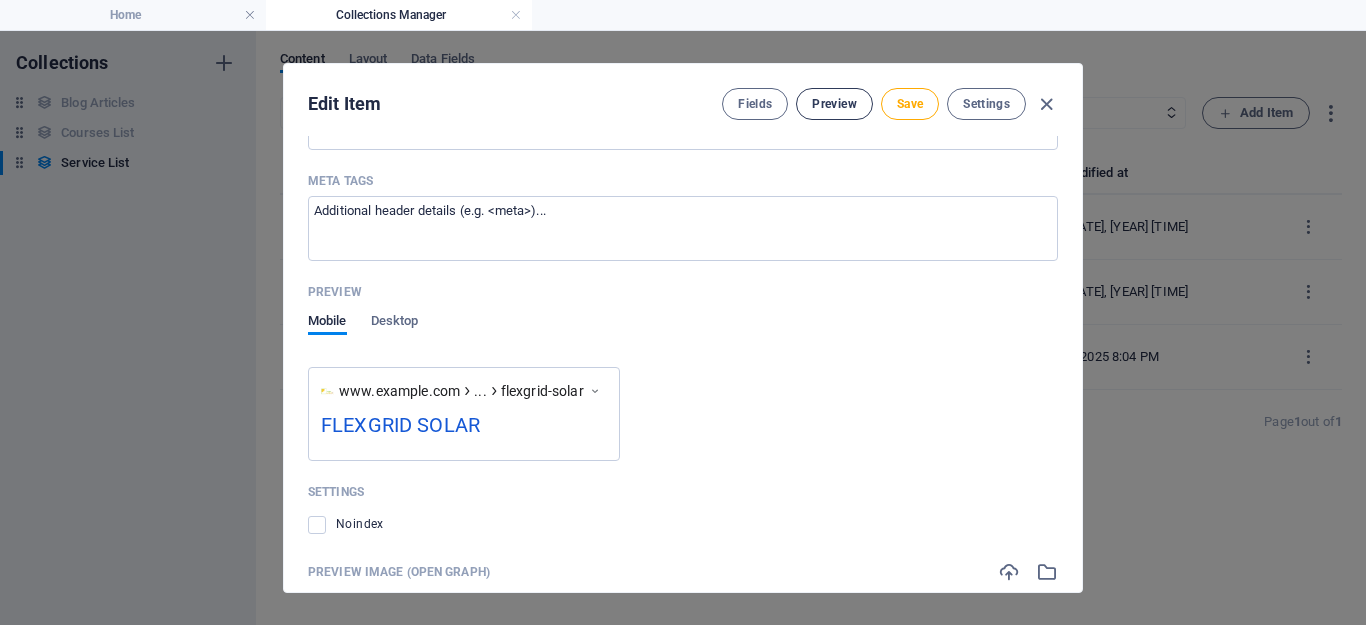 click on "Preview" at bounding box center [834, 104] 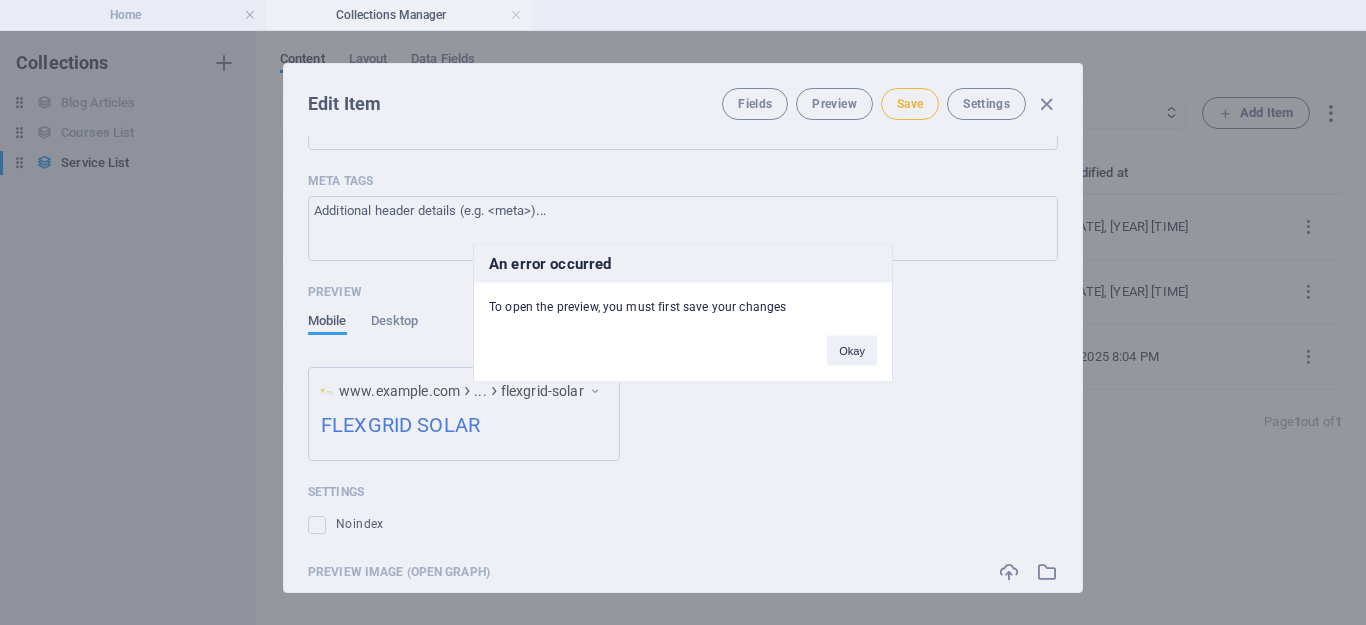 click on "An error occurred To open the preview, you must first save your changes Okay" at bounding box center (683, 312) 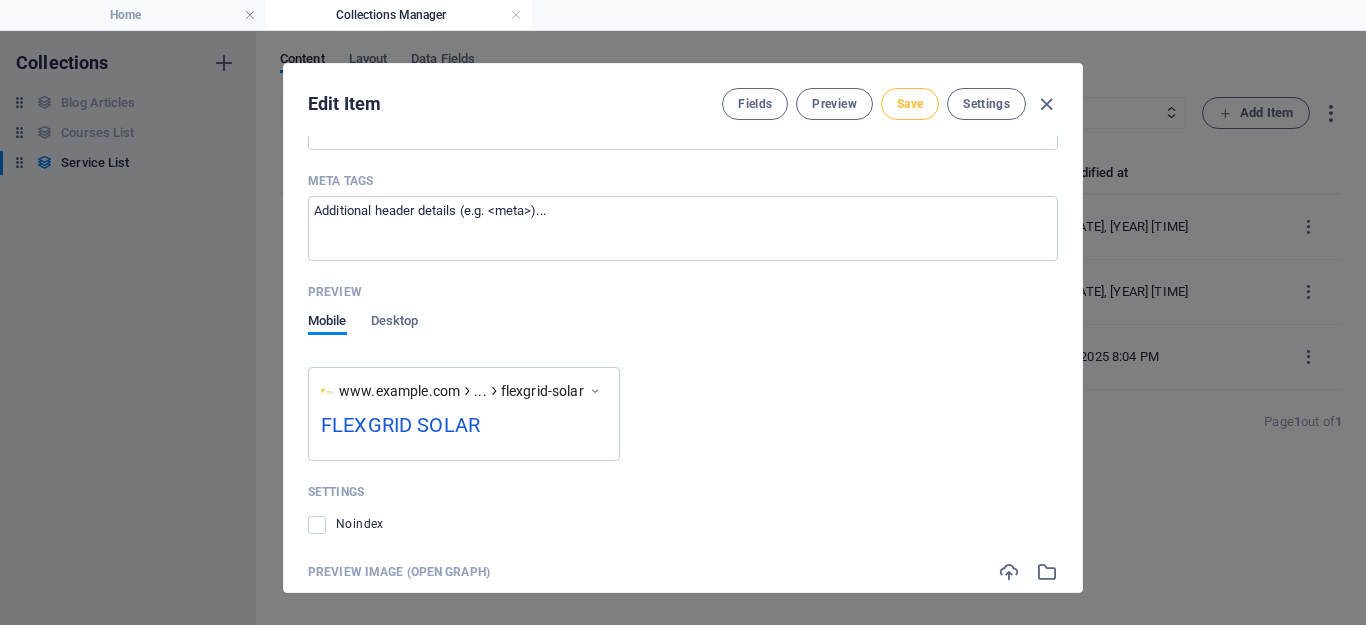 click on "Save" at bounding box center (910, 104) 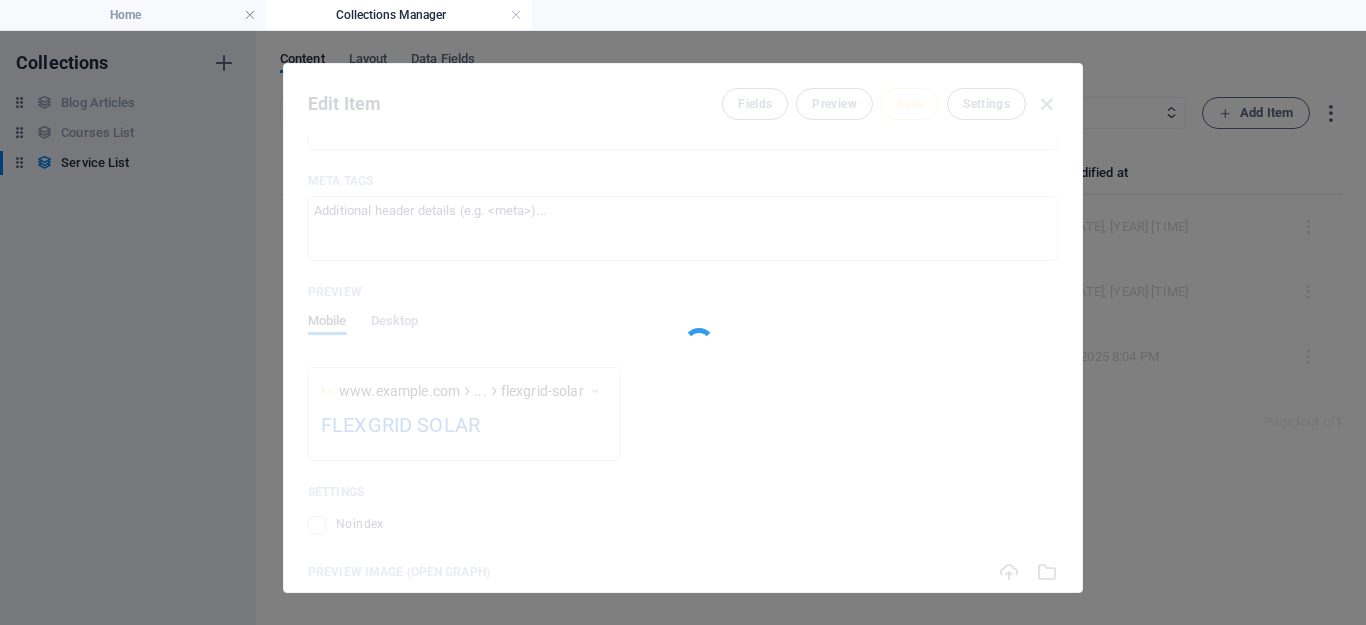 type on "flexgrid-solar" 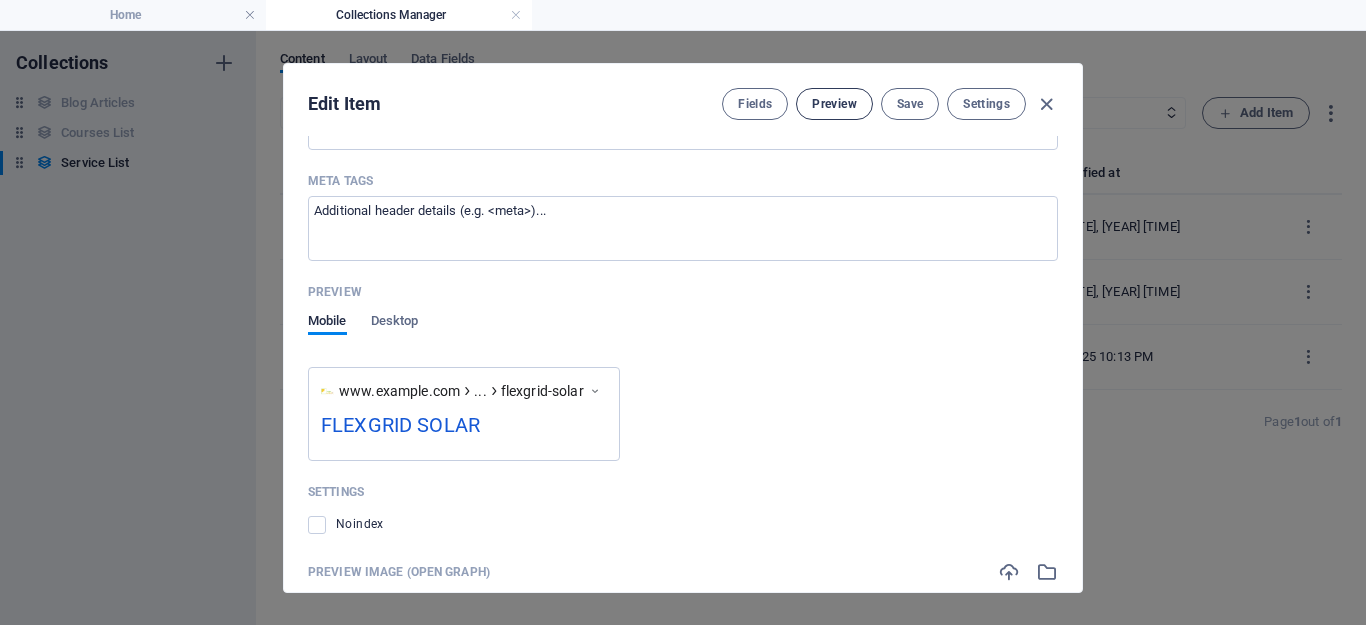 click on "Preview" at bounding box center (834, 104) 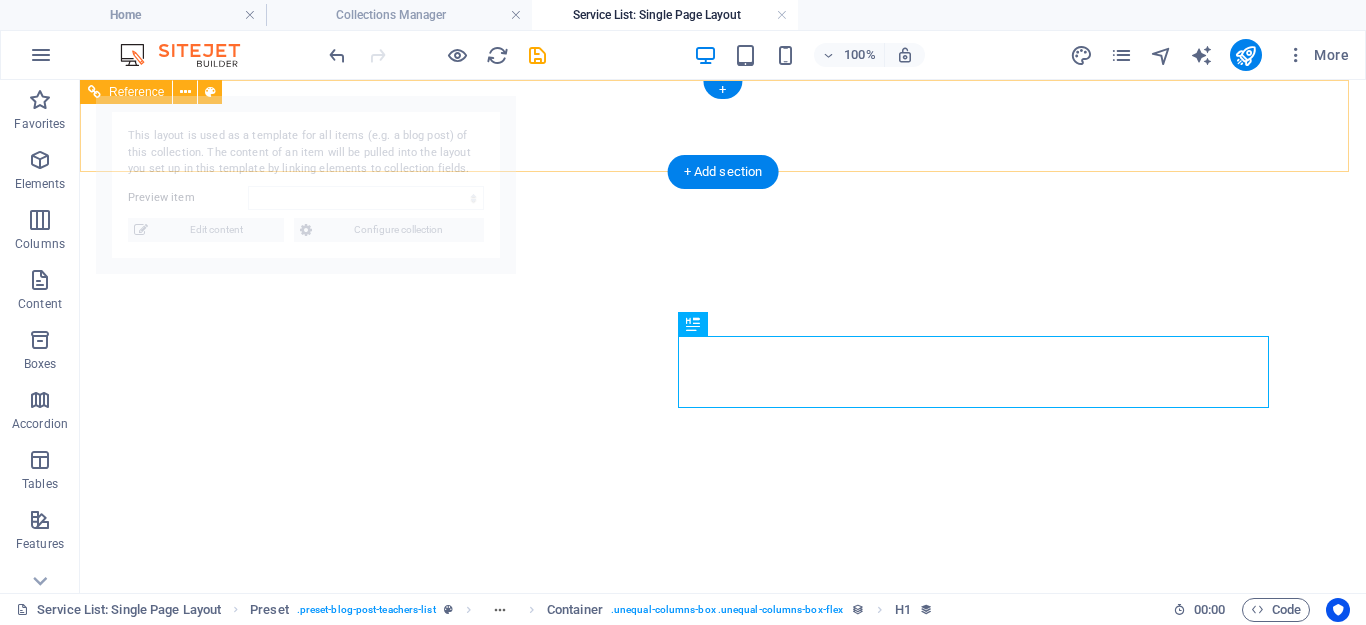 select on "68862dbebf275daea2094b7e" 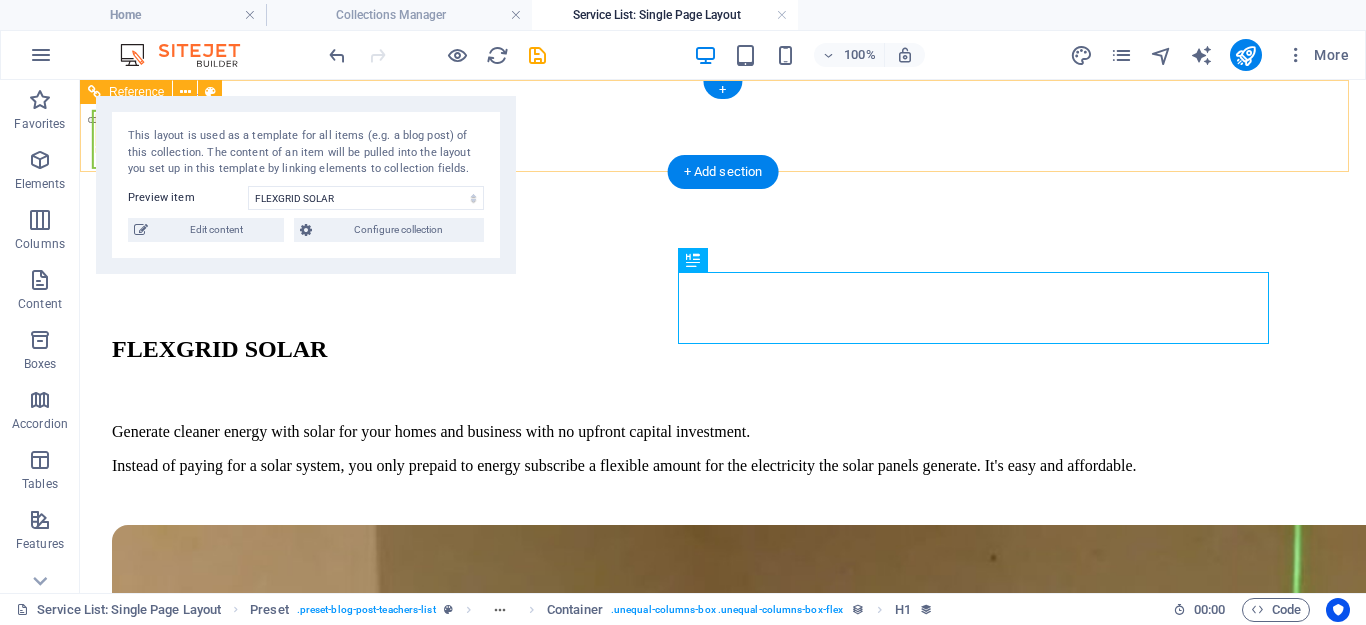 scroll, scrollTop: 0, scrollLeft: 0, axis: both 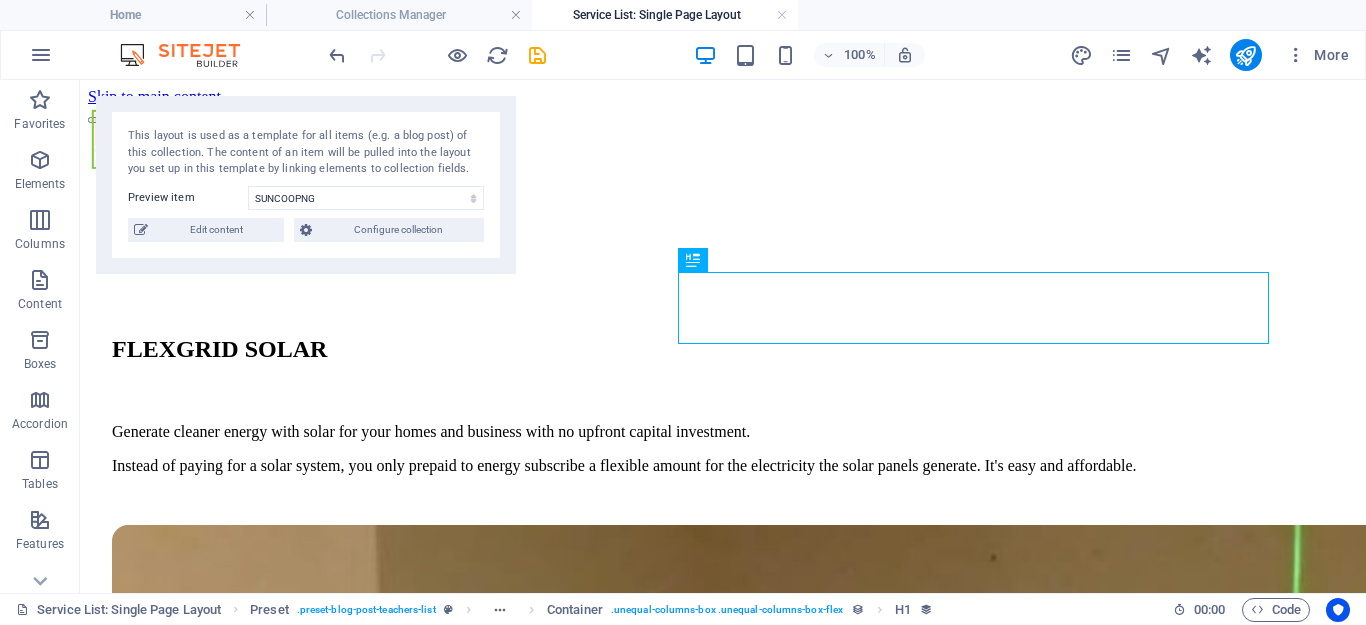 drag, startPoint x: 1365, startPoint y: 171, endPoint x: 1428, endPoint y: 109, distance: 88.391174 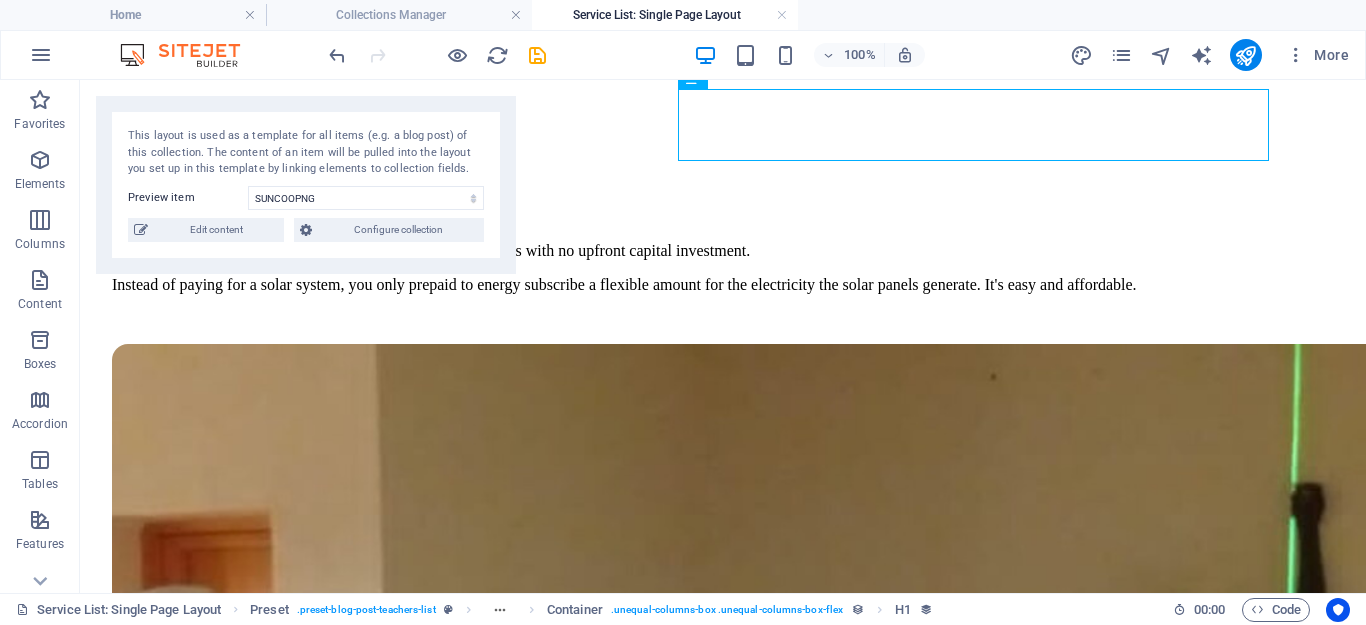 scroll, scrollTop: 183, scrollLeft: 0, axis: vertical 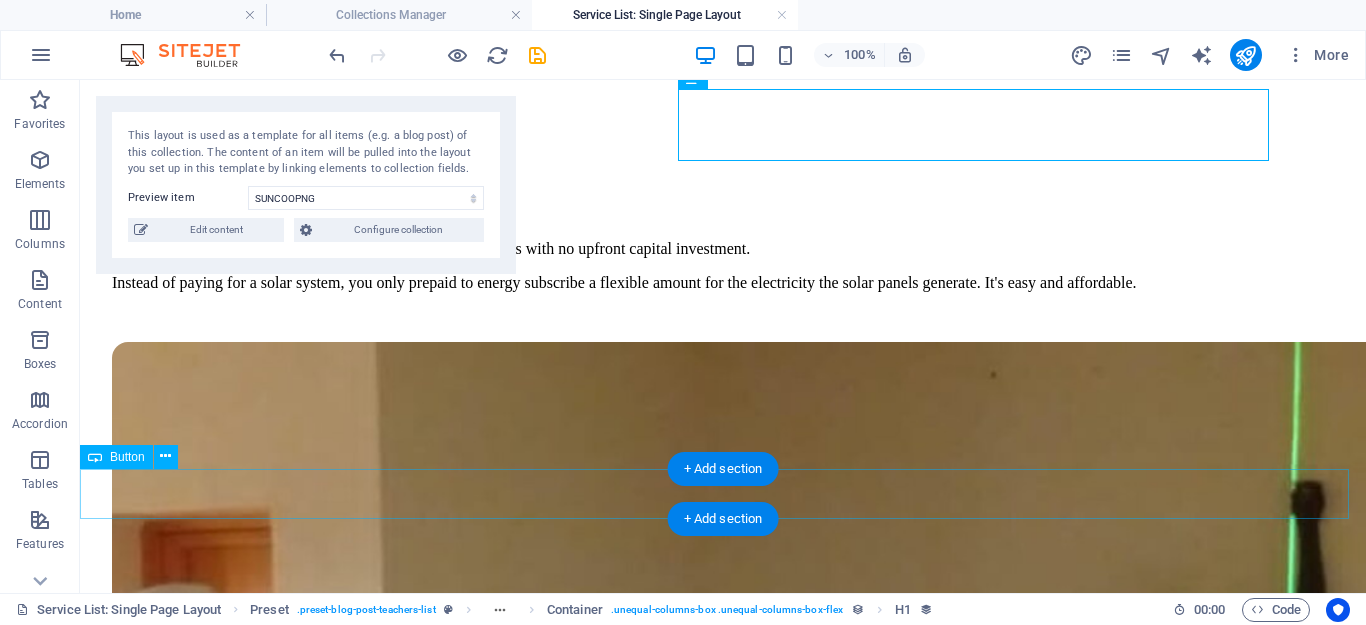 click on "back" at bounding box center [723, 1294] 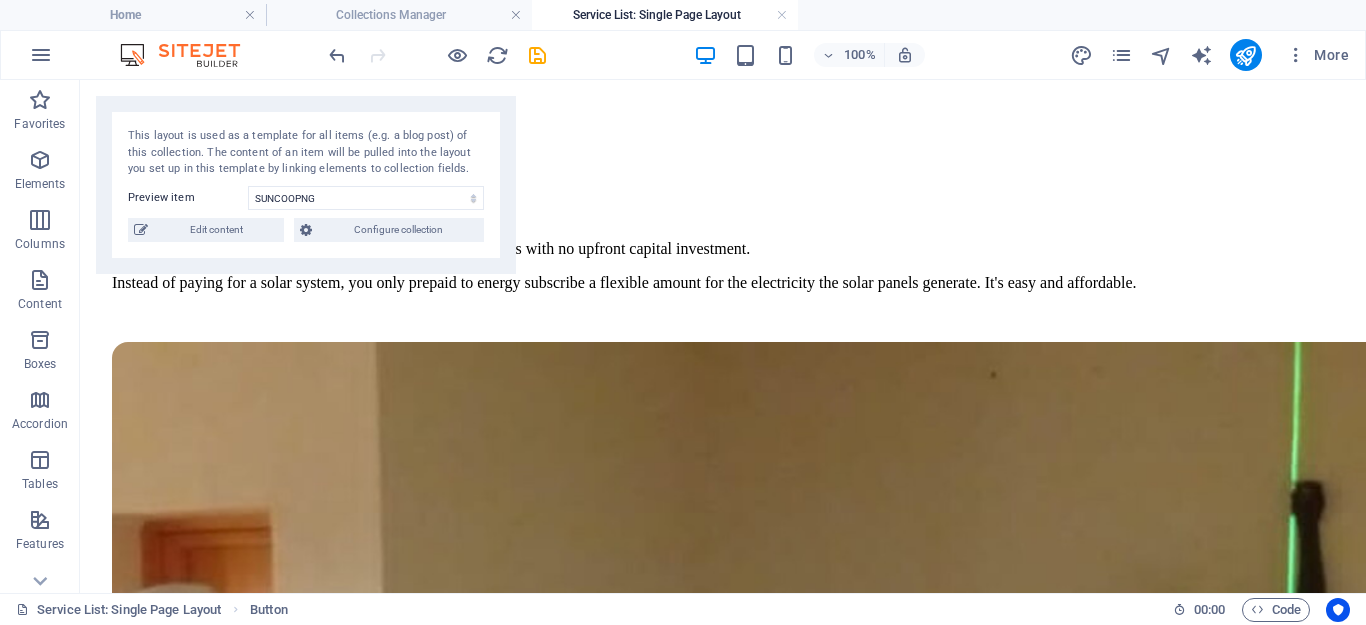 scroll, scrollTop: 0, scrollLeft: 0, axis: both 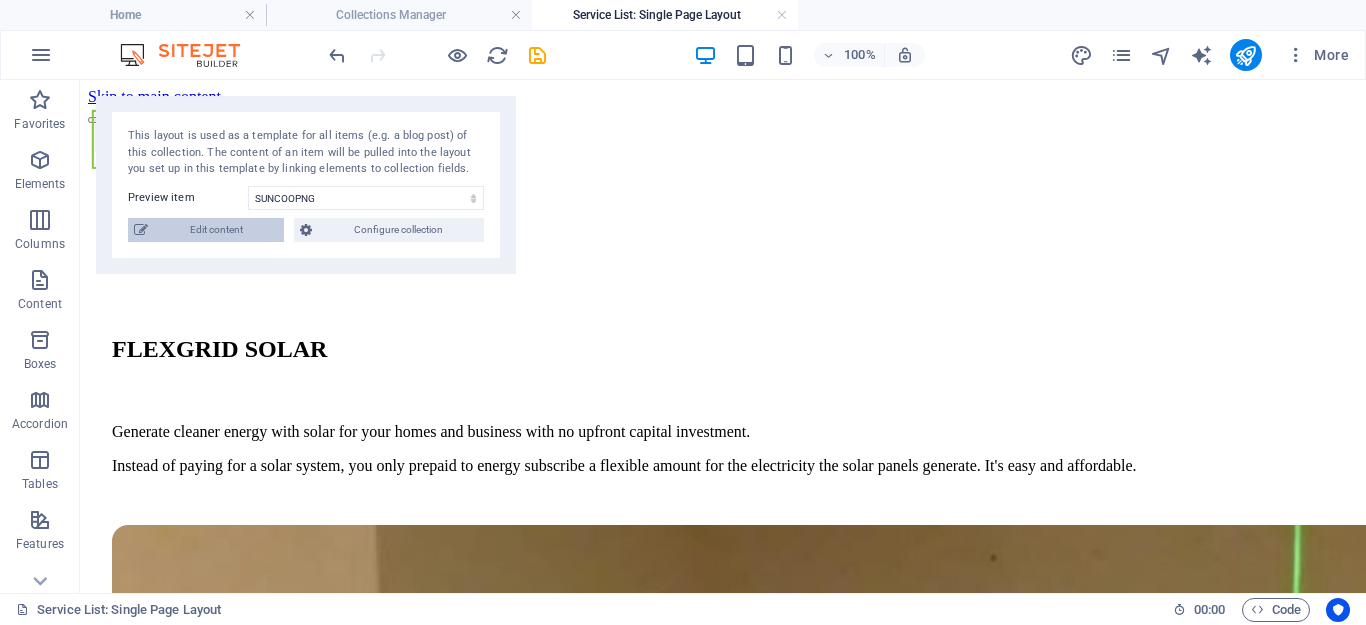 click on "Edit content" at bounding box center [216, 230] 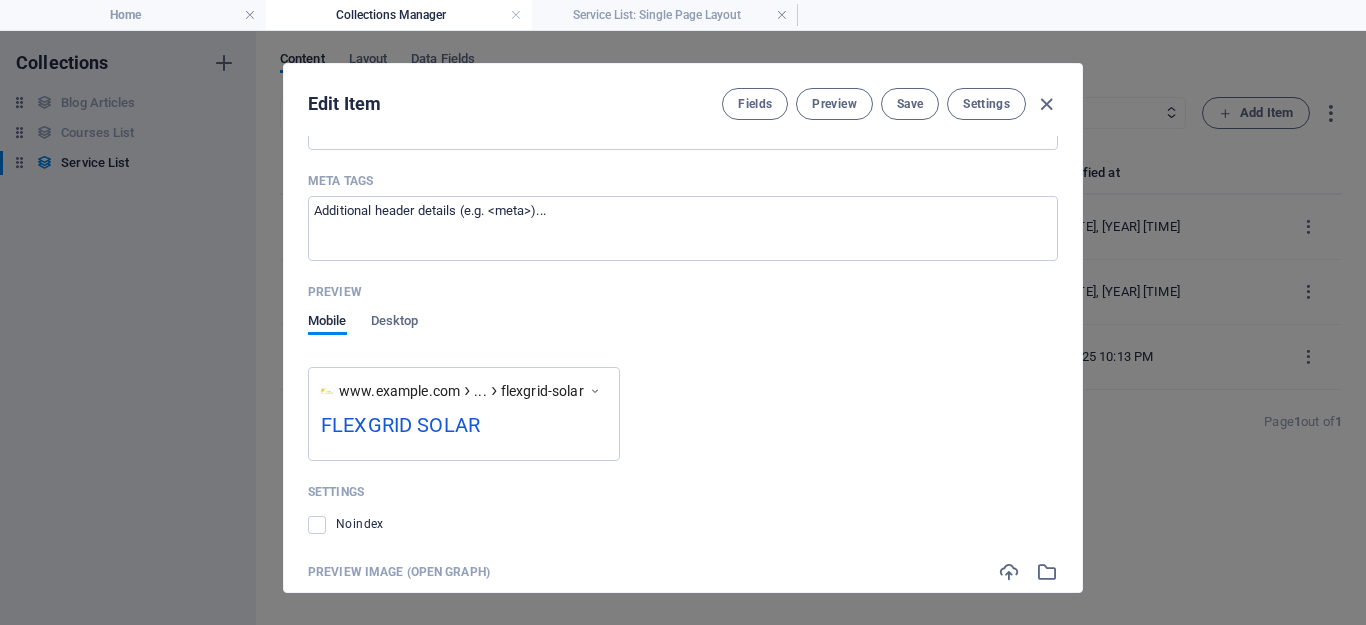 scroll, scrollTop: 1351, scrollLeft: 0, axis: vertical 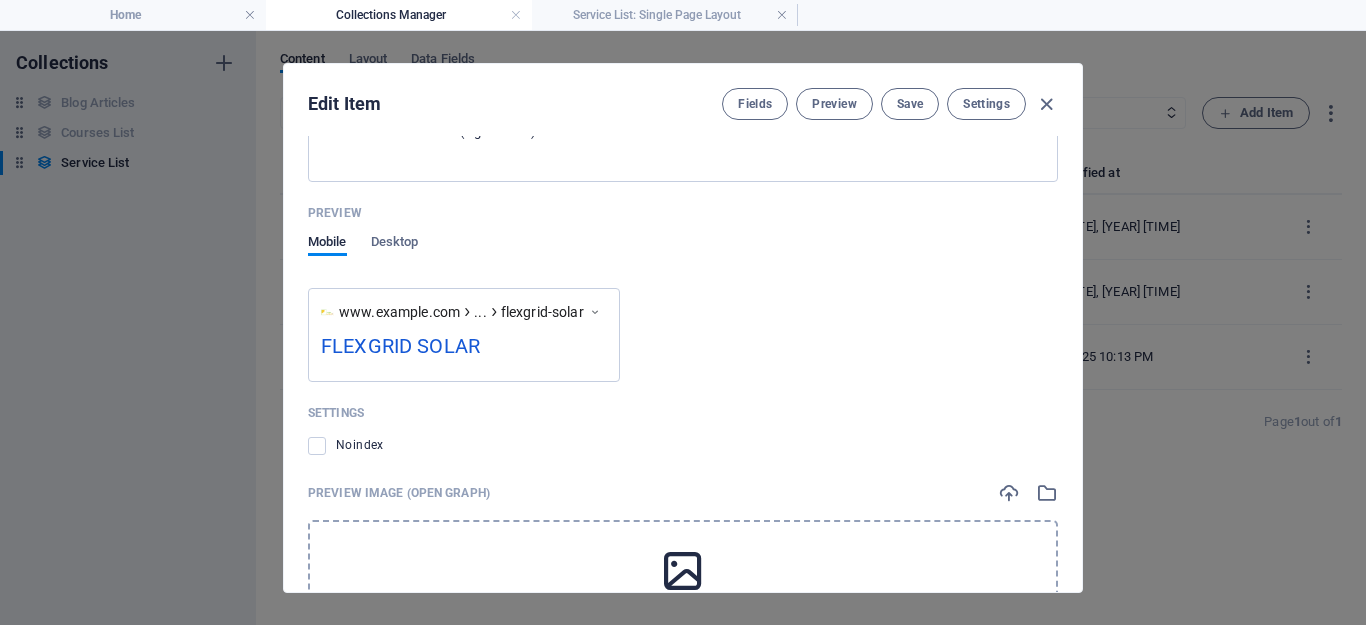 click on "Mobile Desktop" at bounding box center [683, 257] 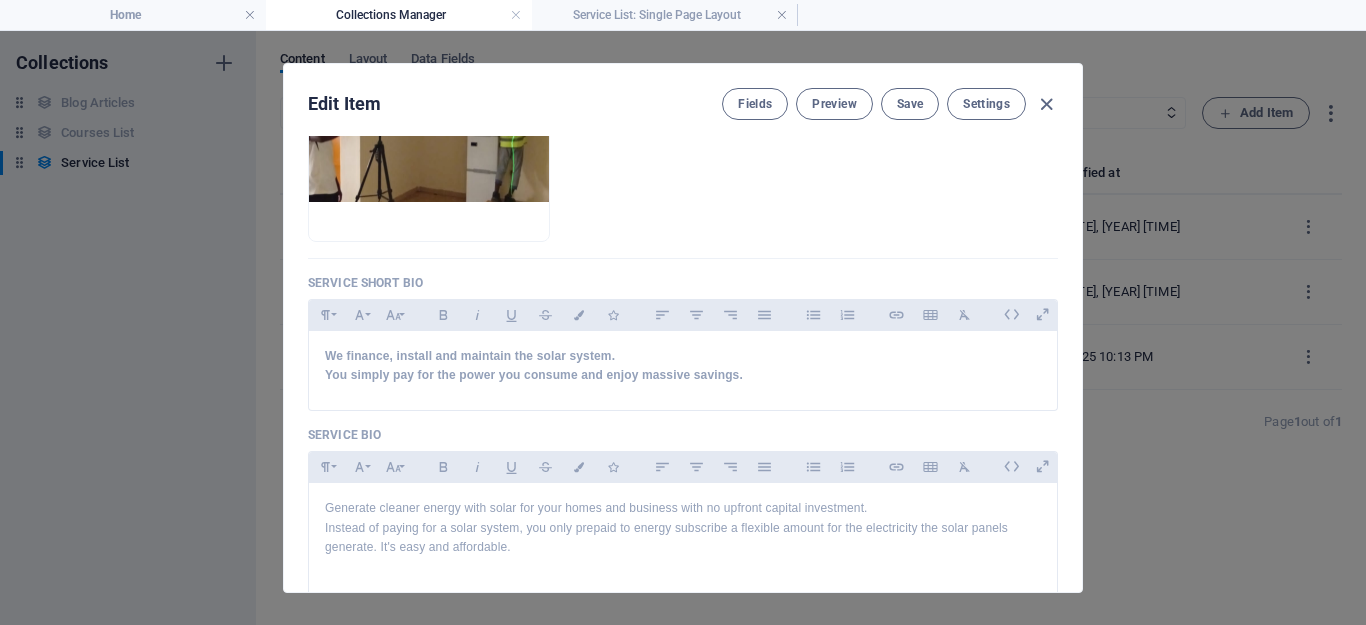 scroll, scrollTop: 336, scrollLeft: 0, axis: vertical 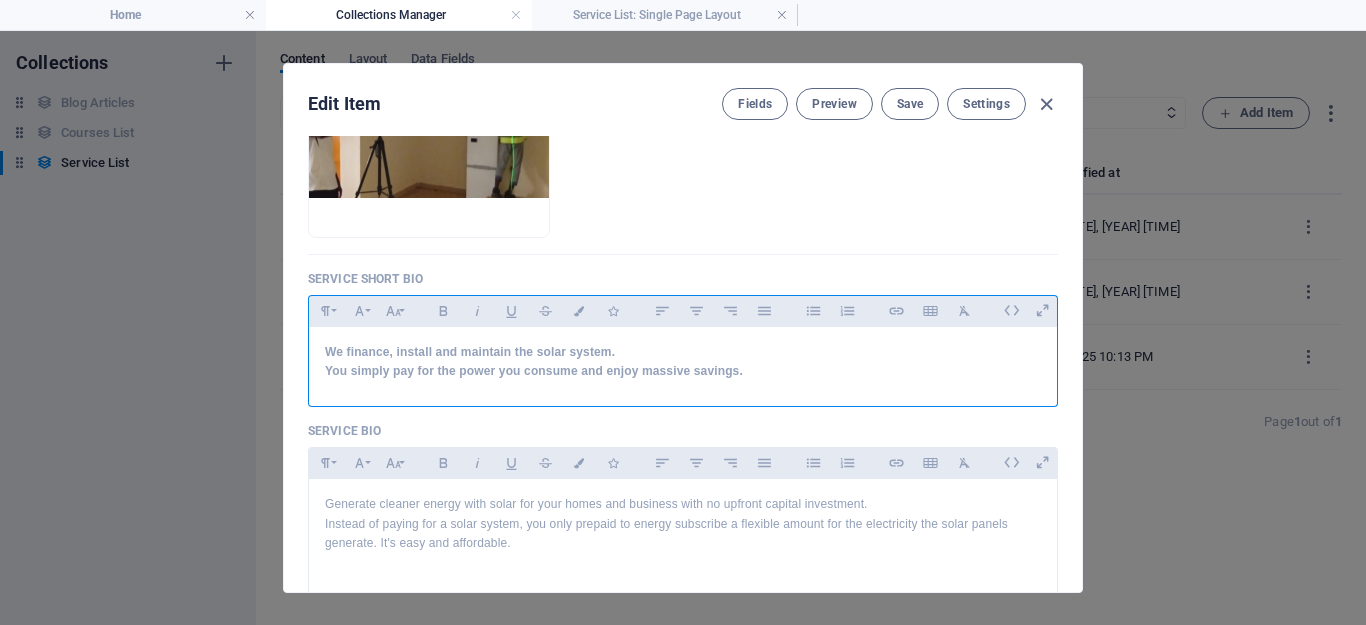 click on "We finance, install and maintain the solar system. Yo​u simply pay for the power you consume and enjoy massive savings." at bounding box center [683, 362] 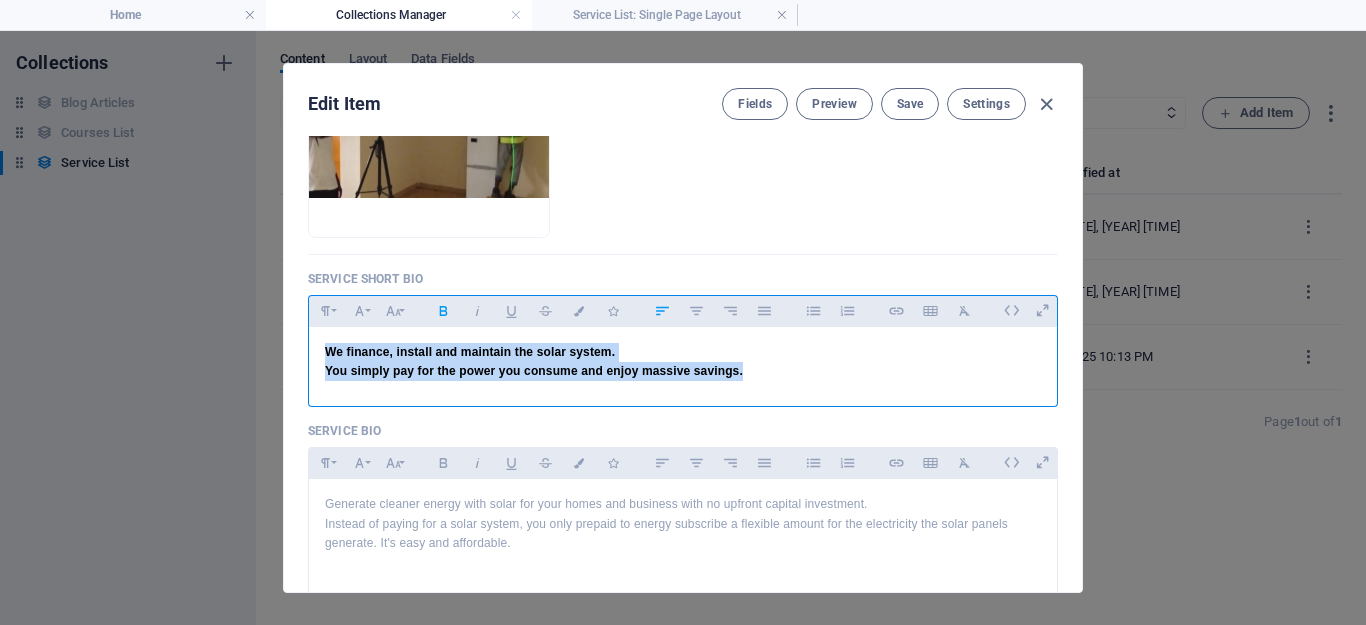 click 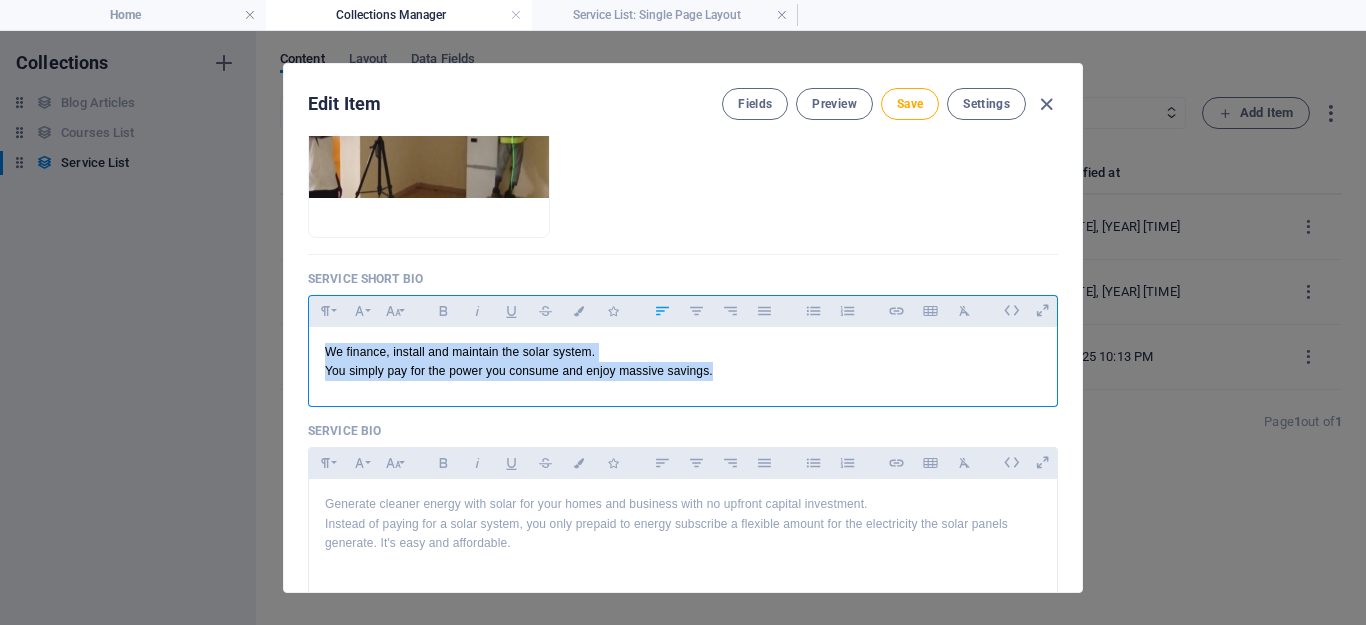 click on "We finance, install and maintain the solar system." at bounding box center [683, 352] 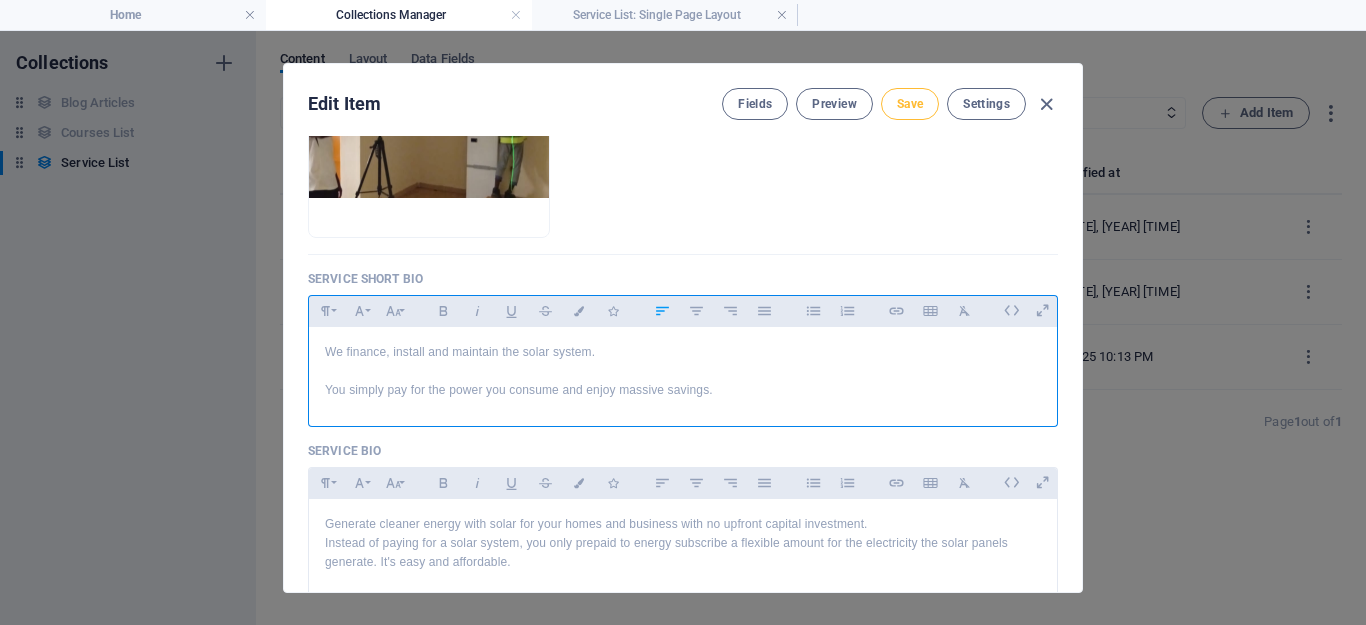 click on "Save" at bounding box center (910, 104) 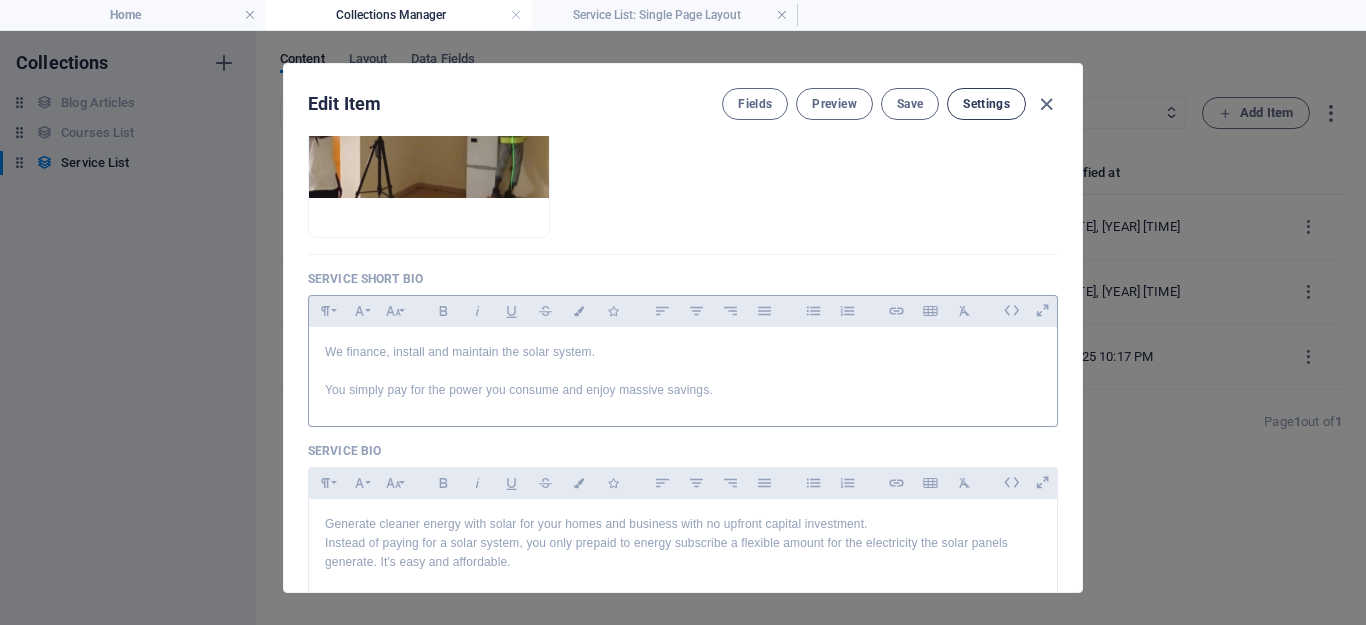click on "Settings" at bounding box center [986, 104] 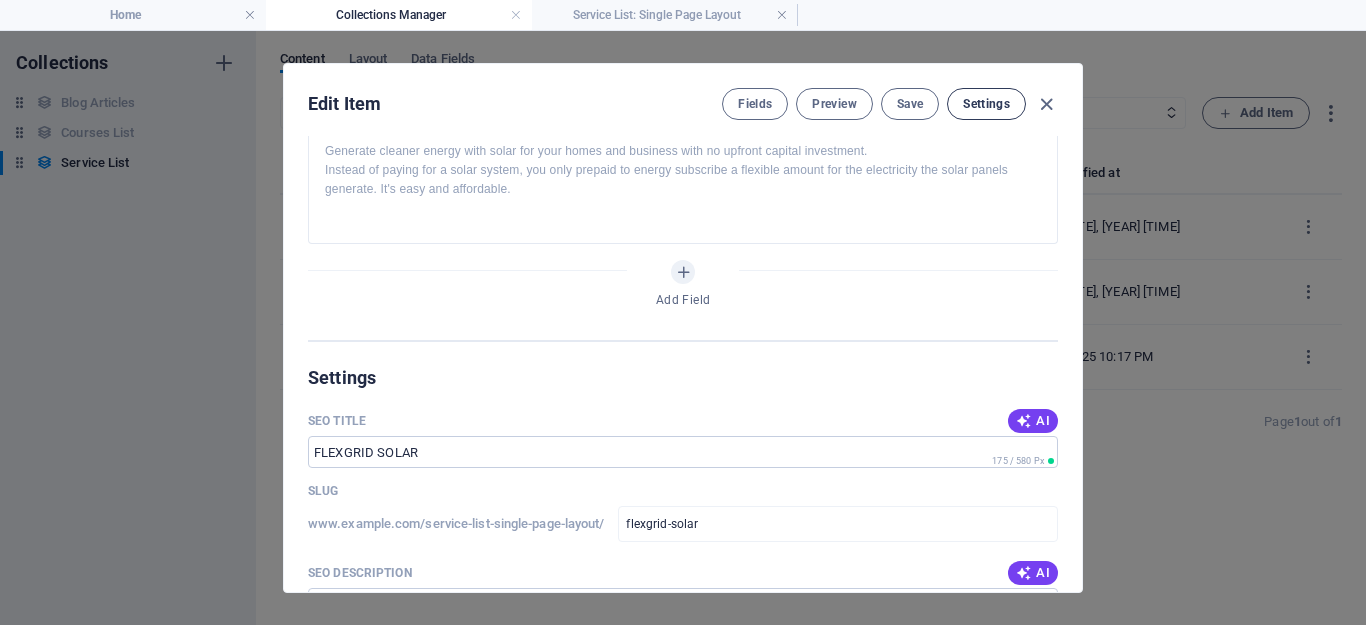 scroll, scrollTop: 939, scrollLeft: 0, axis: vertical 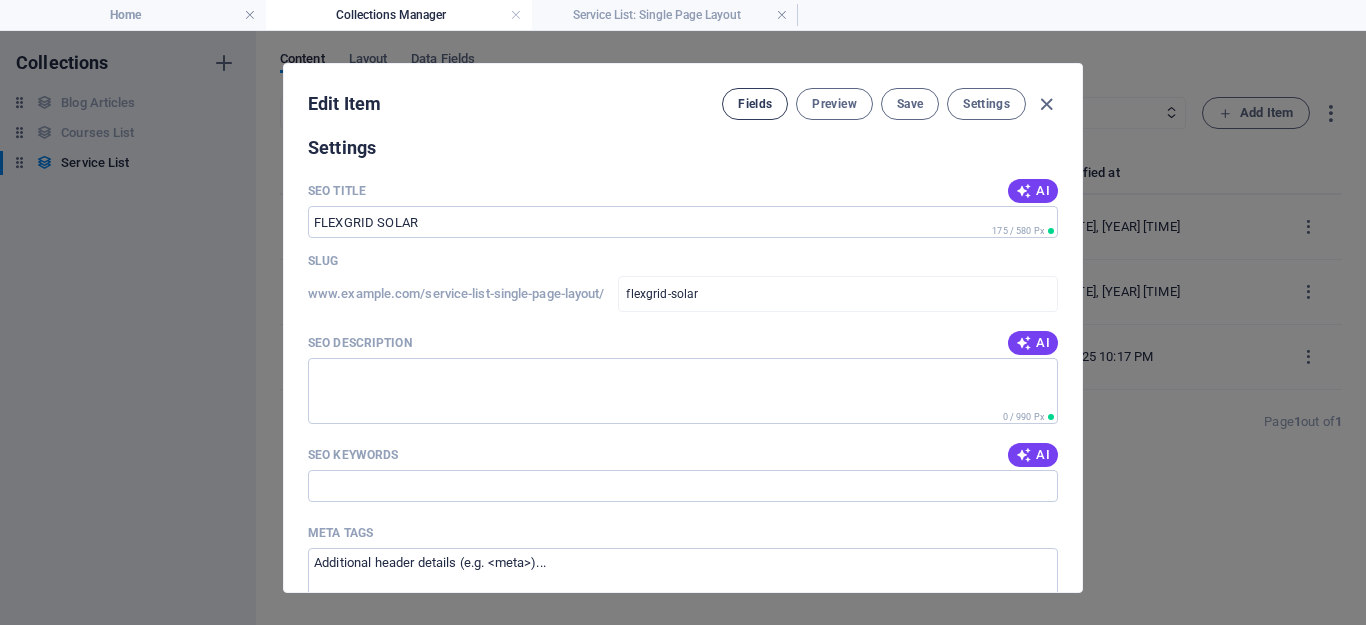 click on "Fields" at bounding box center (755, 104) 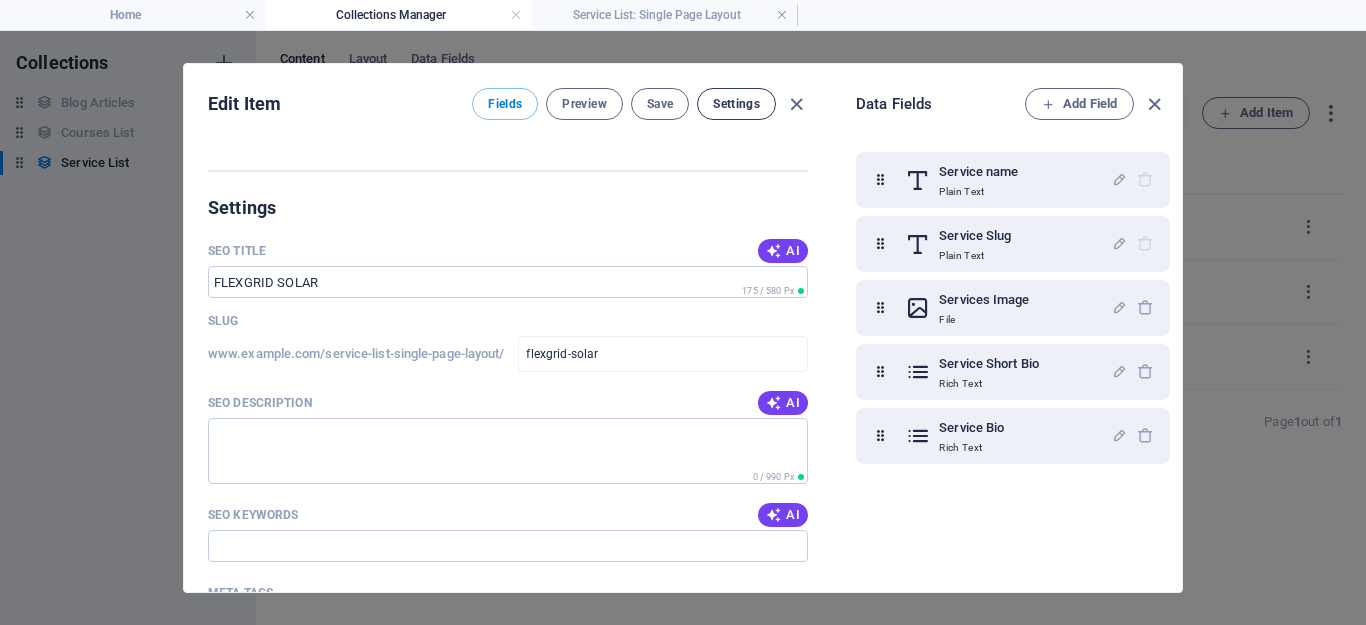 scroll, scrollTop: 999, scrollLeft: 0, axis: vertical 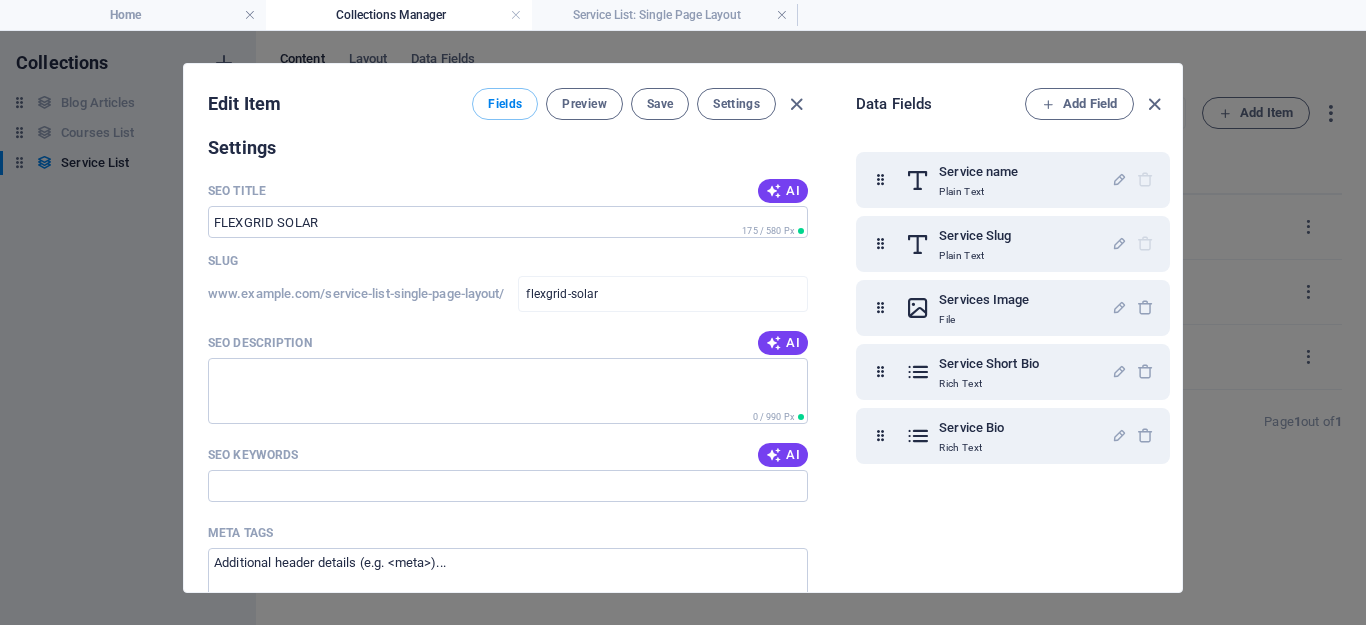 type 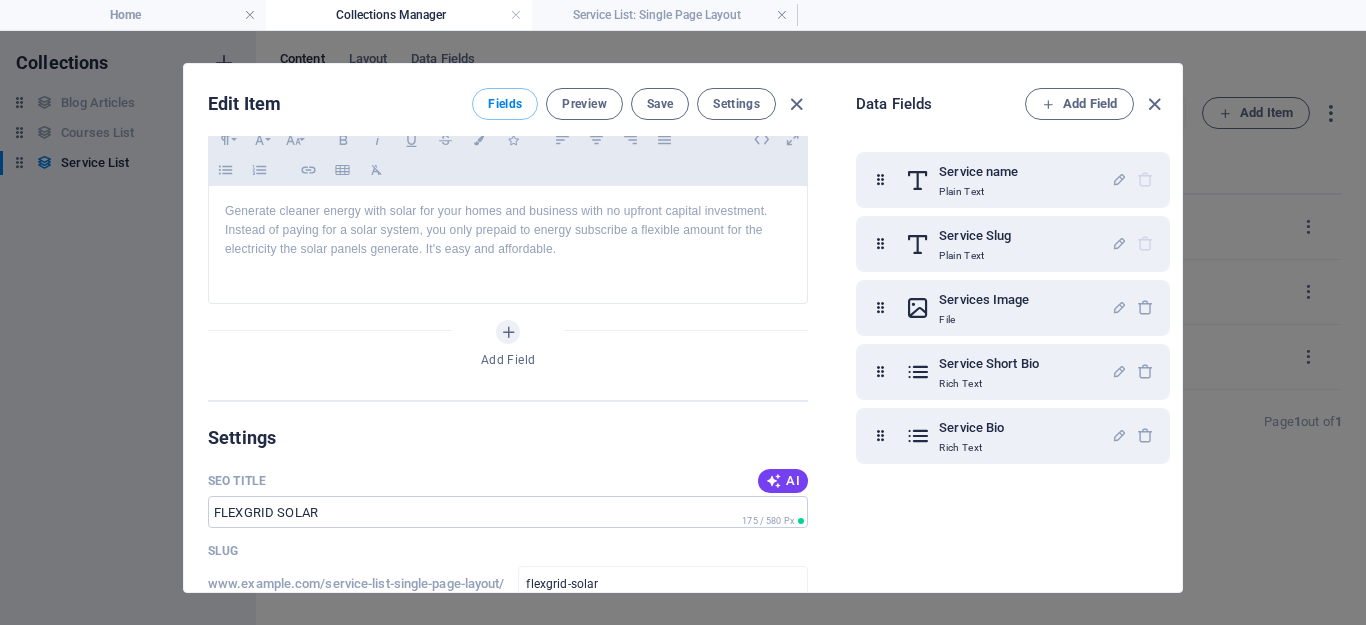 scroll, scrollTop: 718, scrollLeft: 0, axis: vertical 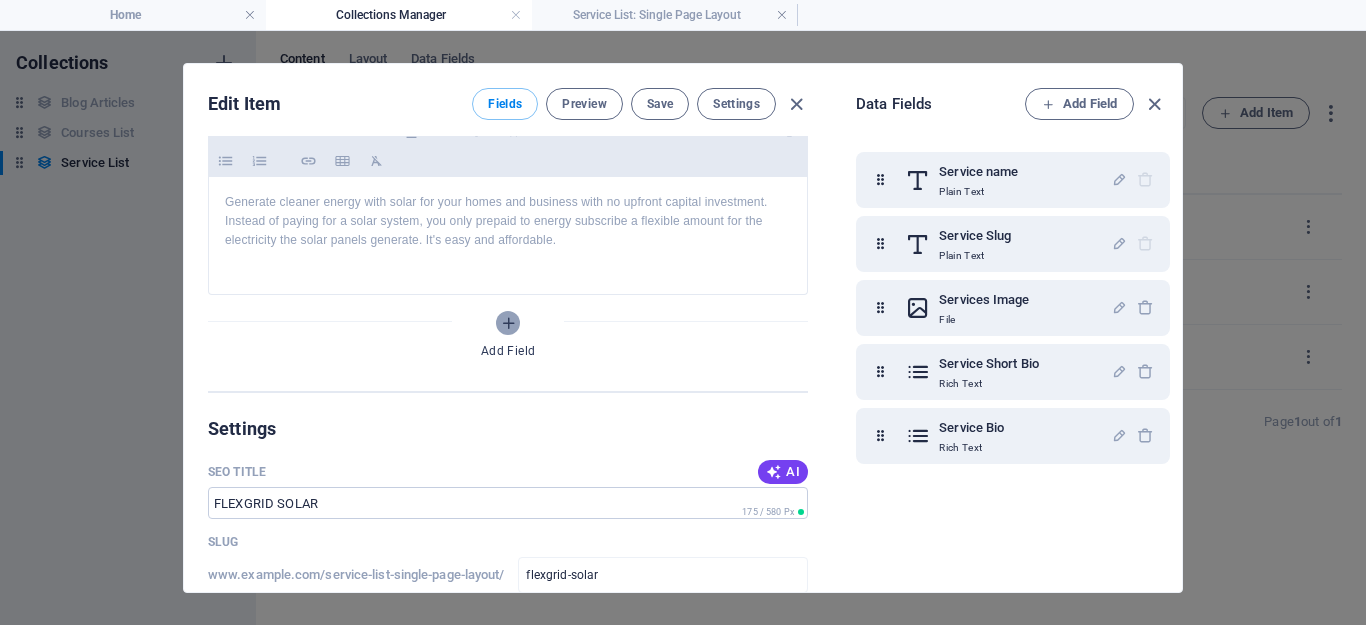 click at bounding box center (508, 323) 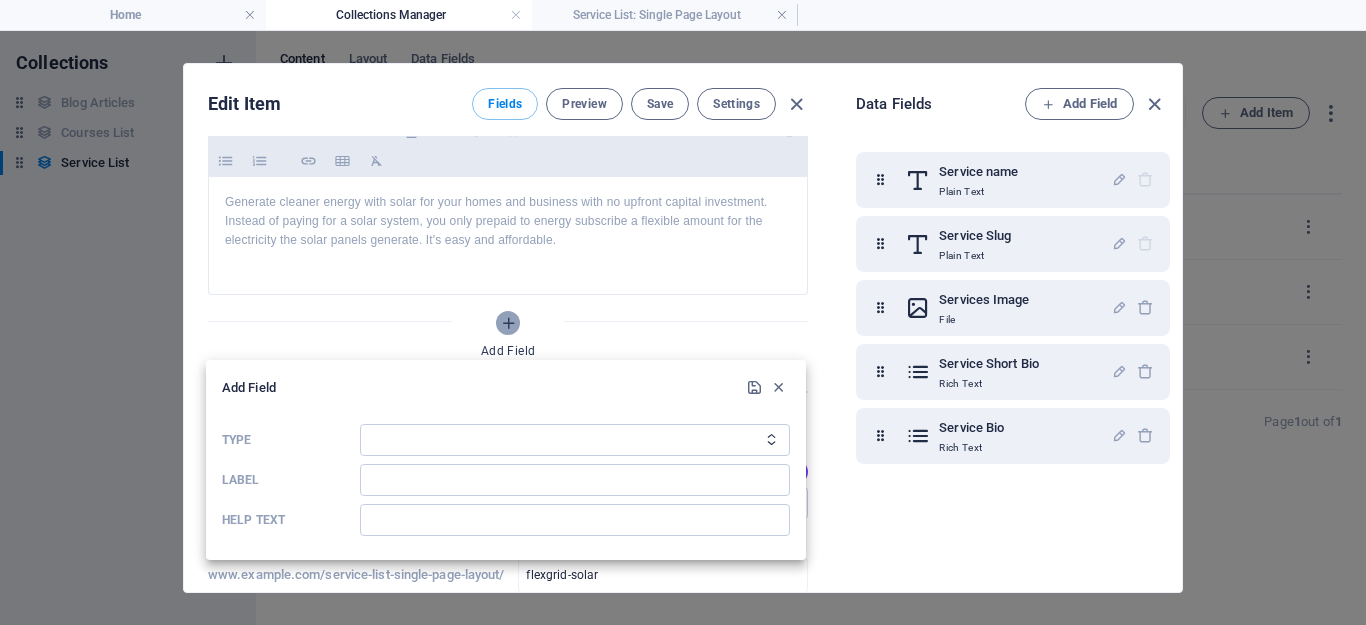 scroll, scrollTop: 693, scrollLeft: 0, axis: vertical 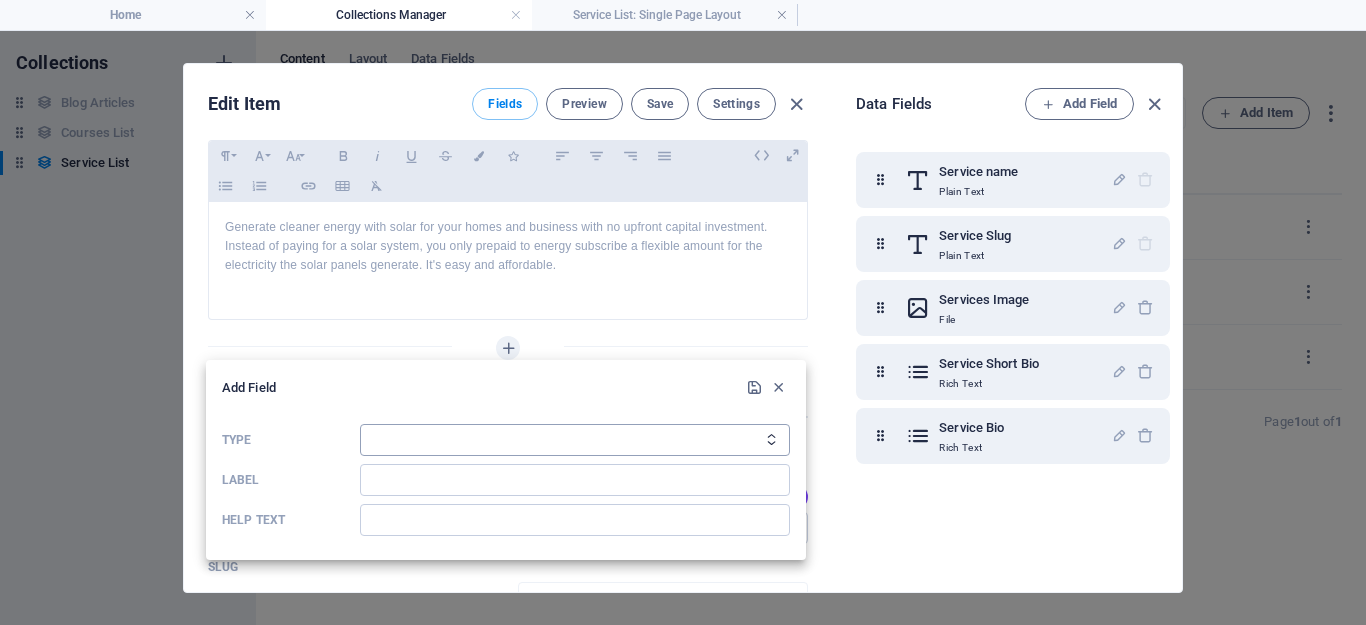 click on "Plain Text Link CMS Rich Text File Multiple Files Checkbox Choice Date Number" at bounding box center [575, 440] 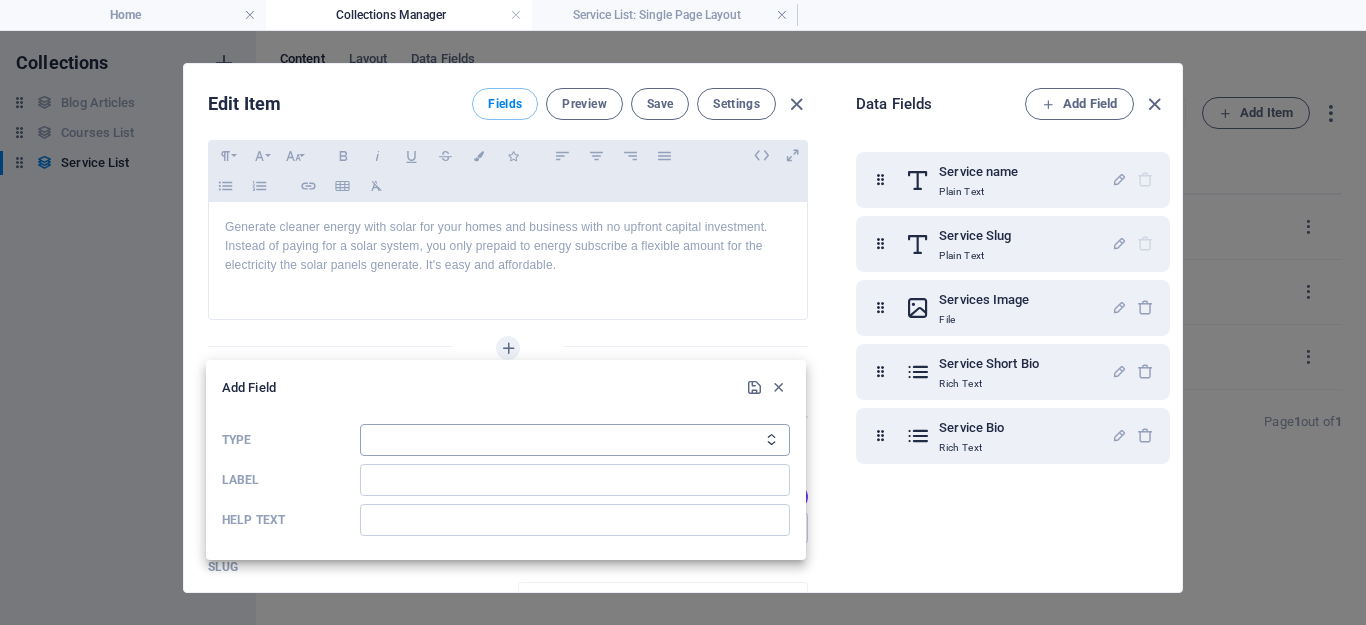 select on "text" 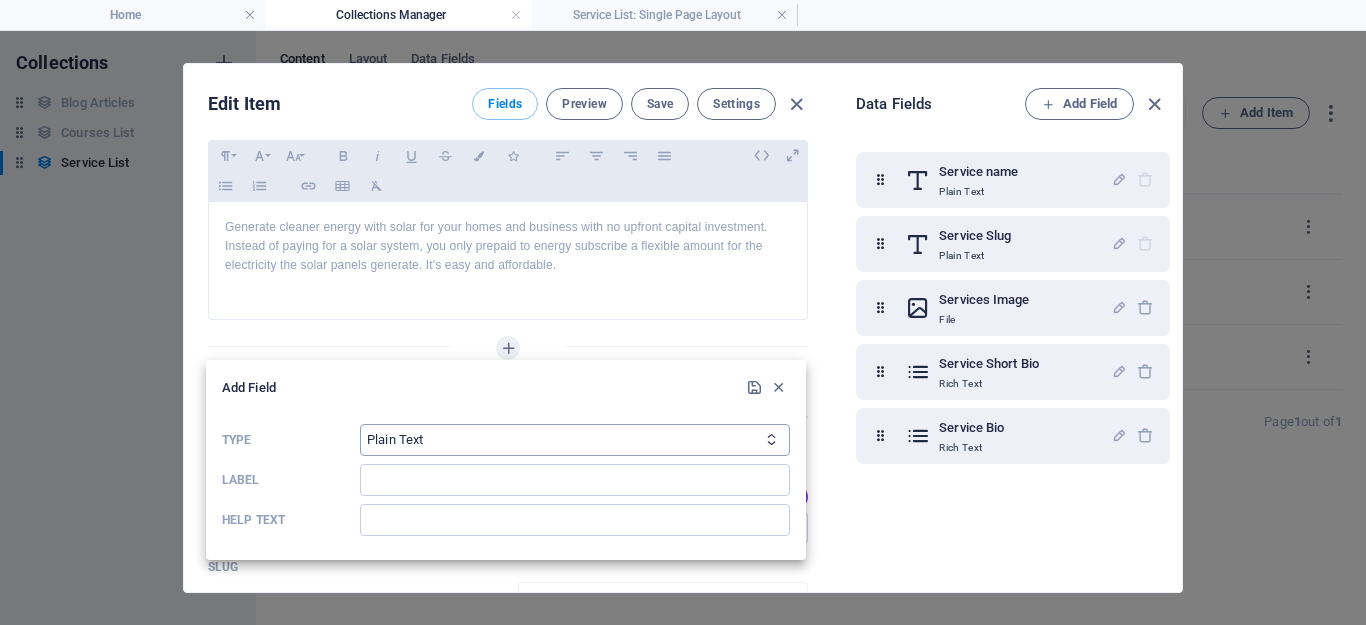 click on "Plain Text Link CMS Rich Text File Multiple Files Checkbox Choice Date Number" at bounding box center (575, 440) 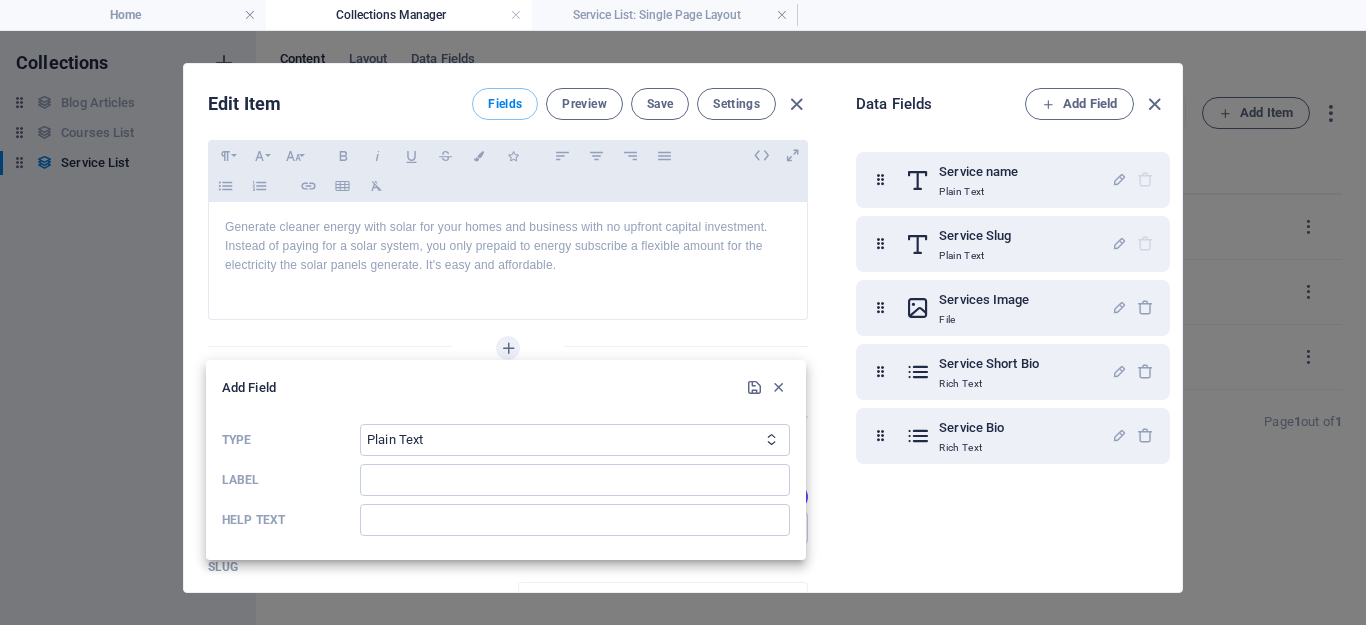 drag, startPoint x: 829, startPoint y: 326, endPoint x: 826, endPoint y: 347, distance: 21.213203 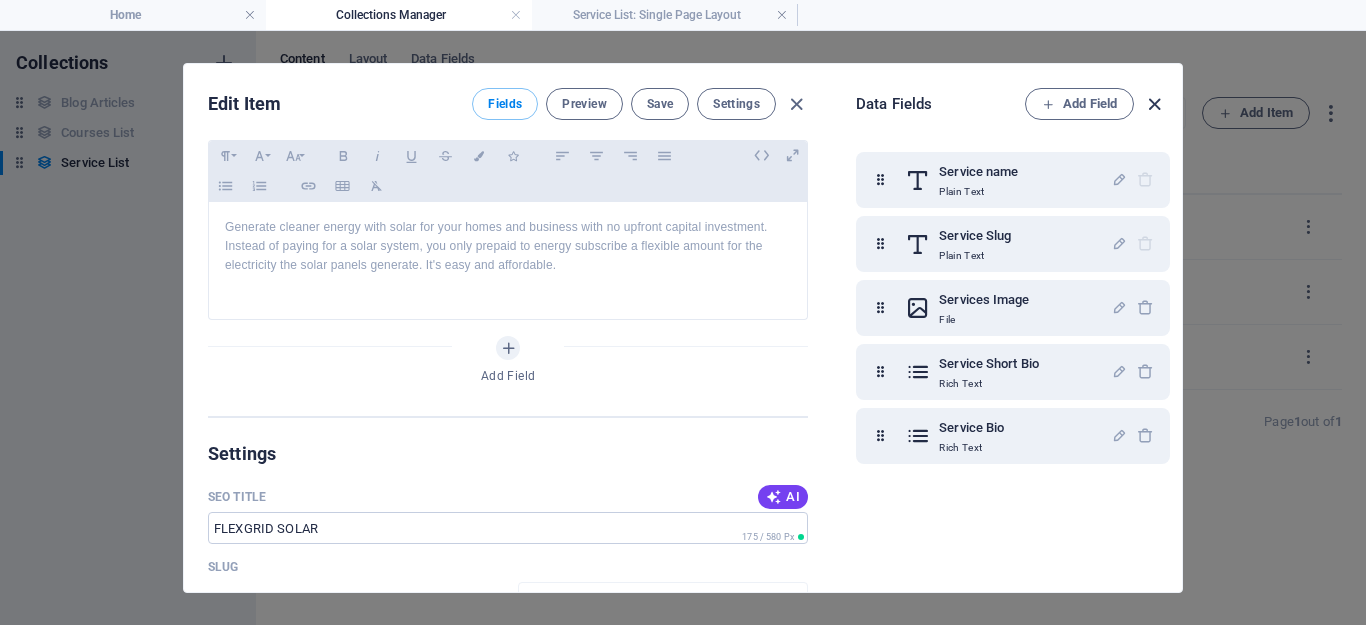 click at bounding box center [1154, 104] 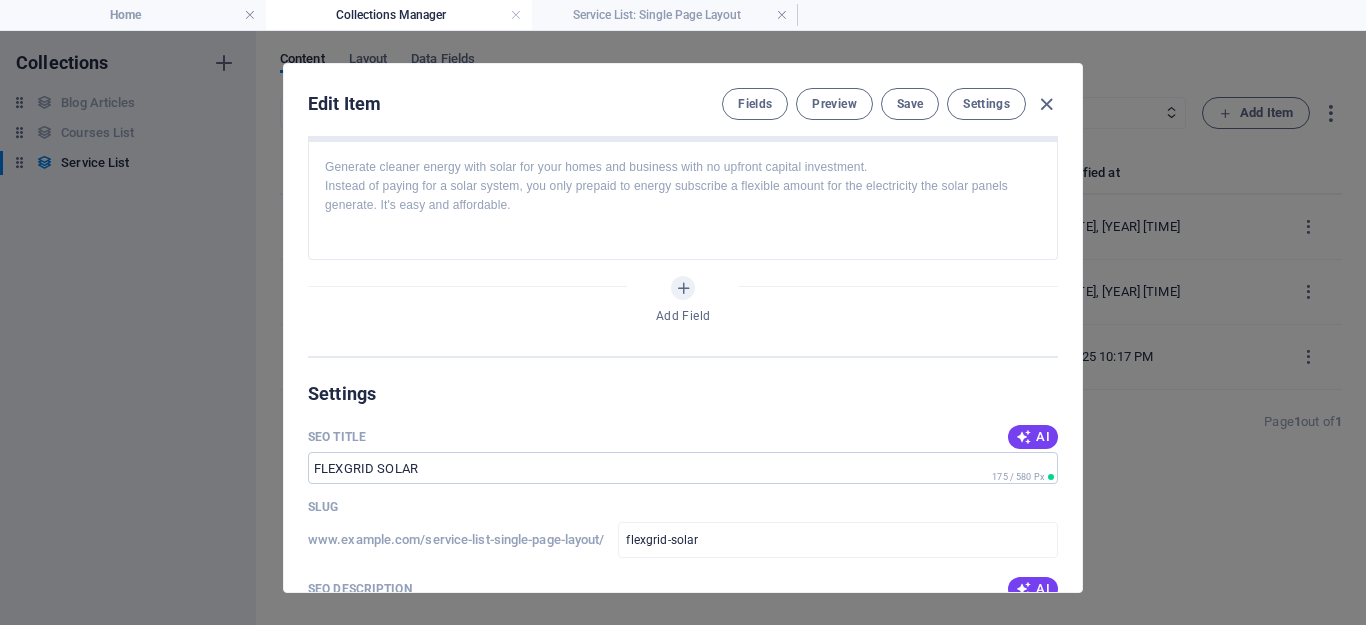 scroll, scrollTop: 663, scrollLeft: 0, axis: vertical 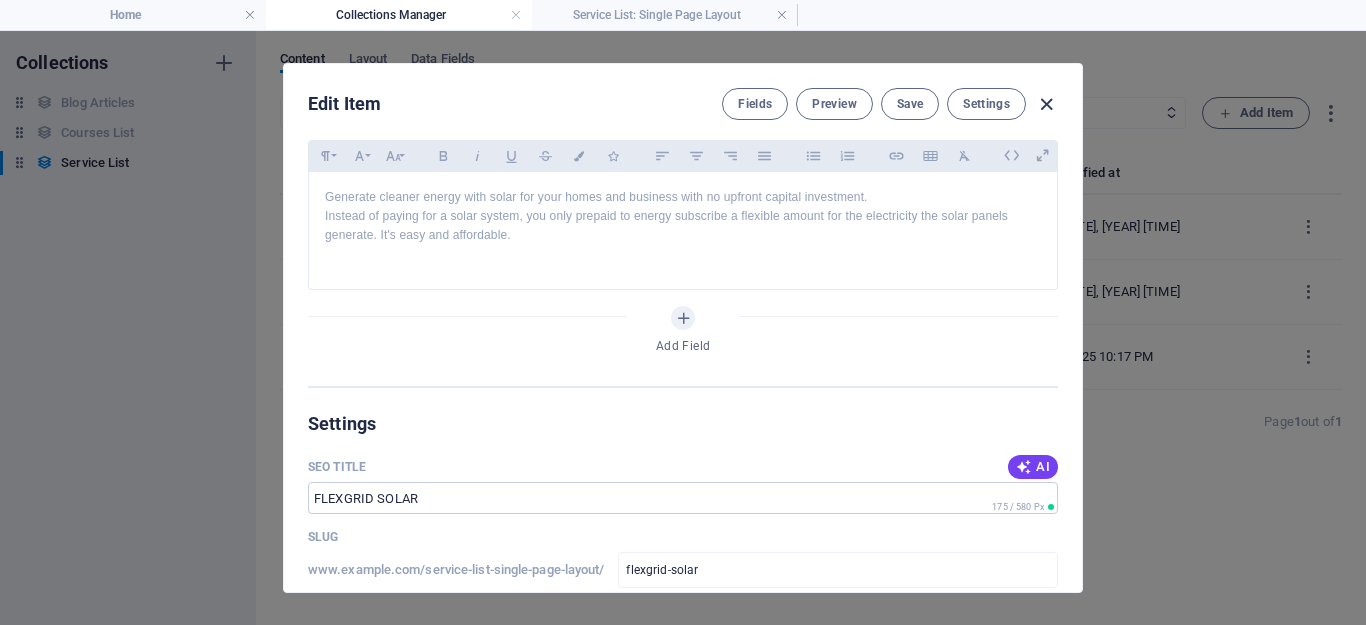 click at bounding box center [1046, 104] 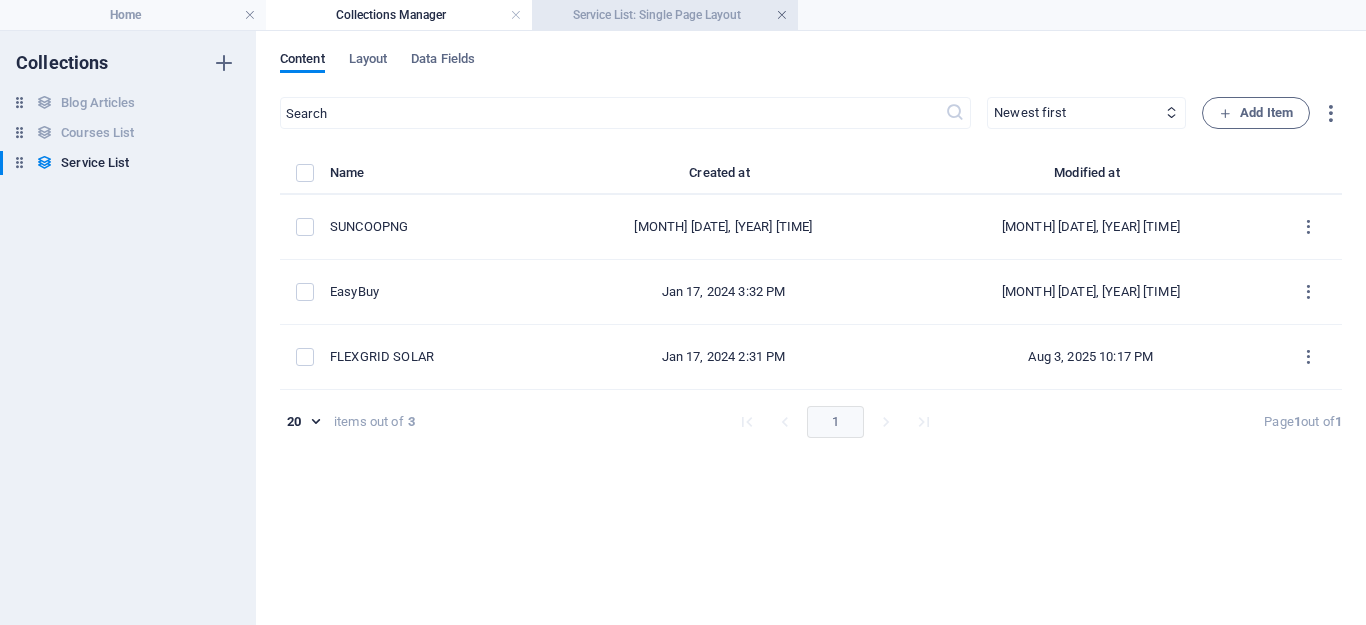 click at bounding box center (782, 15) 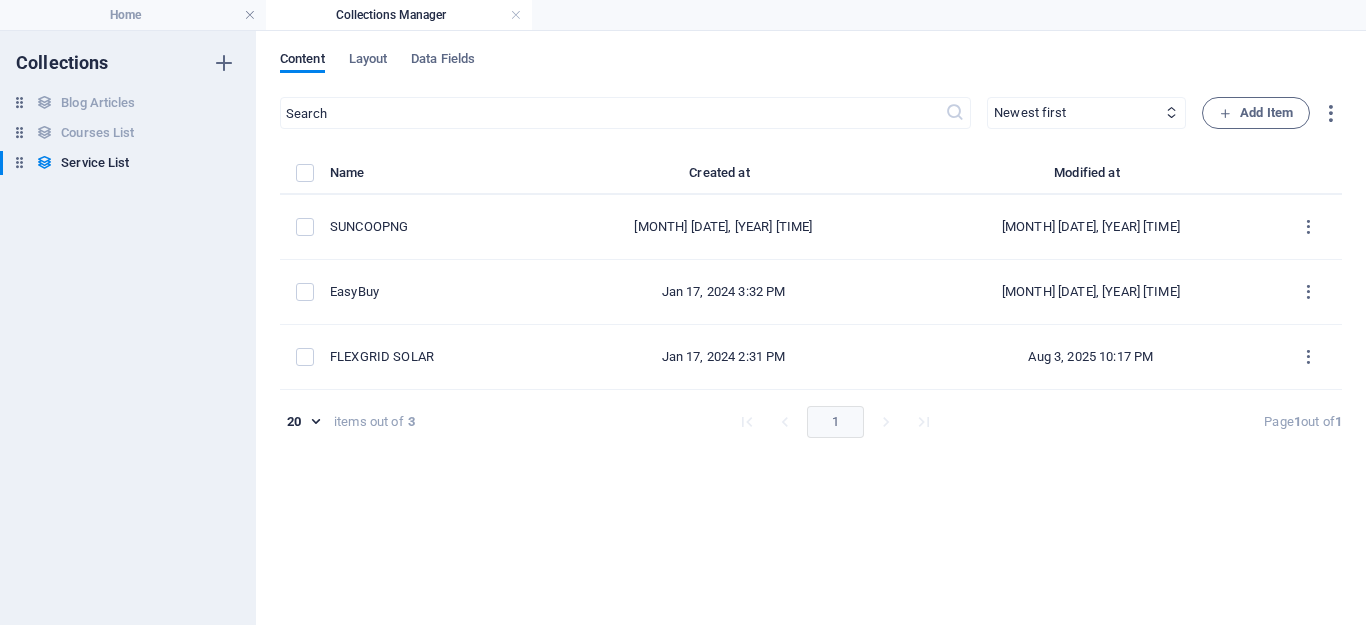 click at bounding box center [516, 15] 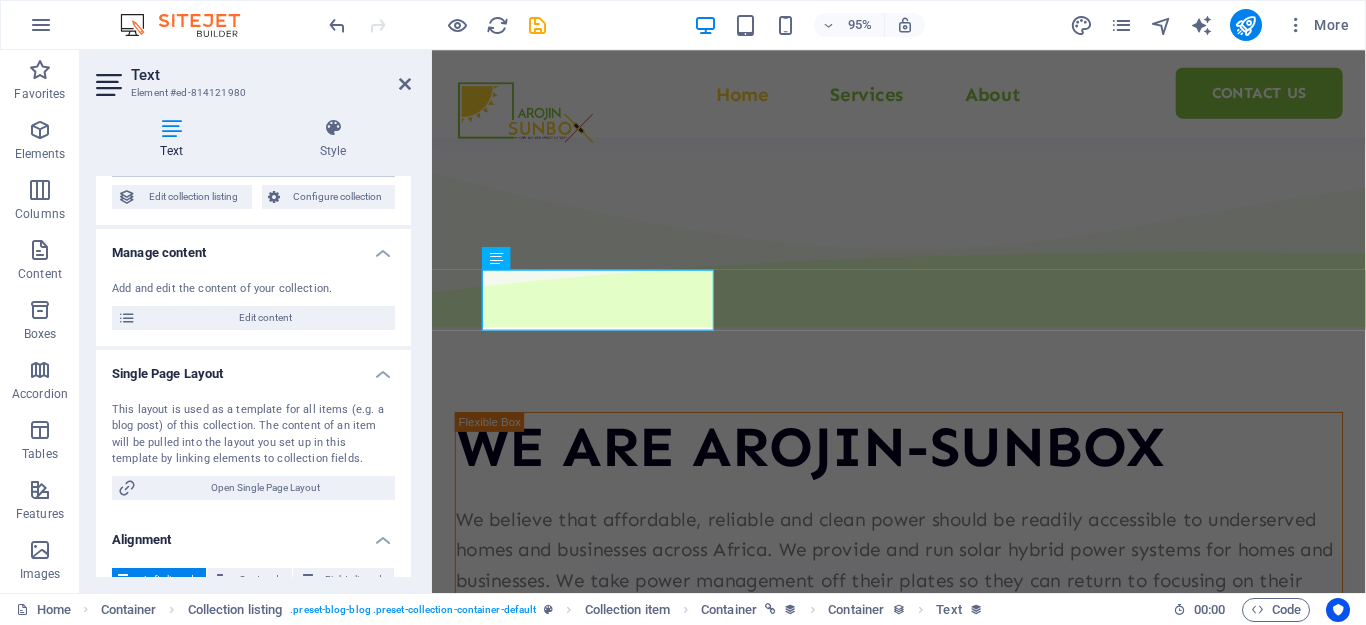 scroll, scrollTop: 2538, scrollLeft: 0, axis: vertical 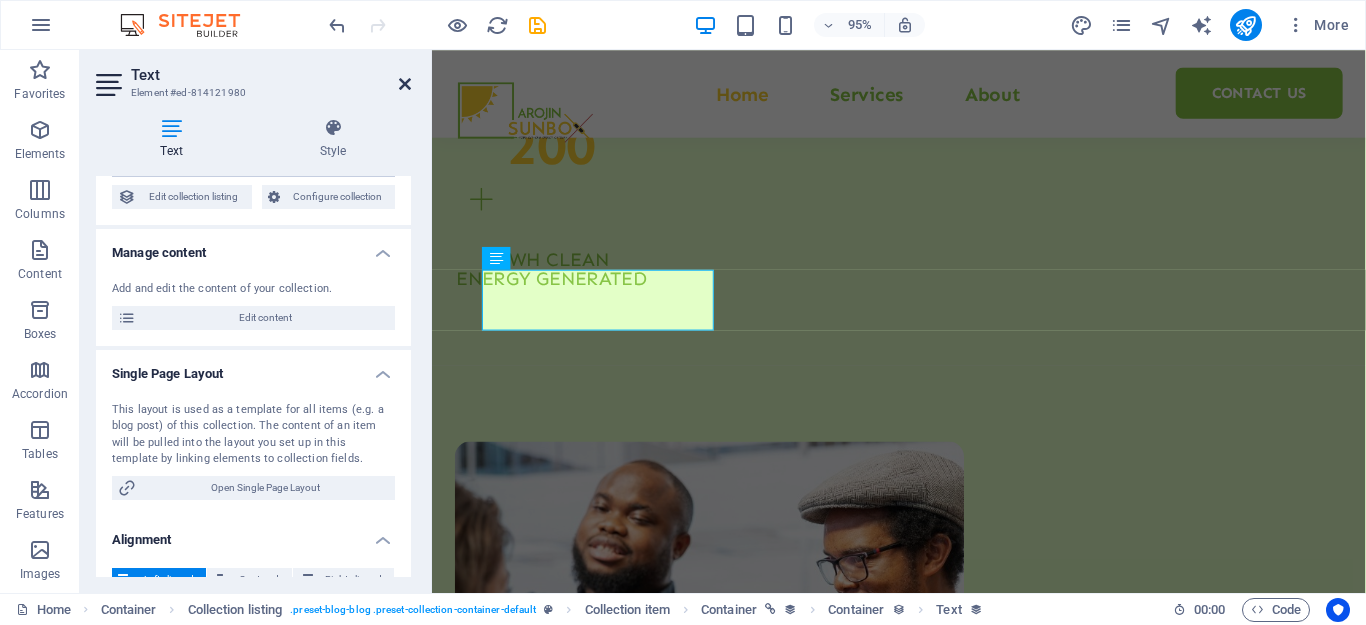 click at bounding box center [405, 84] 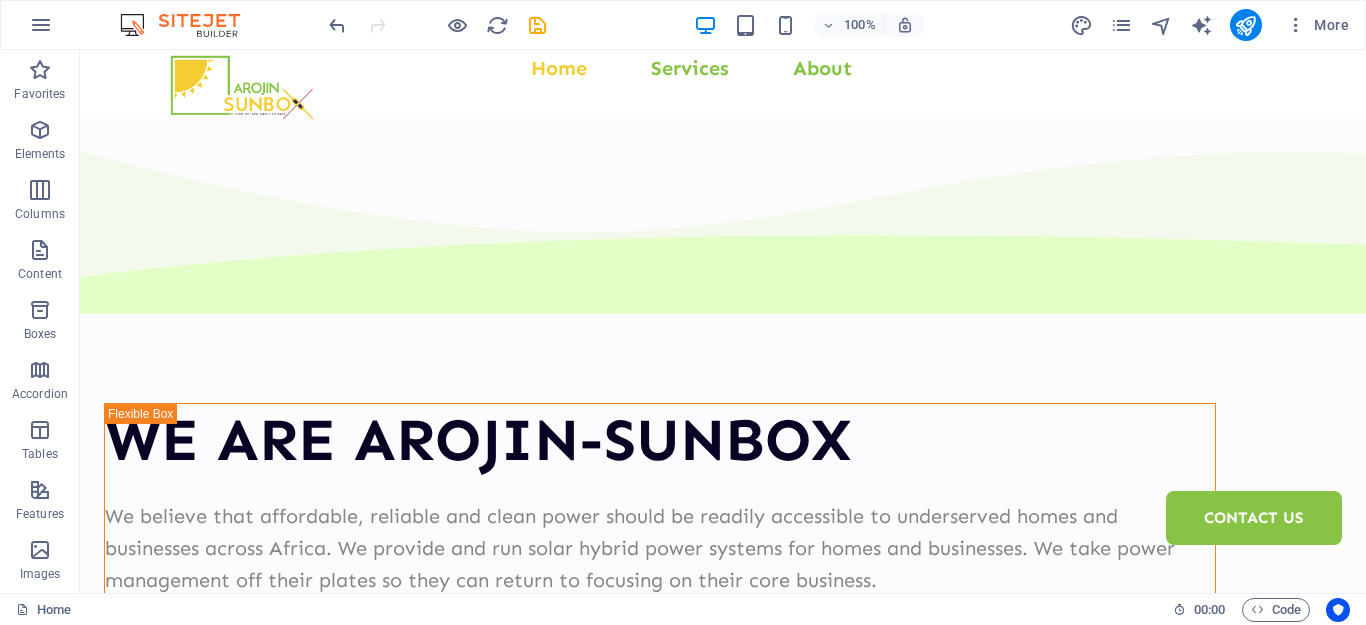 scroll, scrollTop: 0, scrollLeft: 0, axis: both 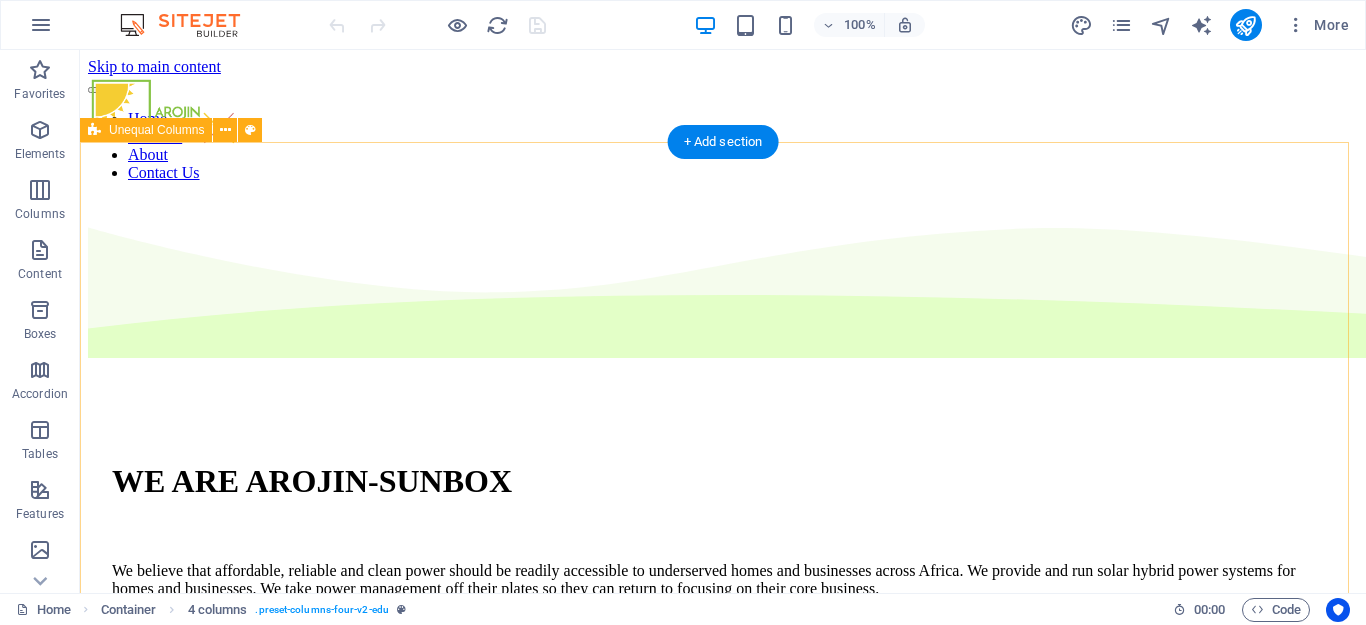 click on "WE ARE AROJIN-SUNBOX We believe that affordable, reliable and clean power should be readily accessible to underserved homes and businesses across Africa. We provide and run solar hybrid power systems for homes and businesses. We take power management off their plates so they can return to focusing on their core business. SERVICES About Us" at bounding box center (723, 766) 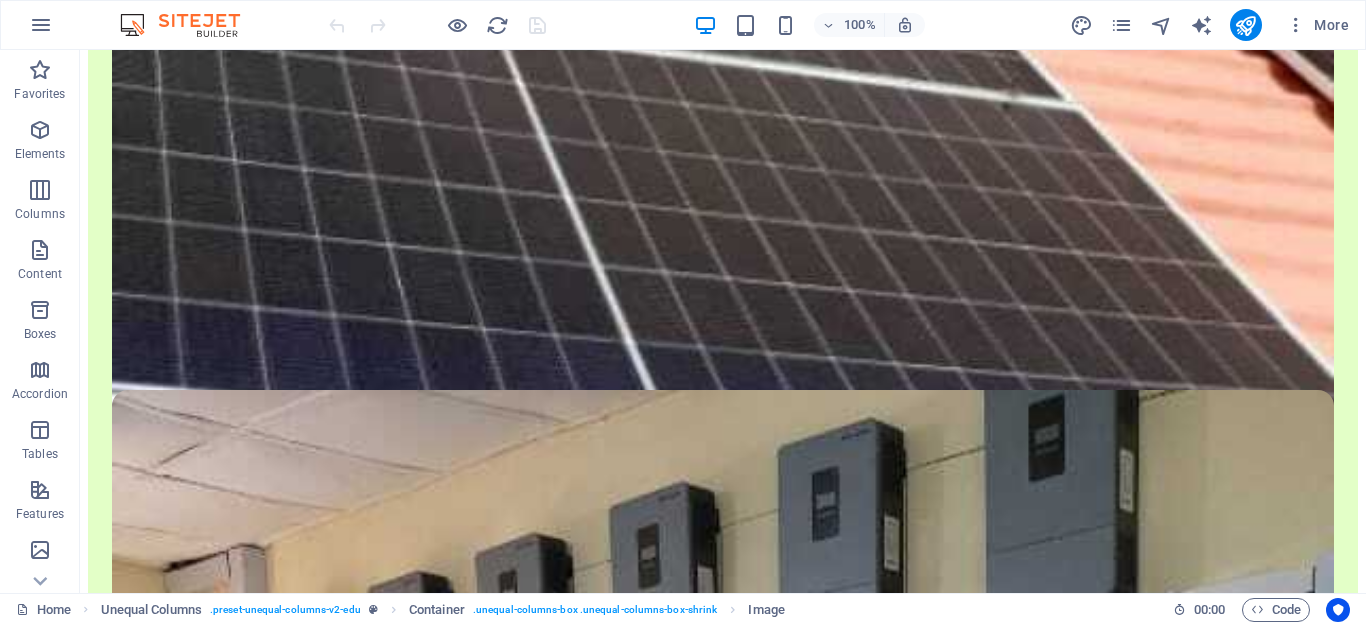 scroll, scrollTop: 2294, scrollLeft: 0, axis: vertical 